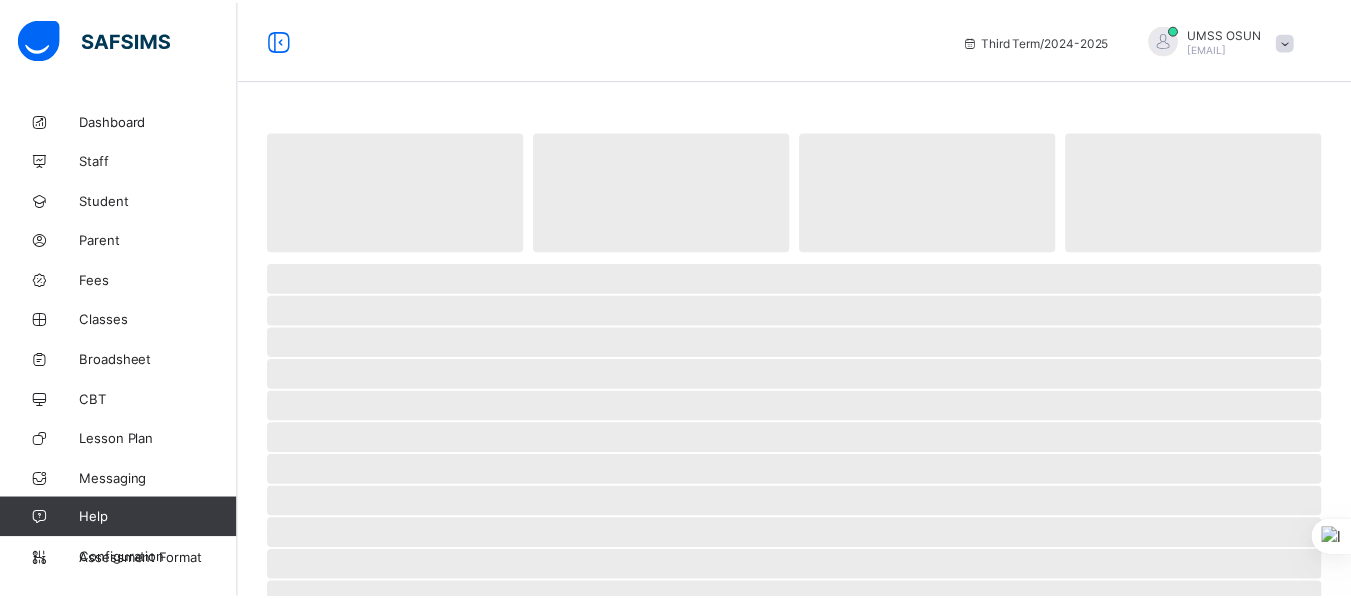 scroll, scrollTop: 0, scrollLeft: 0, axis: both 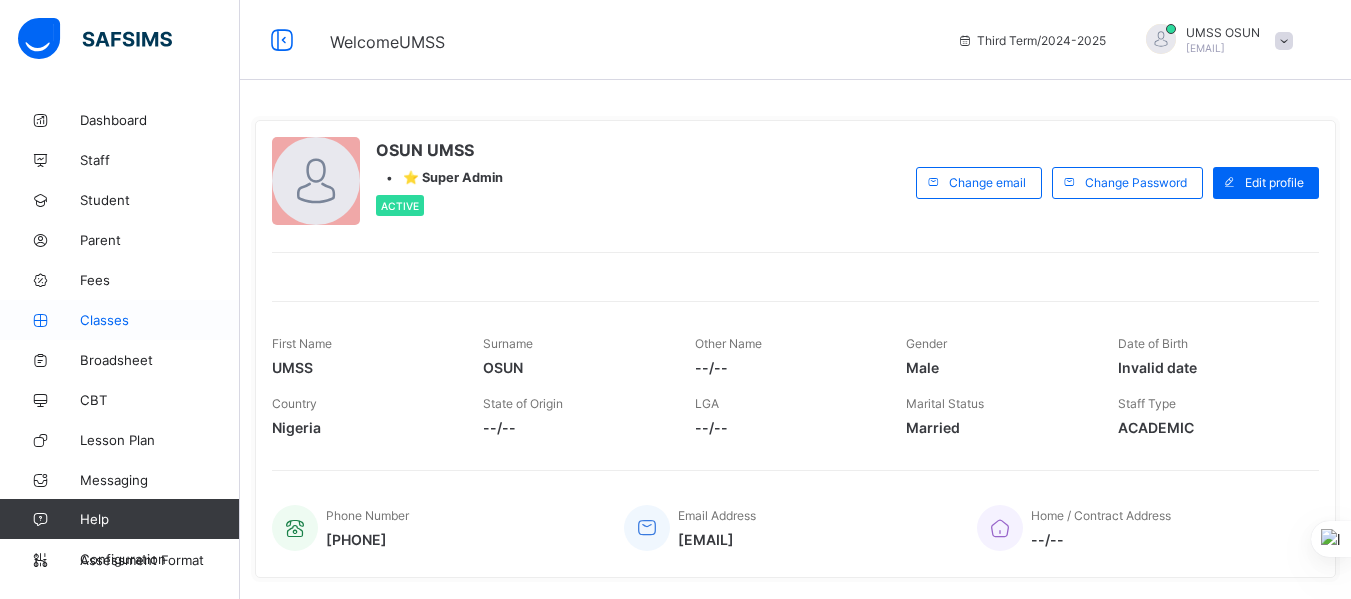 click on "Classes" at bounding box center [160, 320] 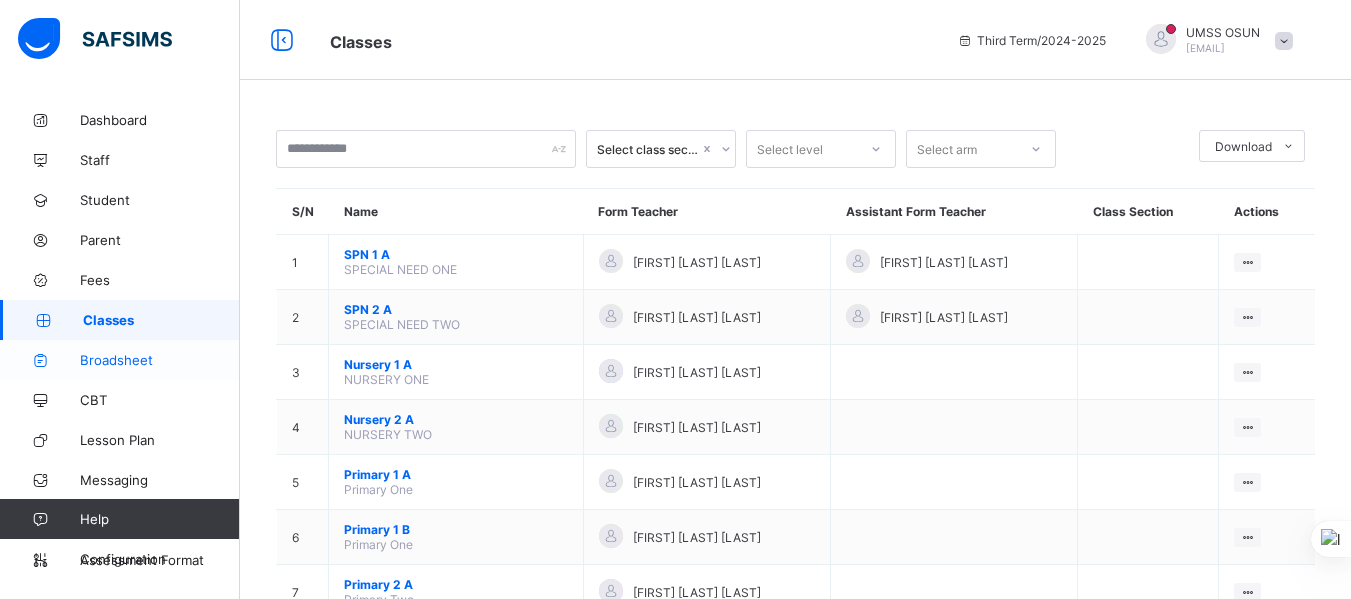 click on "Broadsheet" at bounding box center (160, 360) 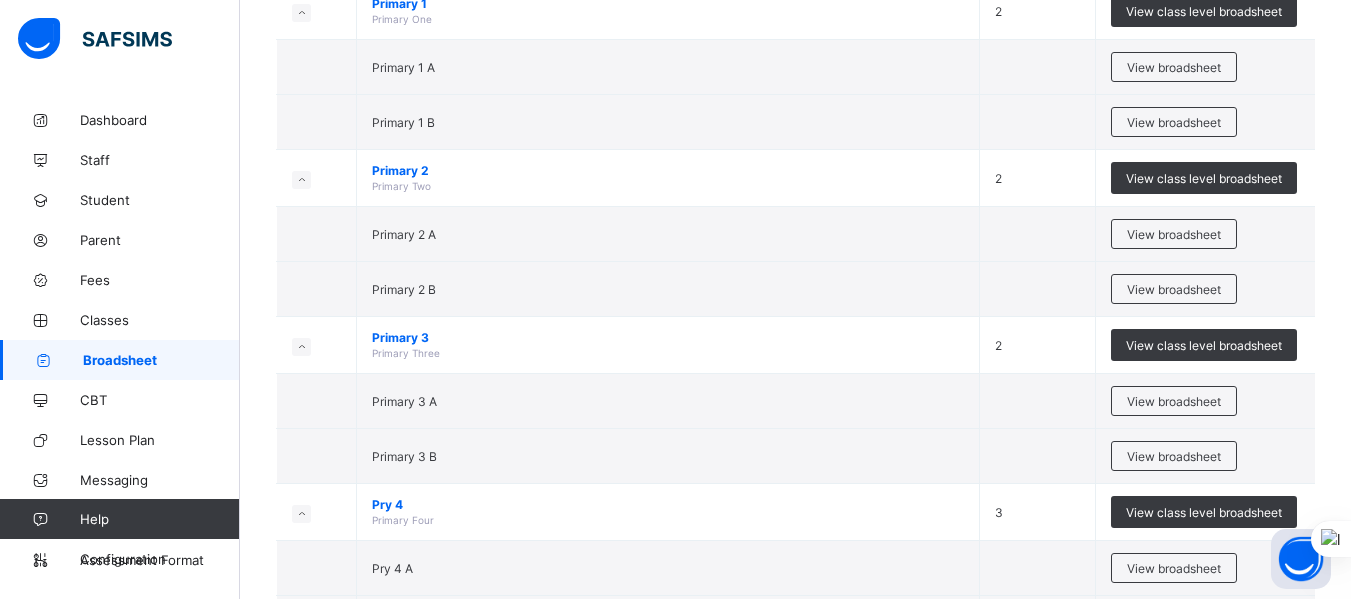 scroll, scrollTop: 760, scrollLeft: 0, axis: vertical 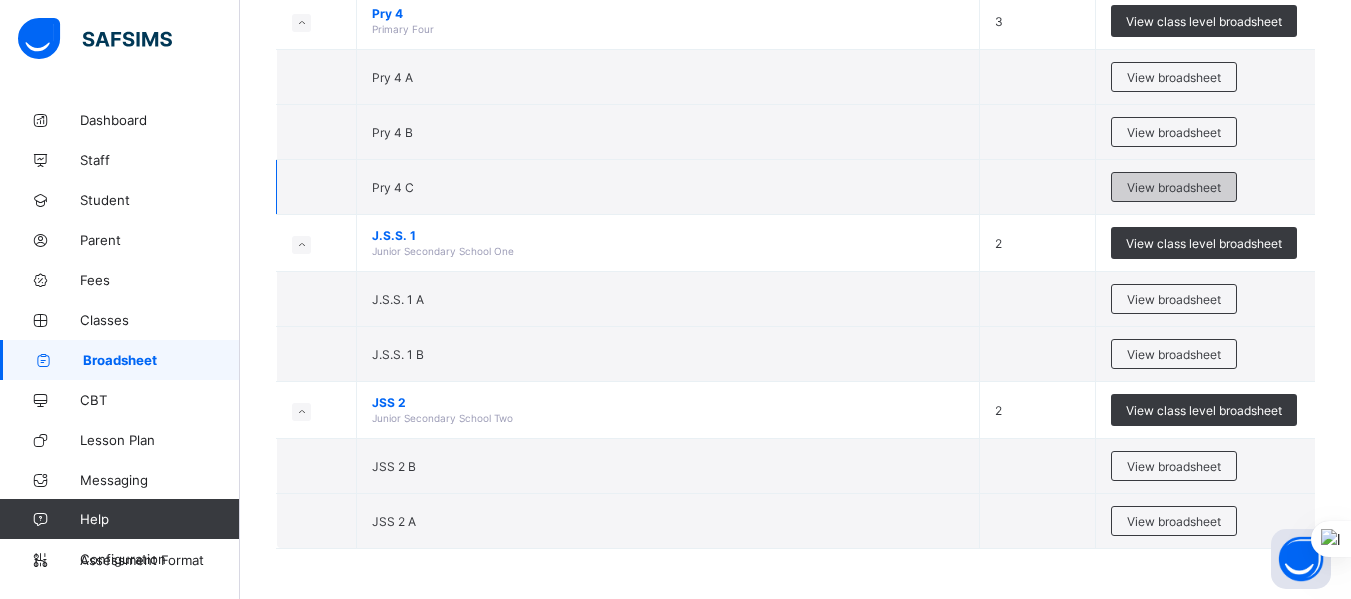 click on "View broadsheet" at bounding box center (1174, 187) 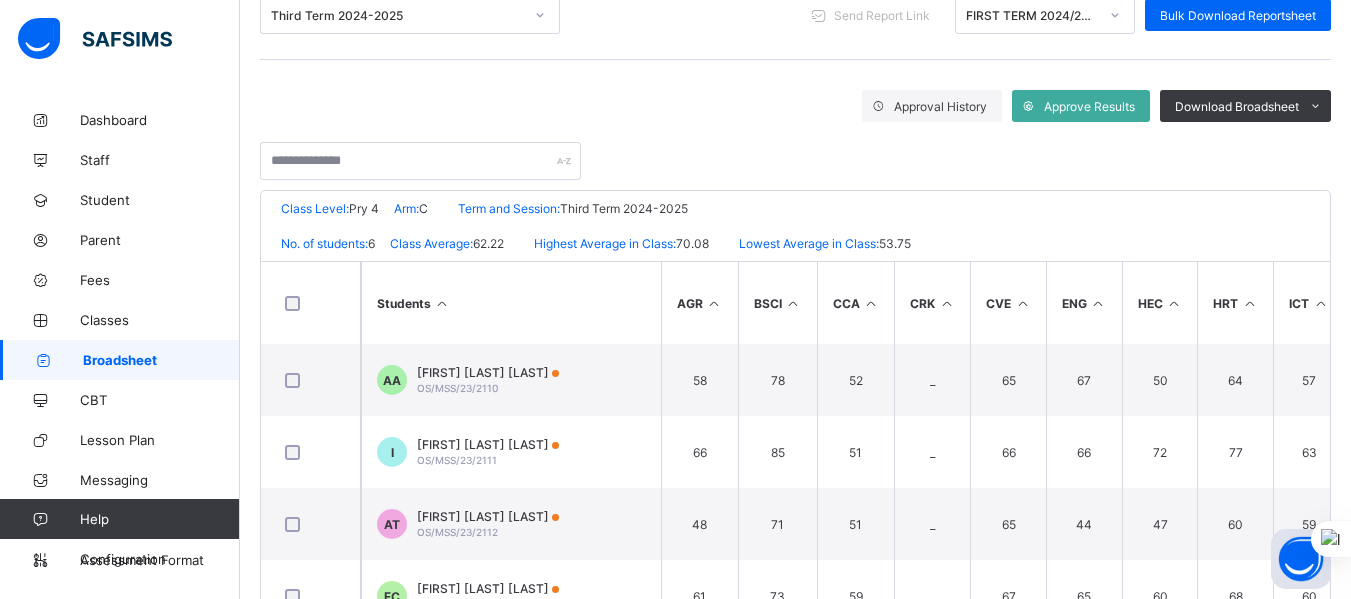 scroll, scrollTop: 284, scrollLeft: 0, axis: vertical 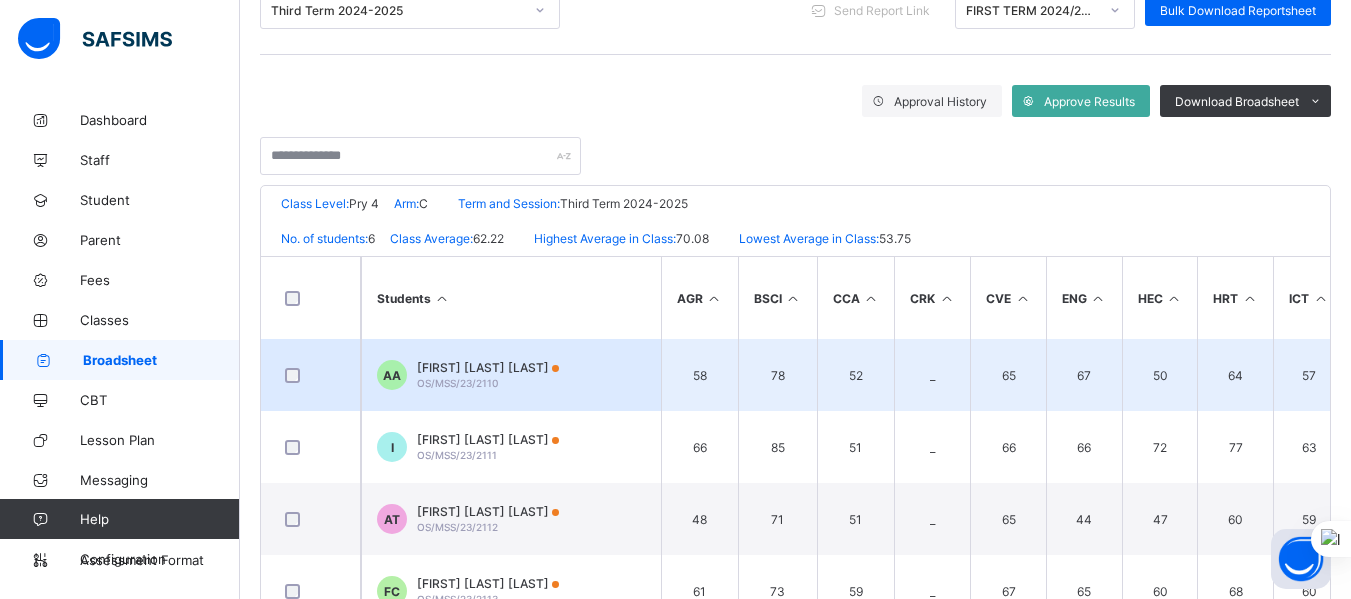 click on "OS/MSS/23/2110" at bounding box center [457, 383] 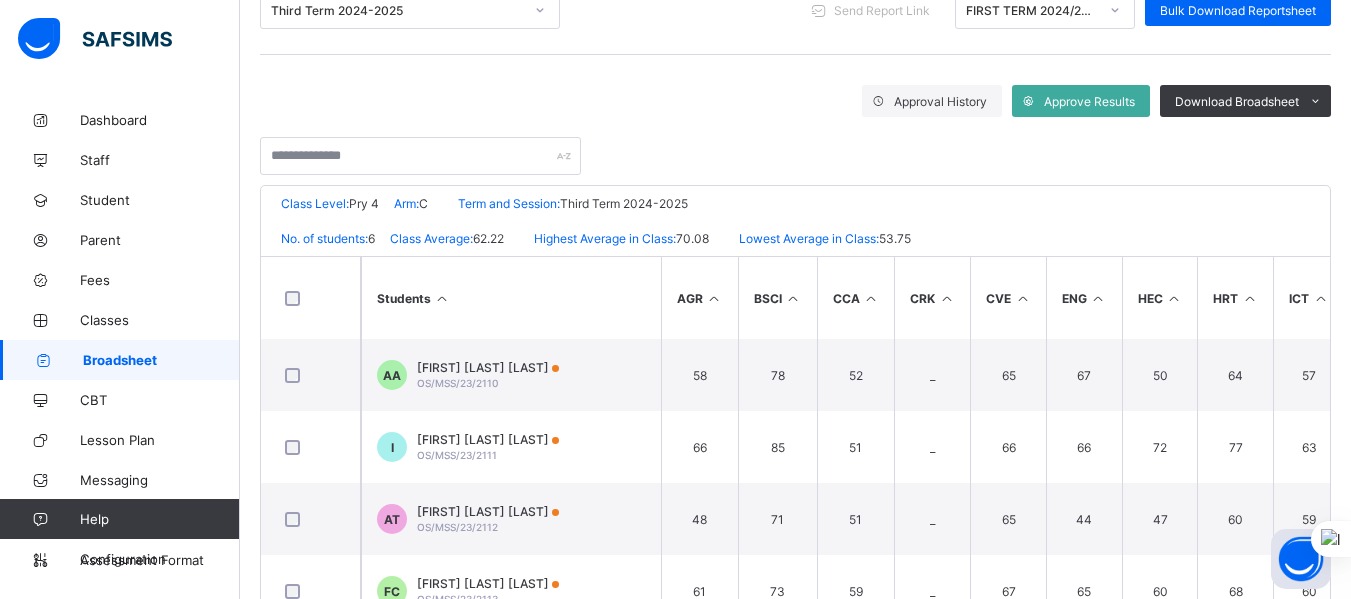 click on "View Reportsheet" at bounding box center [1163, 811] 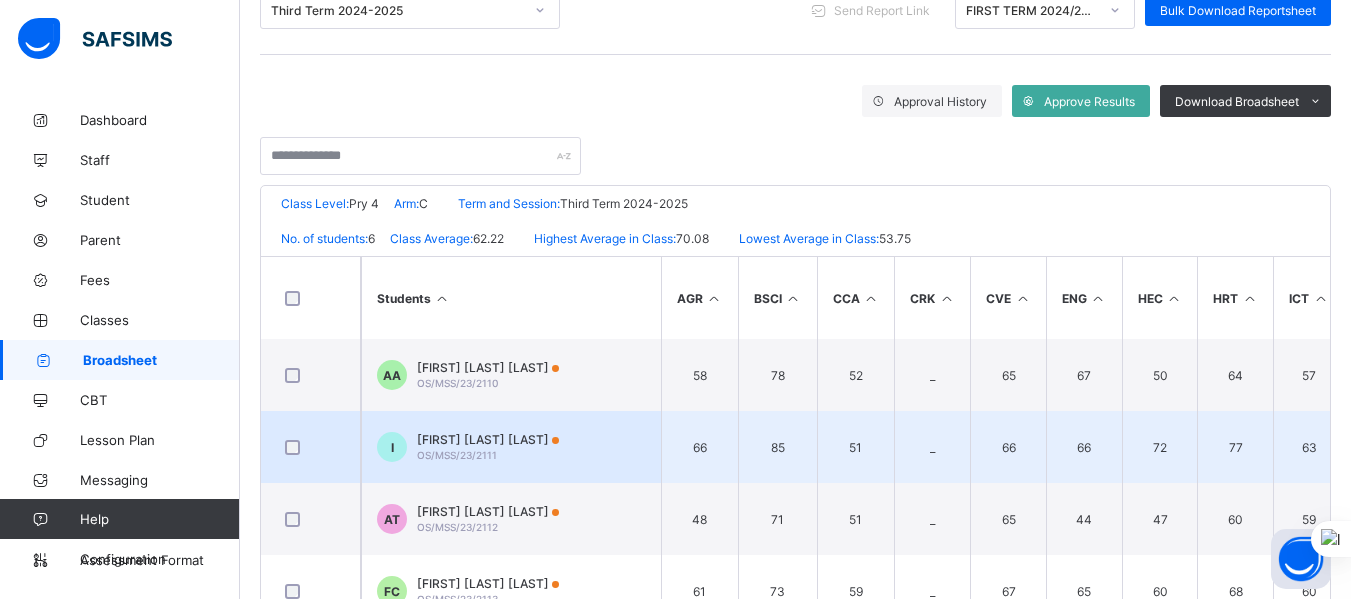 click on "[FIRST] [LAST] [LAST]" at bounding box center (488, 439) 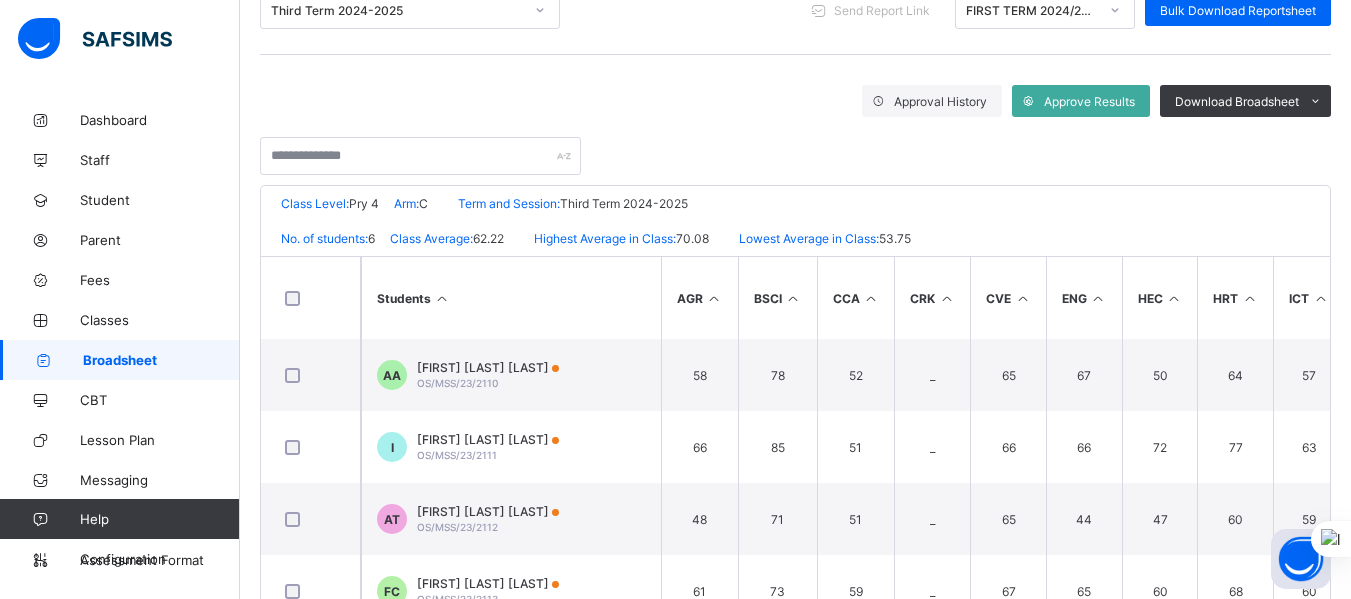 click on "View Reportsheet" at bounding box center [1163, 811] 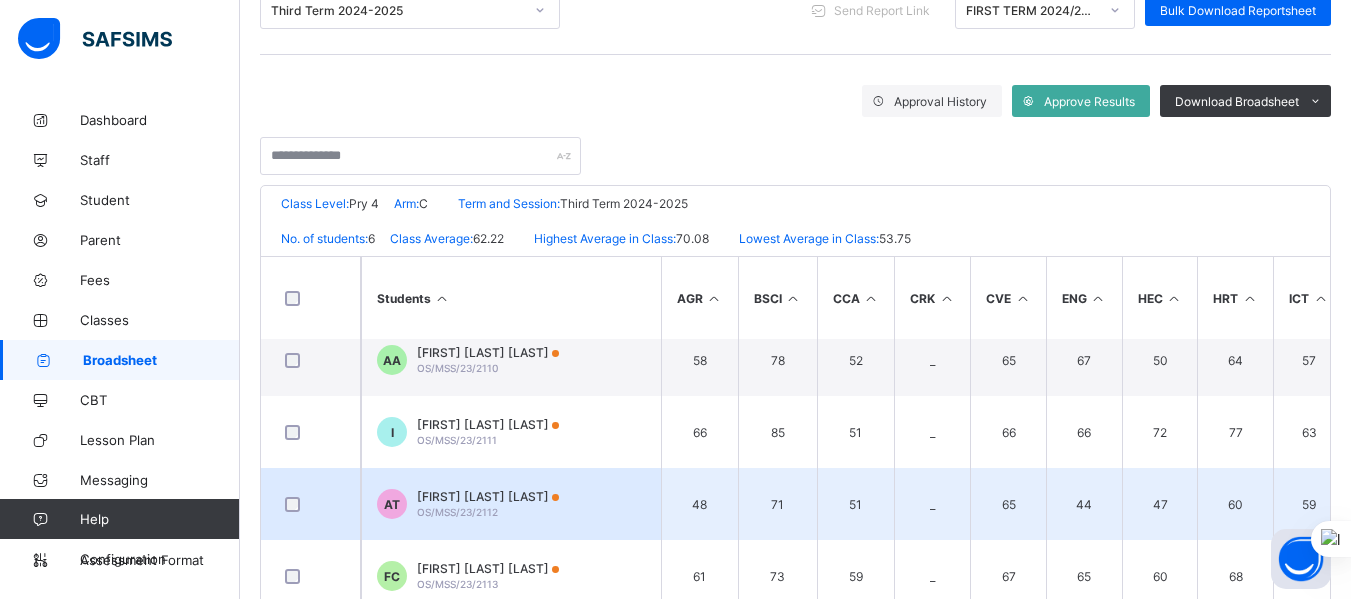 click on "[FIRST] [LAST] [LAST]" at bounding box center (488, 496) 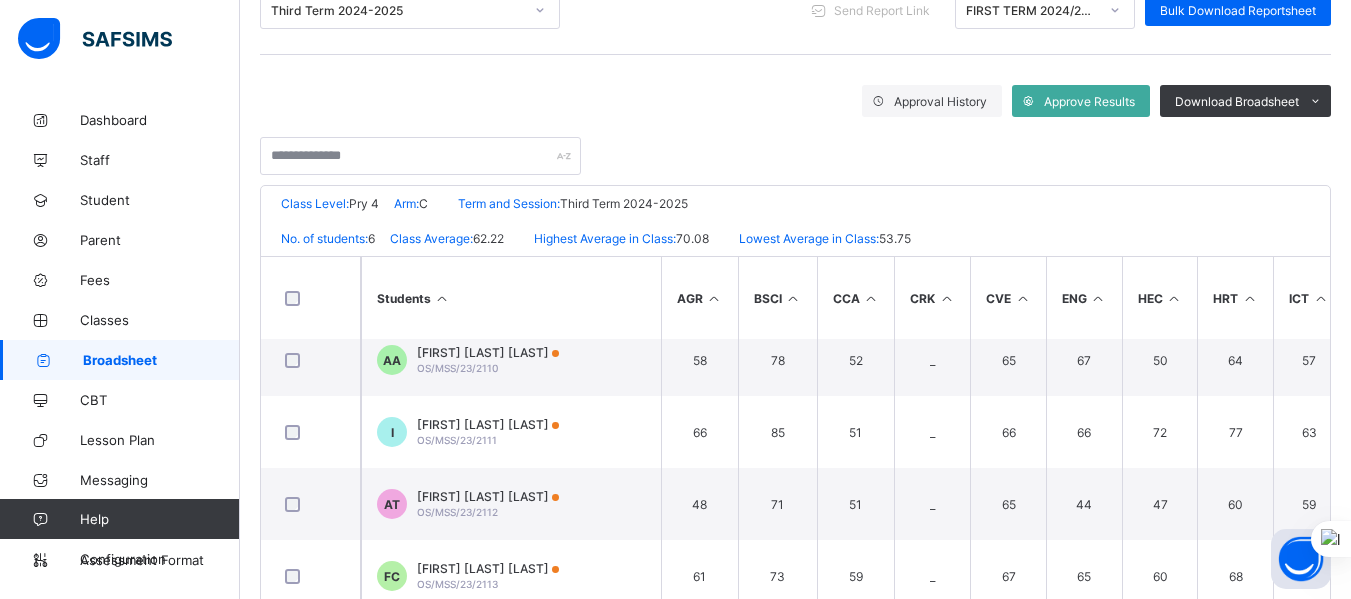 click on "AT [ID_NUMBER] [FIRST] [LAST] TESTIMONY     Pry 4 C   Pending FIRST TERM 2024/2025 View Reportsheet" at bounding box center (796, 811) 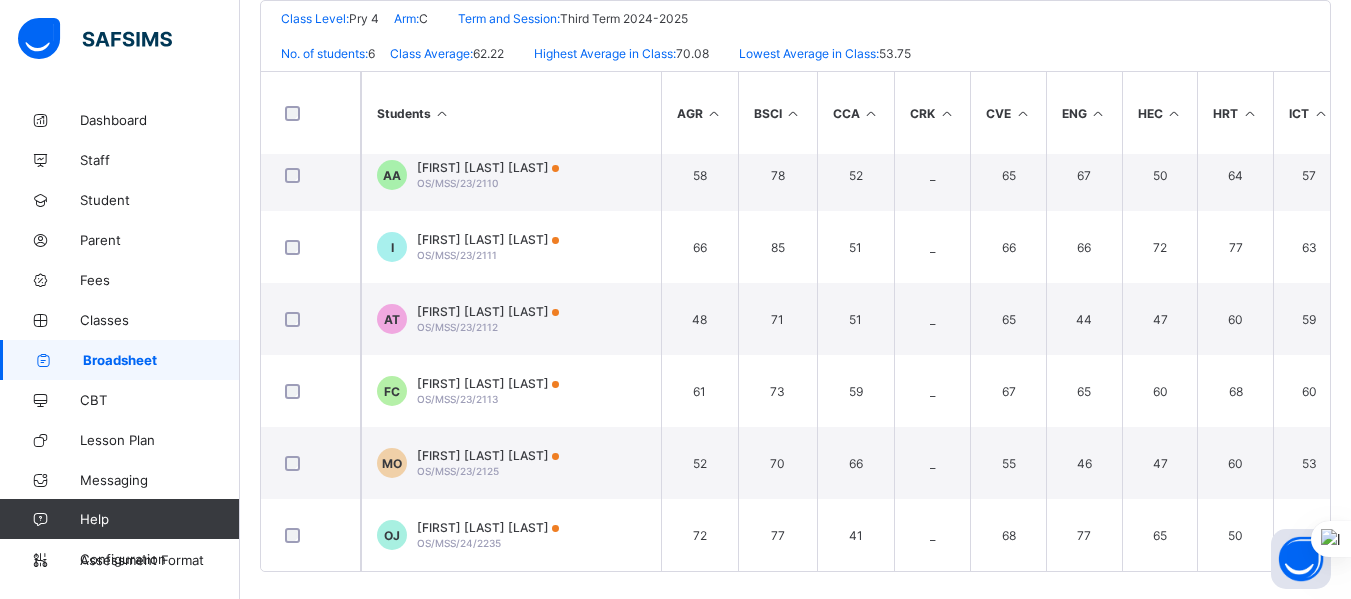 scroll, scrollTop: 482, scrollLeft: 0, axis: vertical 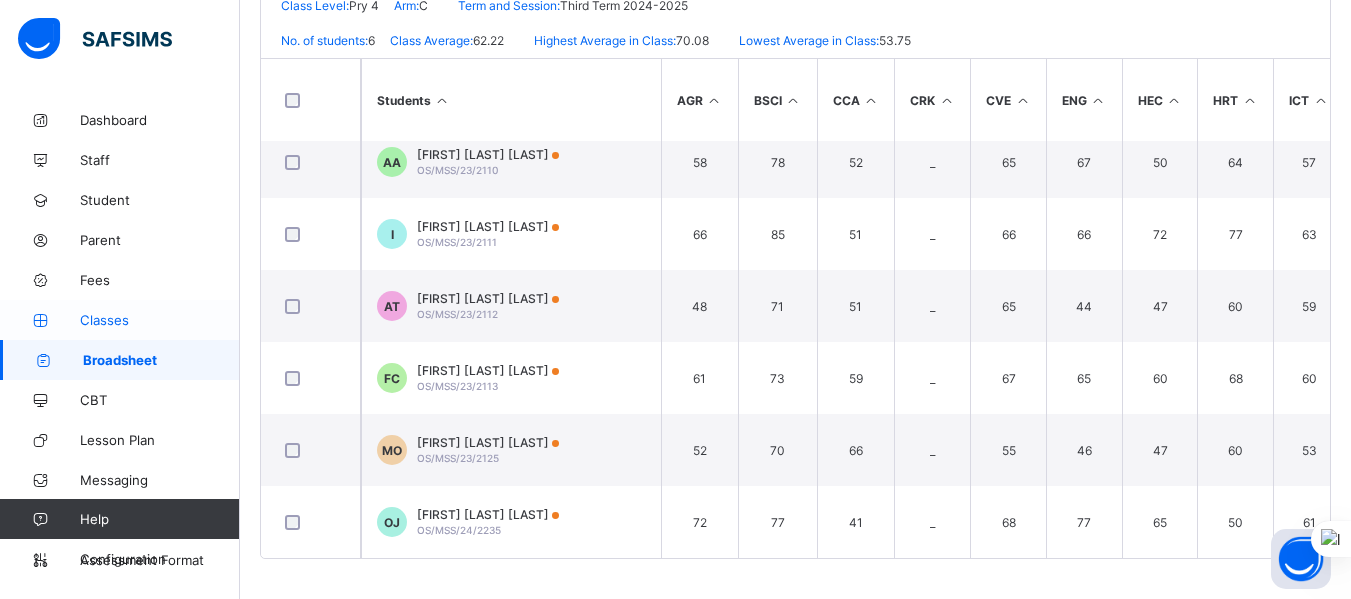 click on "Classes" at bounding box center [160, 320] 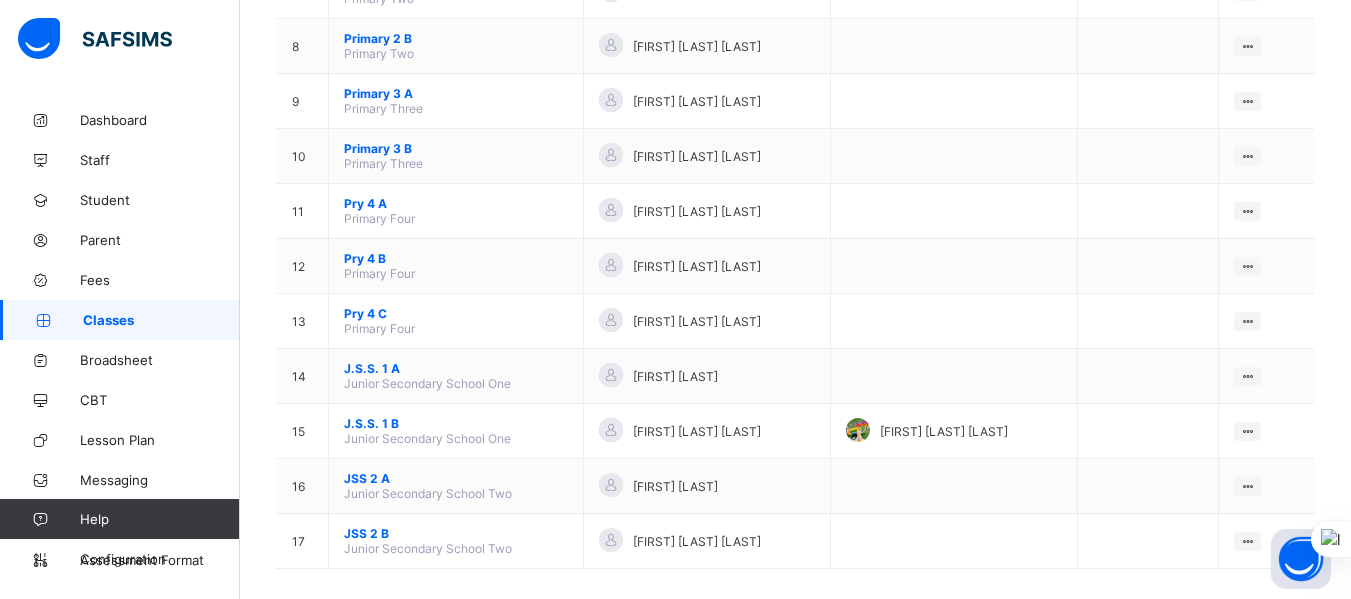 scroll, scrollTop: 620, scrollLeft: 0, axis: vertical 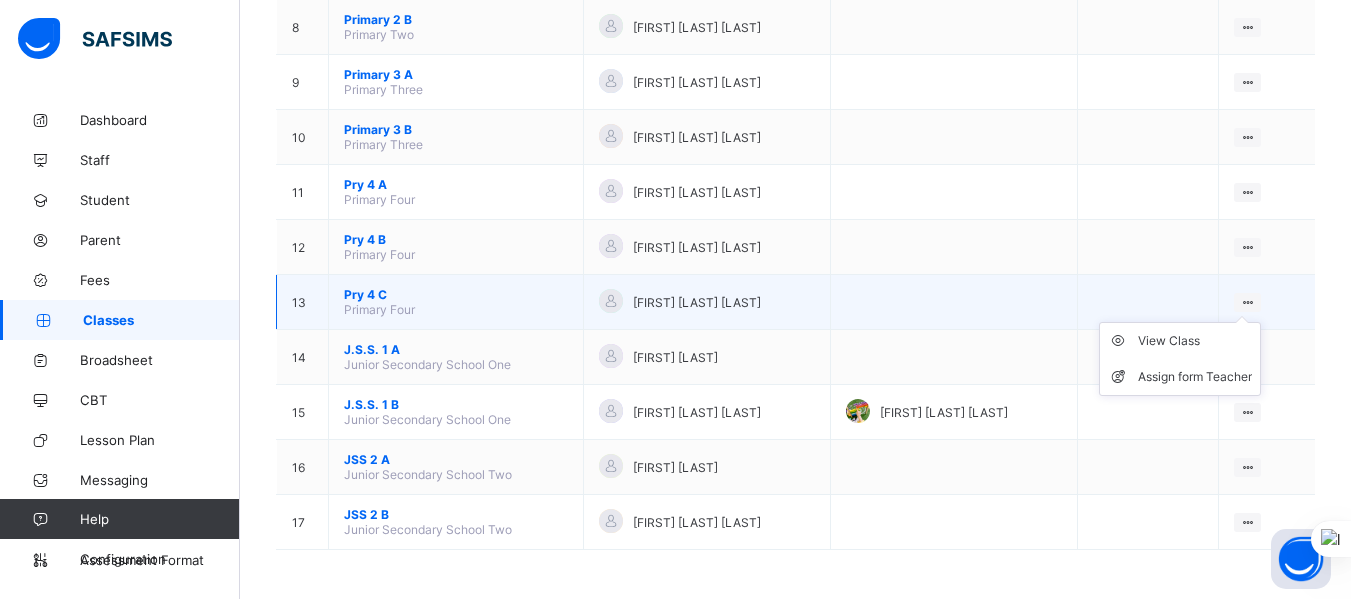 click at bounding box center (1247, 302) 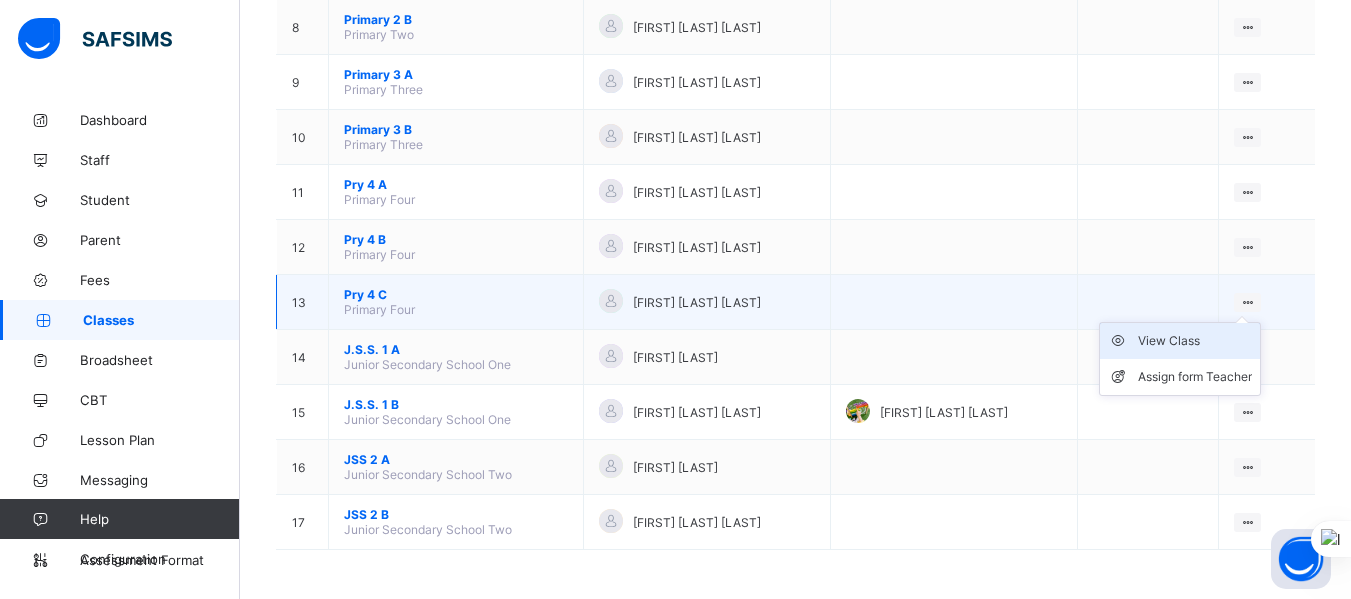click on "View Class" at bounding box center (1195, 341) 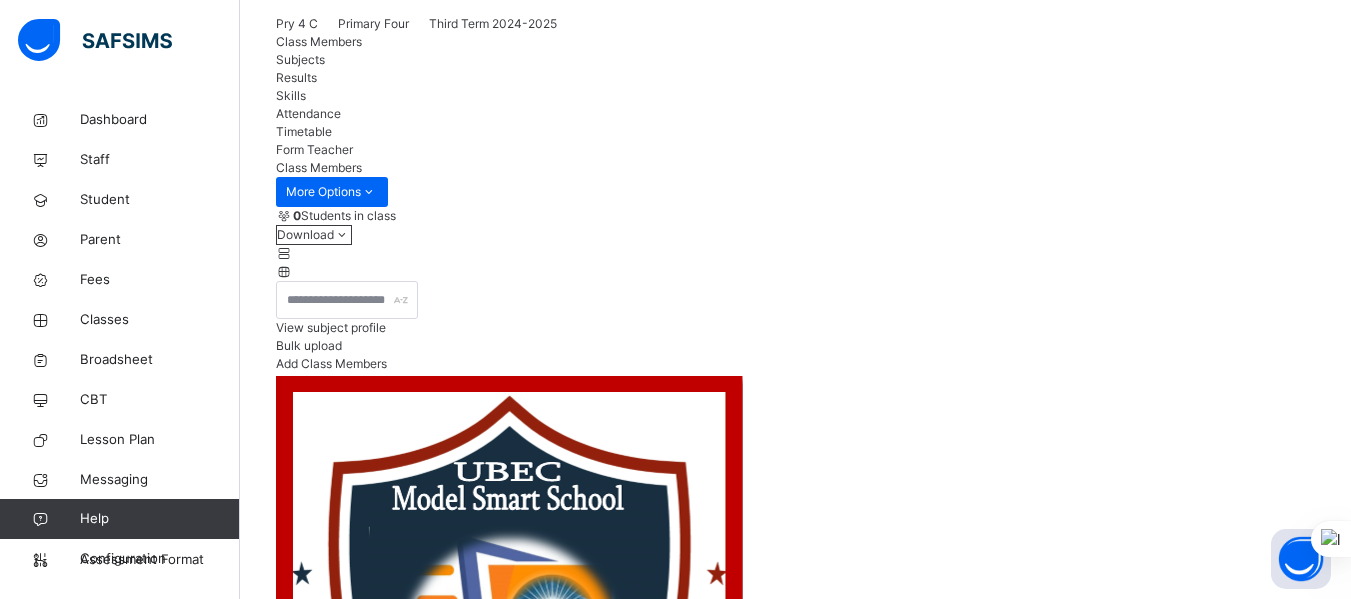 scroll, scrollTop: 147, scrollLeft: 0, axis: vertical 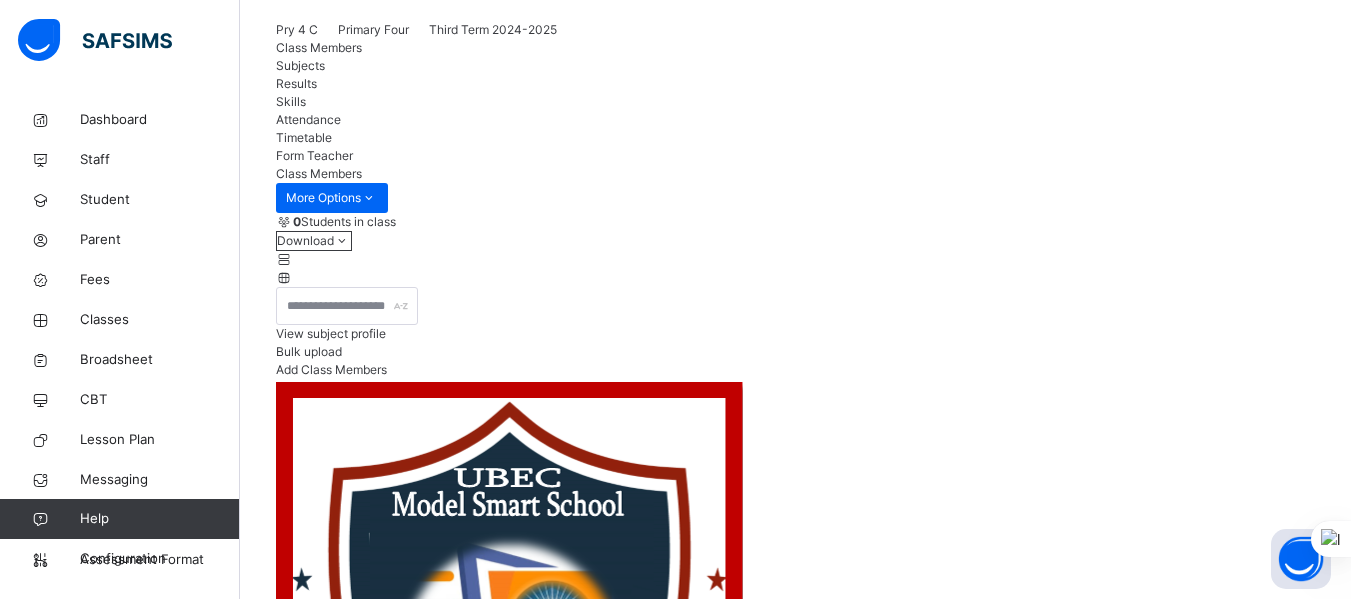 click on "View subject profile" at bounding box center (795, 334) 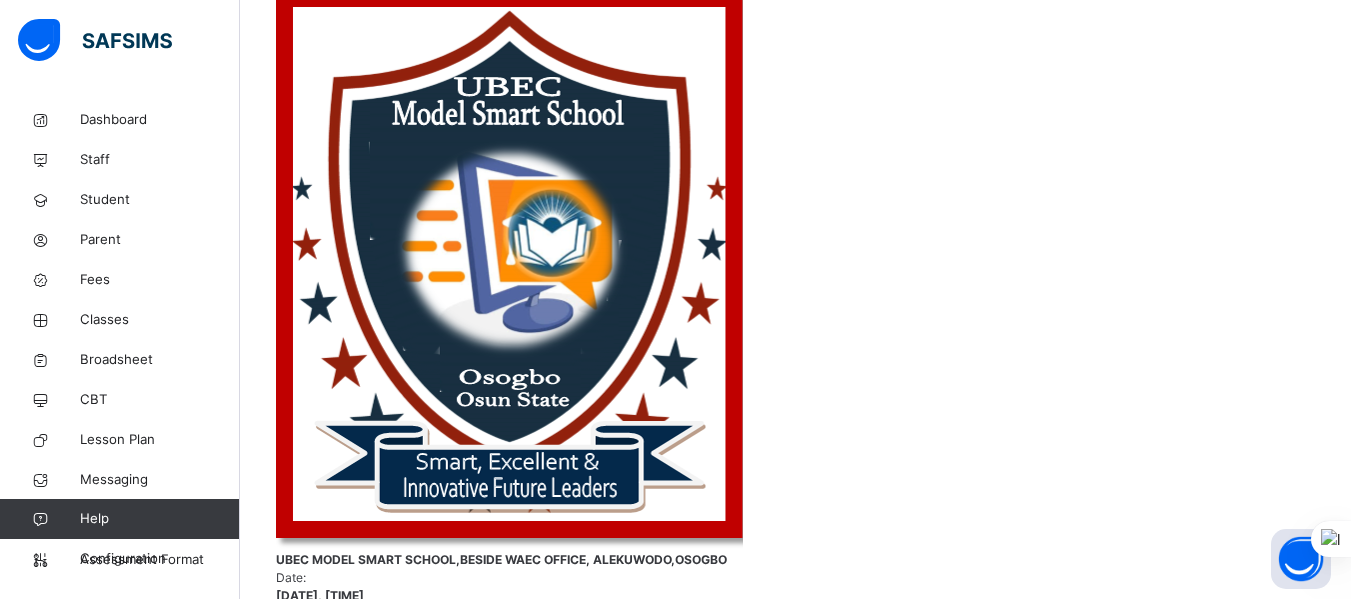 scroll, scrollTop: 510, scrollLeft: 0, axis: vertical 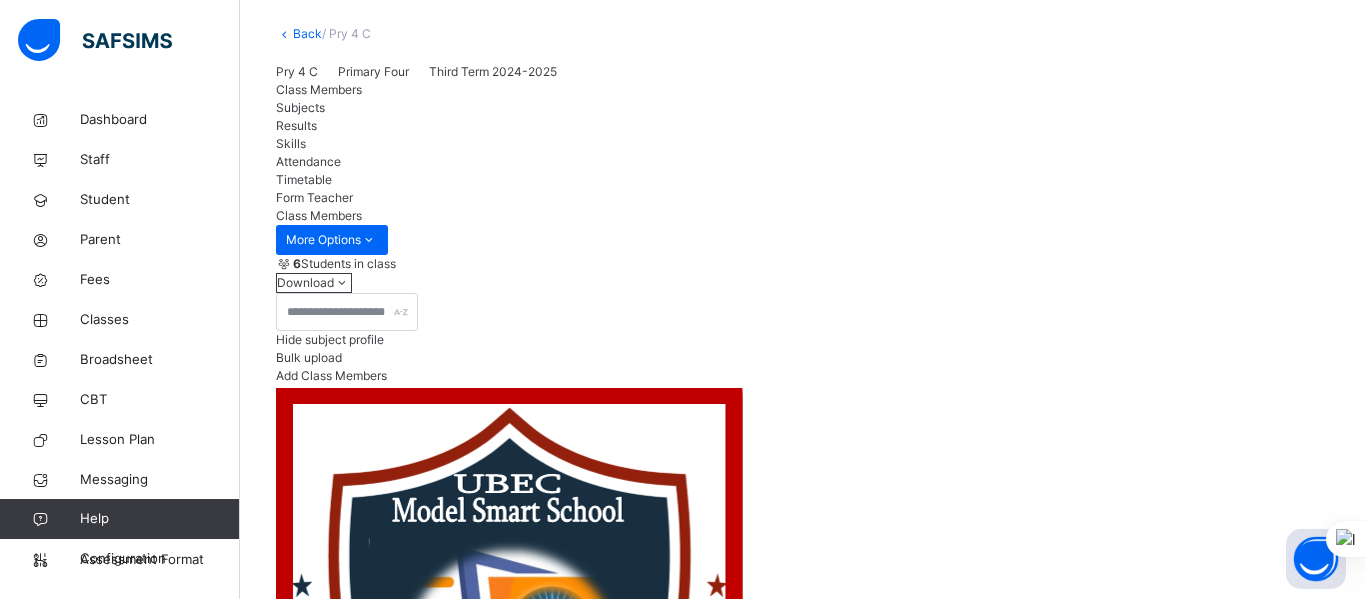 click at bounding box center (629, 2594) 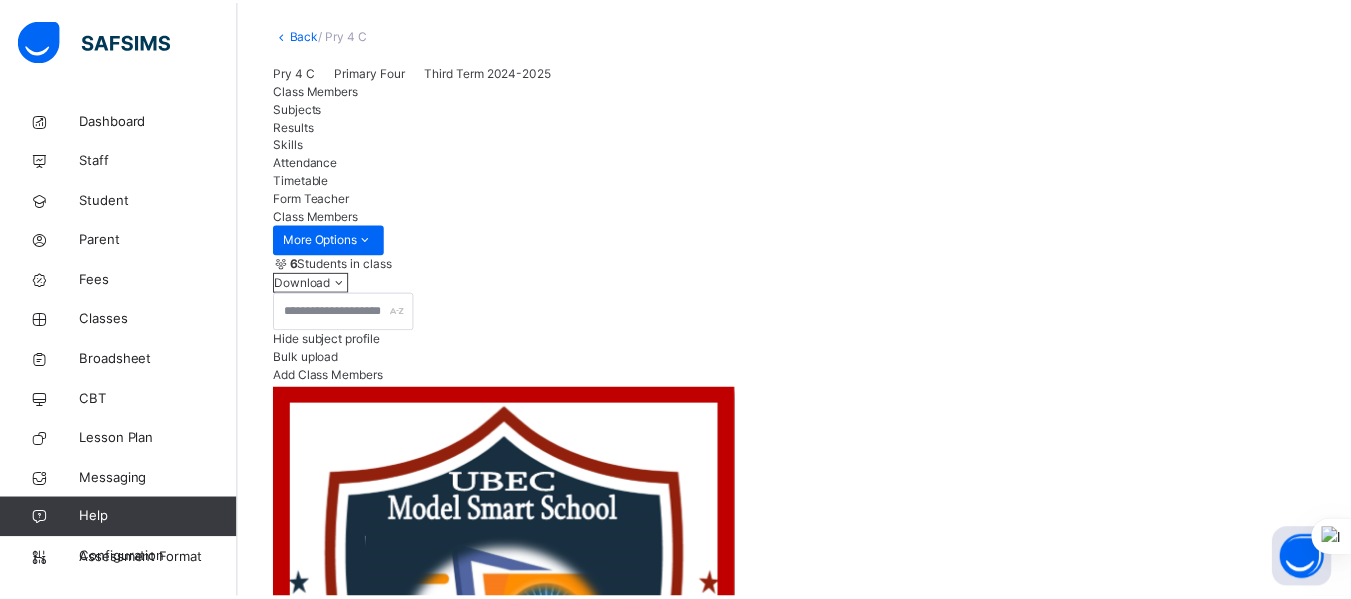 scroll, scrollTop: 352, scrollLeft: 0, axis: vertical 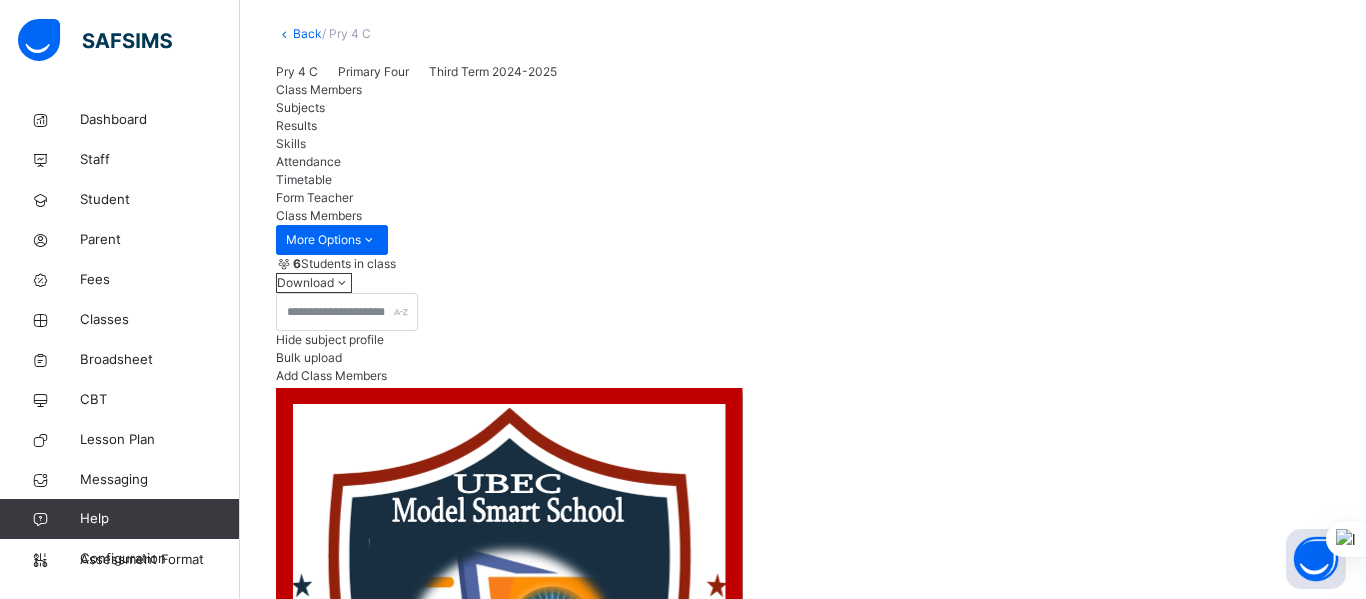 click on "Done" at bounding box center [992, 2734] 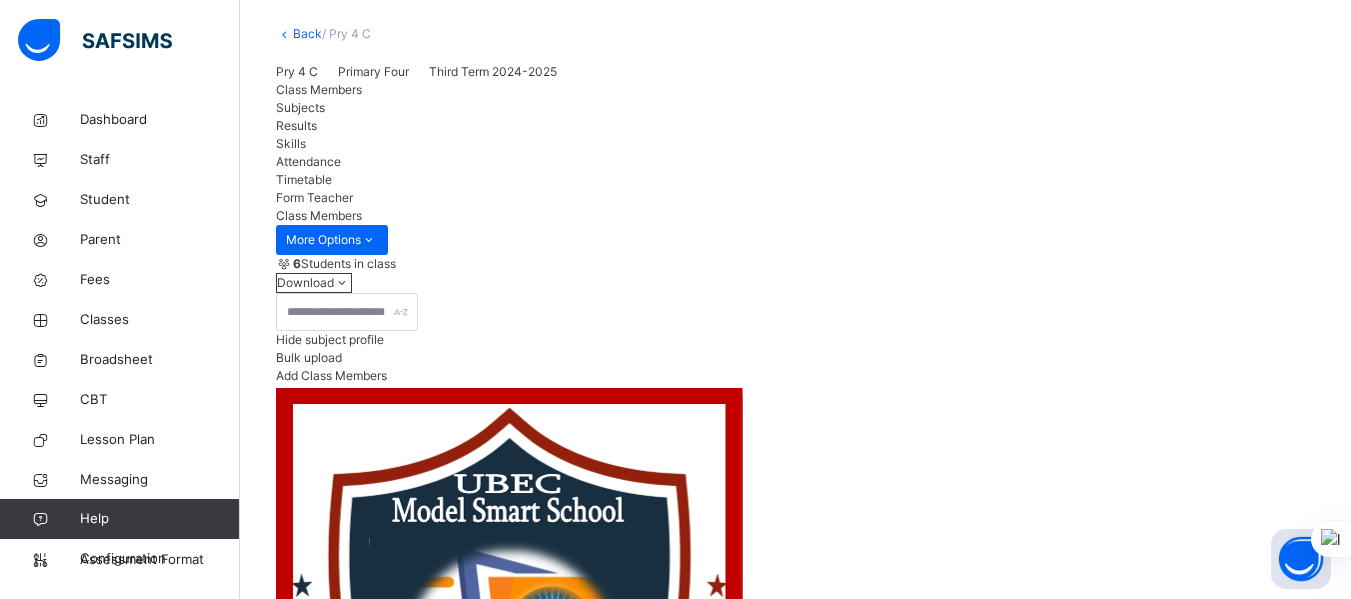 scroll, scrollTop: 401, scrollLeft: 0, axis: vertical 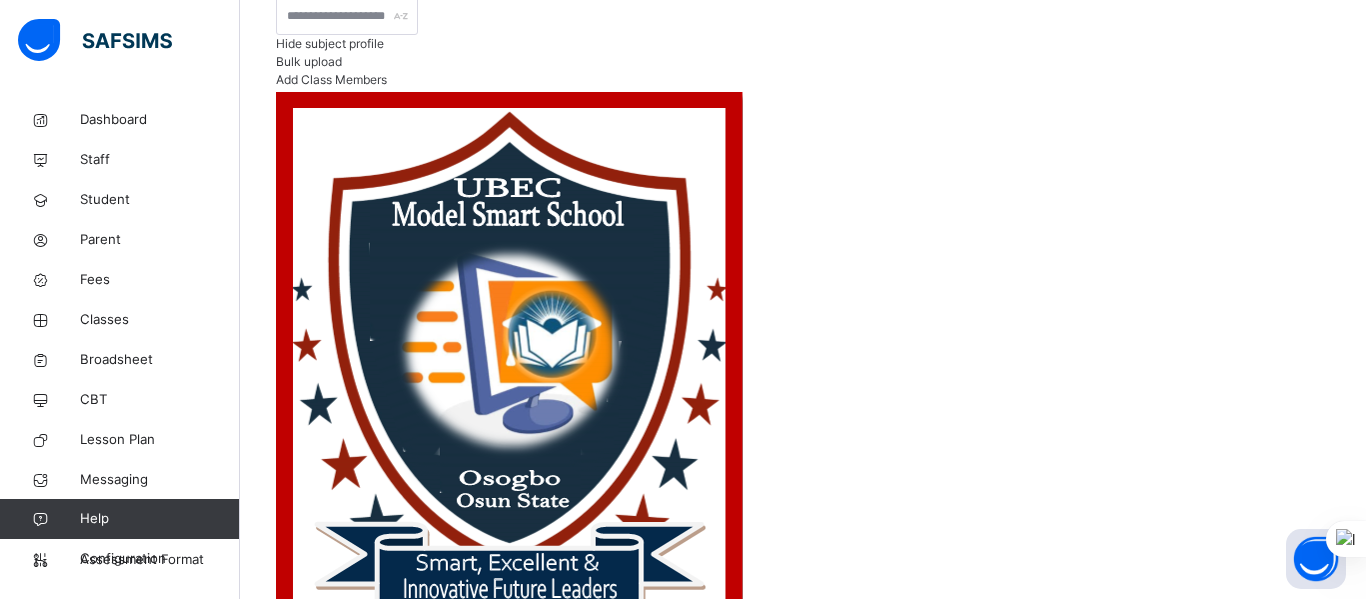 click at bounding box center (629, 2311) 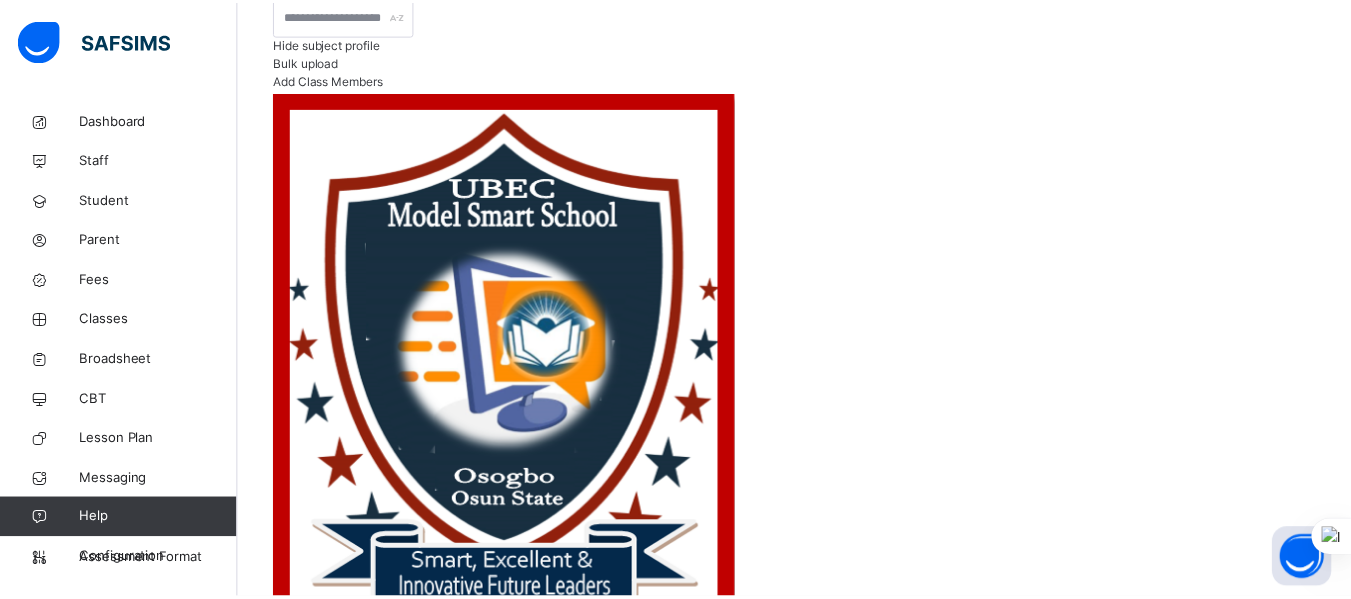 scroll, scrollTop: 25, scrollLeft: 330, axis: both 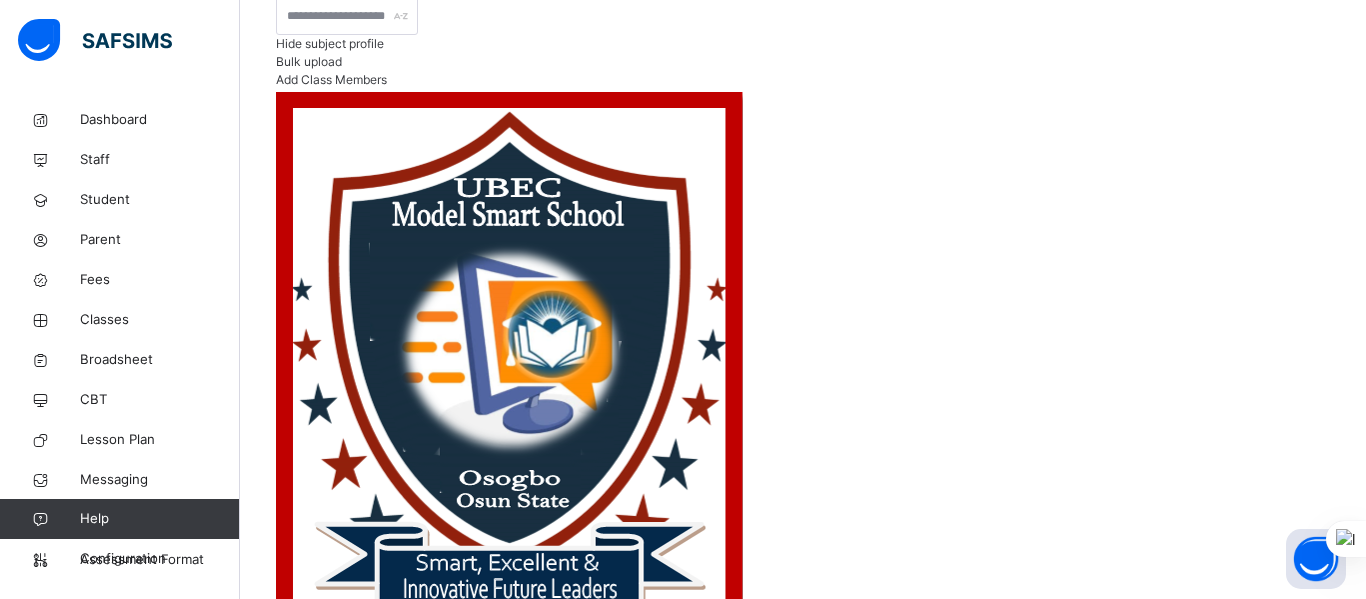 click on "Done" at bounding box center [992, 2456] 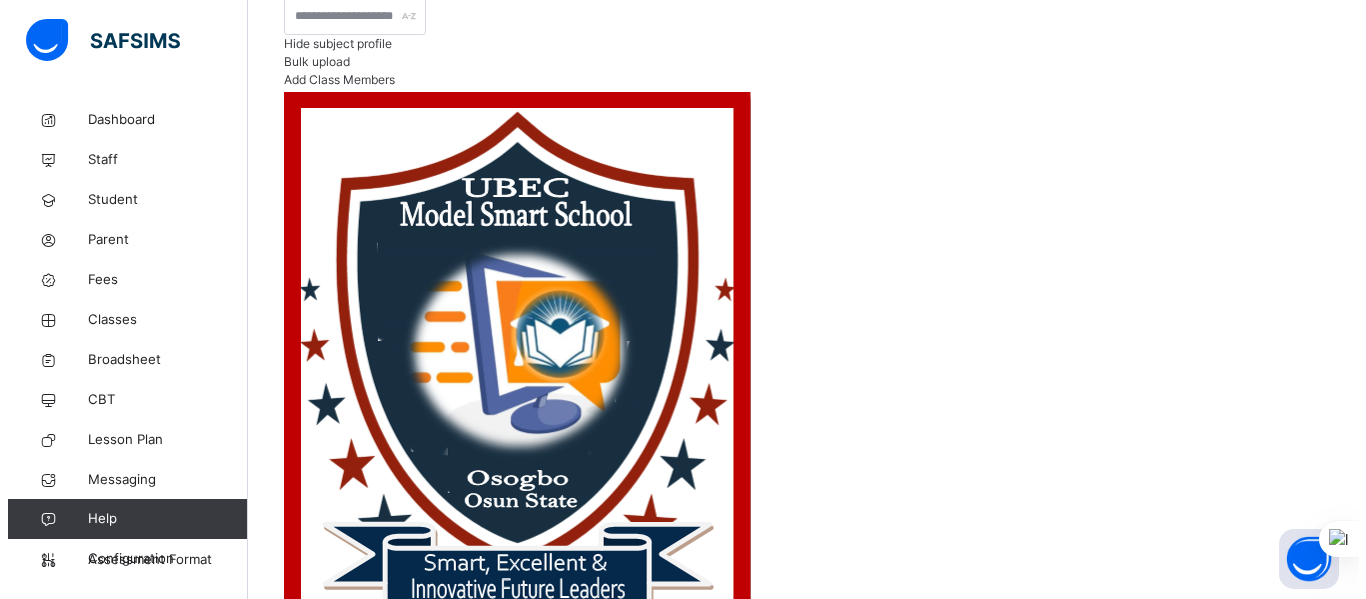 scroll, scrollTop: 25, scrollLeft: 0, axis: vertical 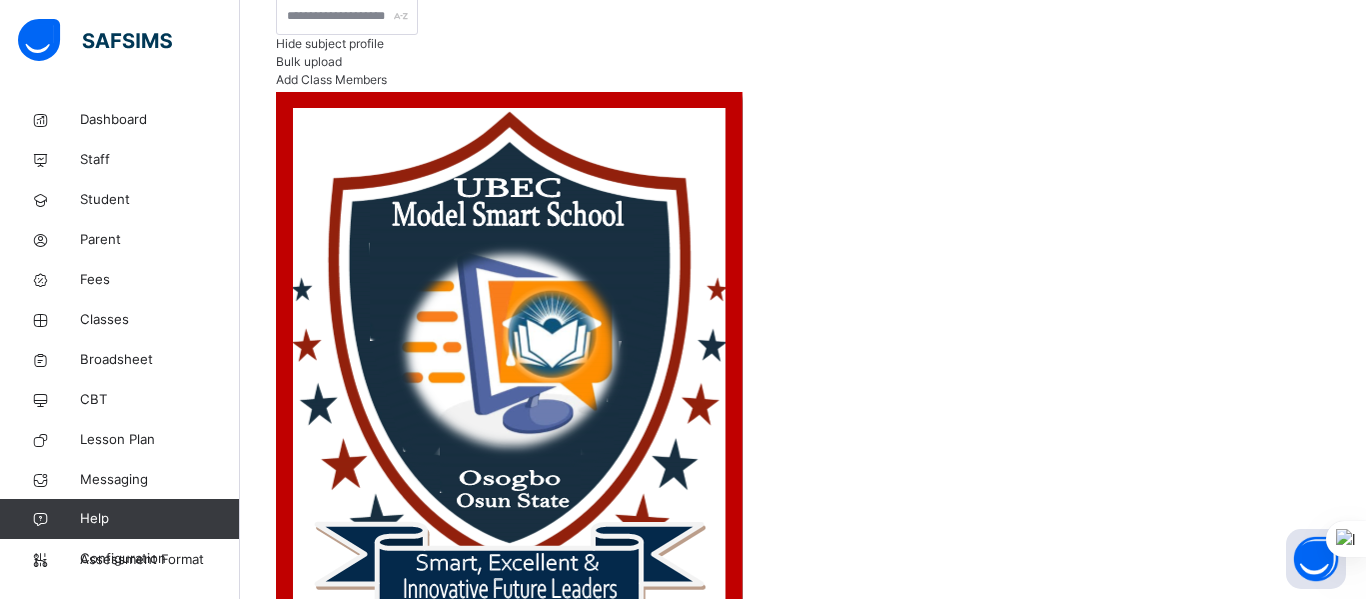 click on "Done" at bounding box center (992, 2438) 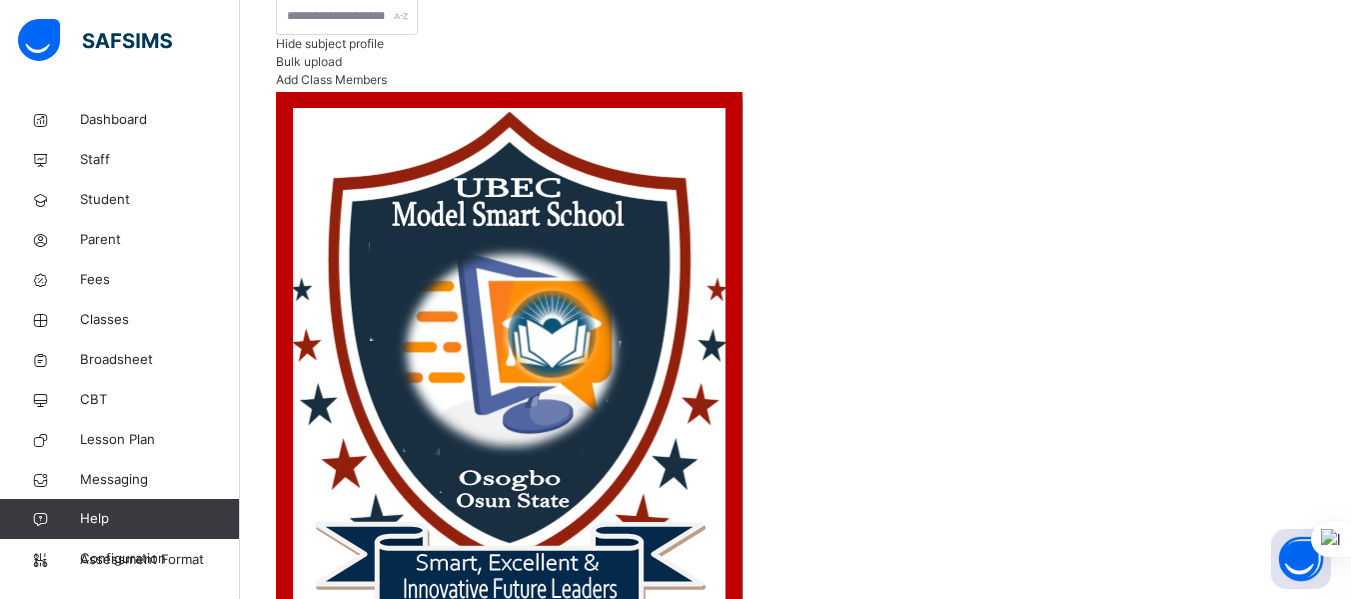 scroll, scrollTop: 684, scrollLeft: 0, axis: vertical 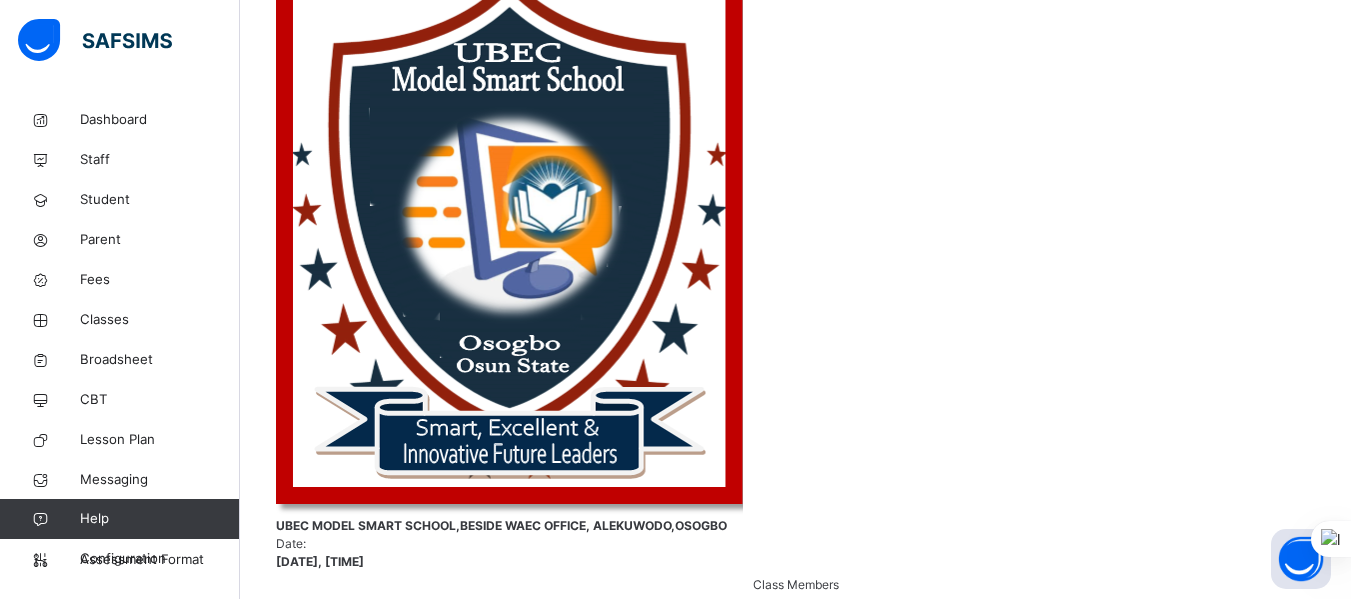 click on "Save changes" at bounding box center [1274, 1029] 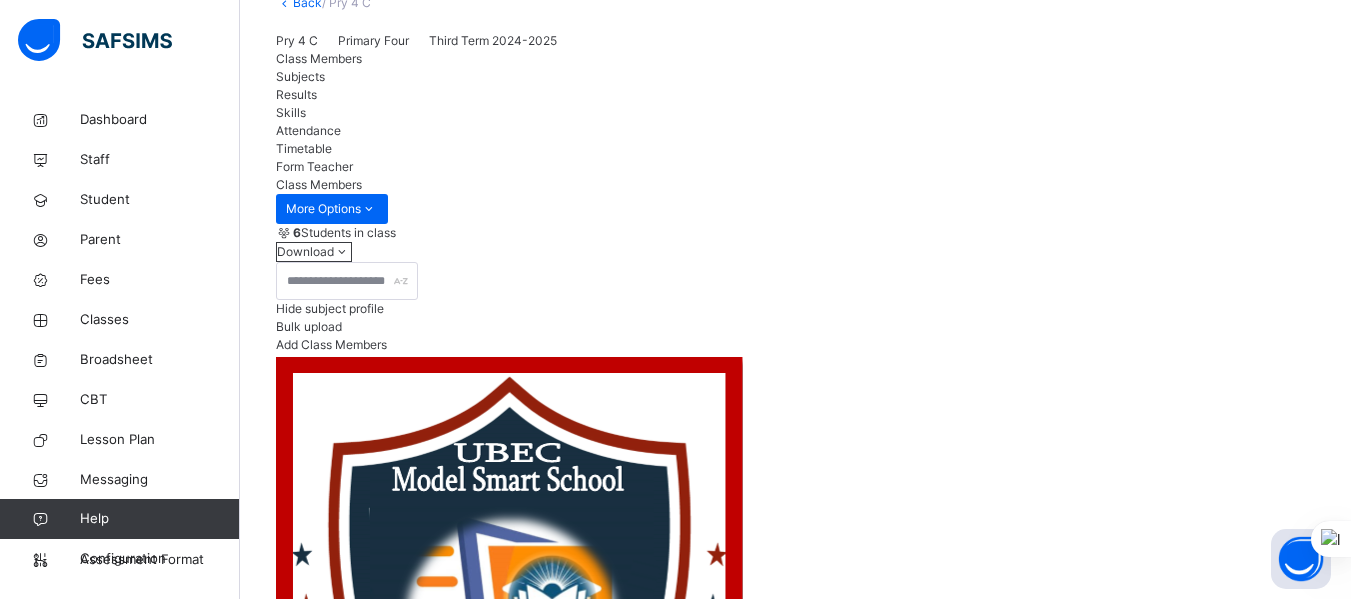 scroll, scrollTop: 138, scrollLeft: 0, axis: vertical 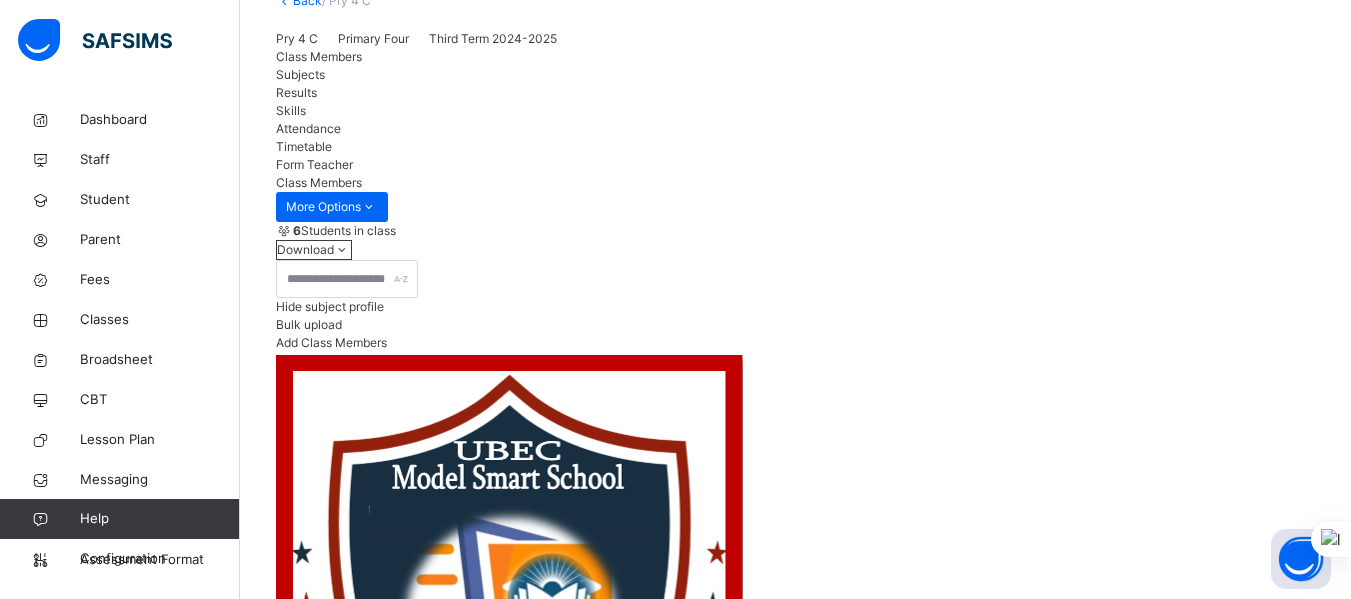 click on "Results" at bounding box center (296, 92) 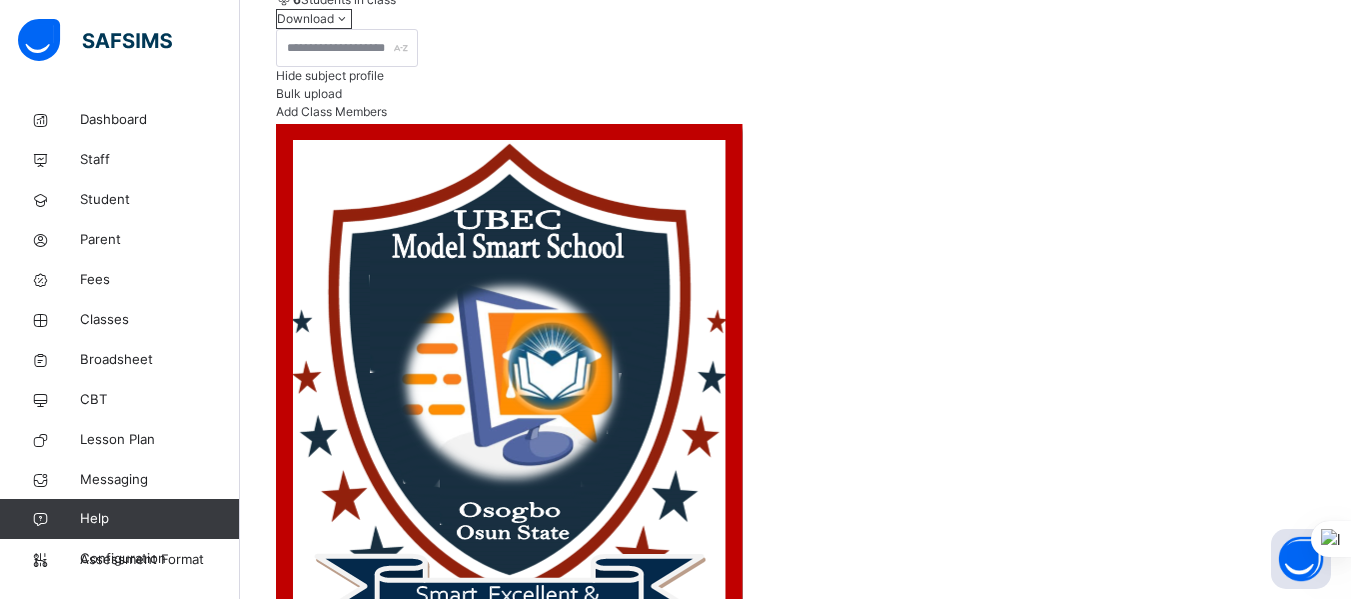 scroll, scrollTop: 371, scrollLeft: 0, axis: vertical 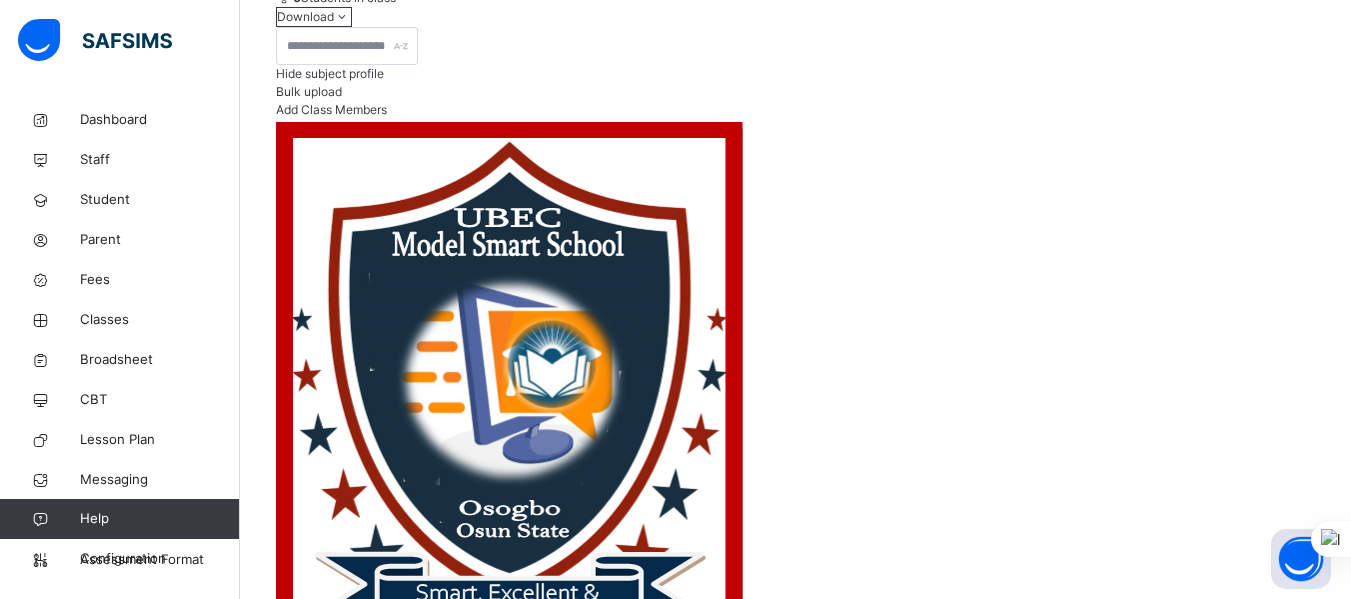 click on "[FIRST] [LAST] [LAST]" at bounding box center (416, 3119) 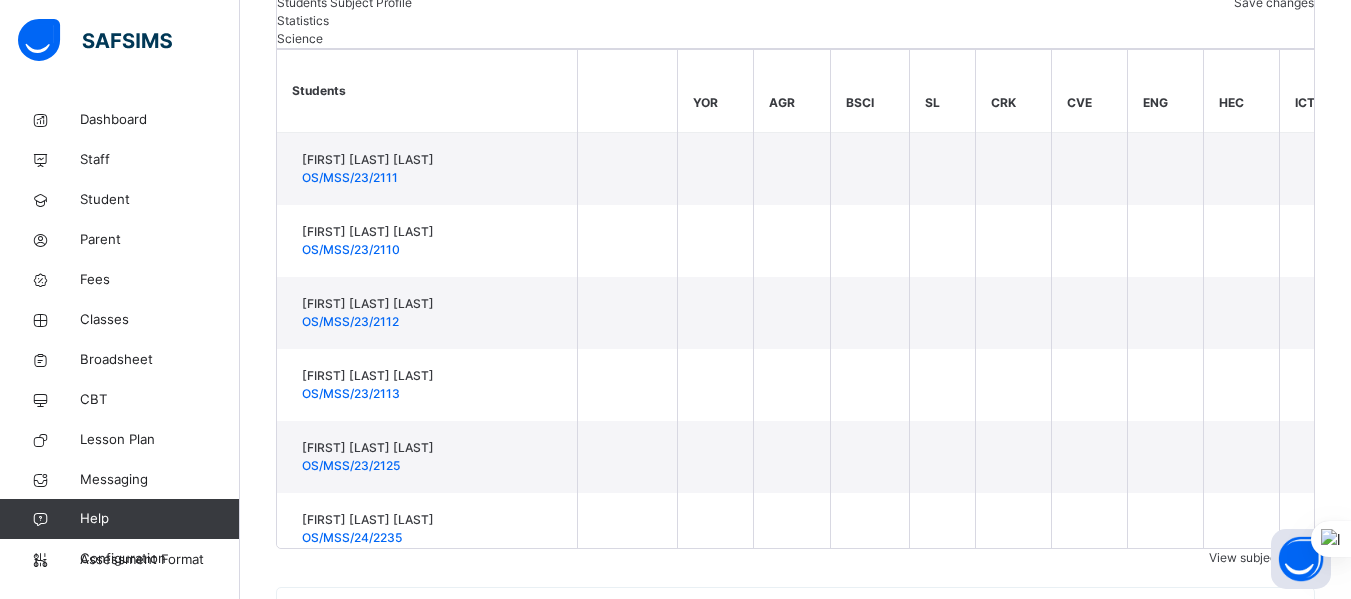 scroll, scrollTop: 1580, scrollLeft: 0, axis: vertical 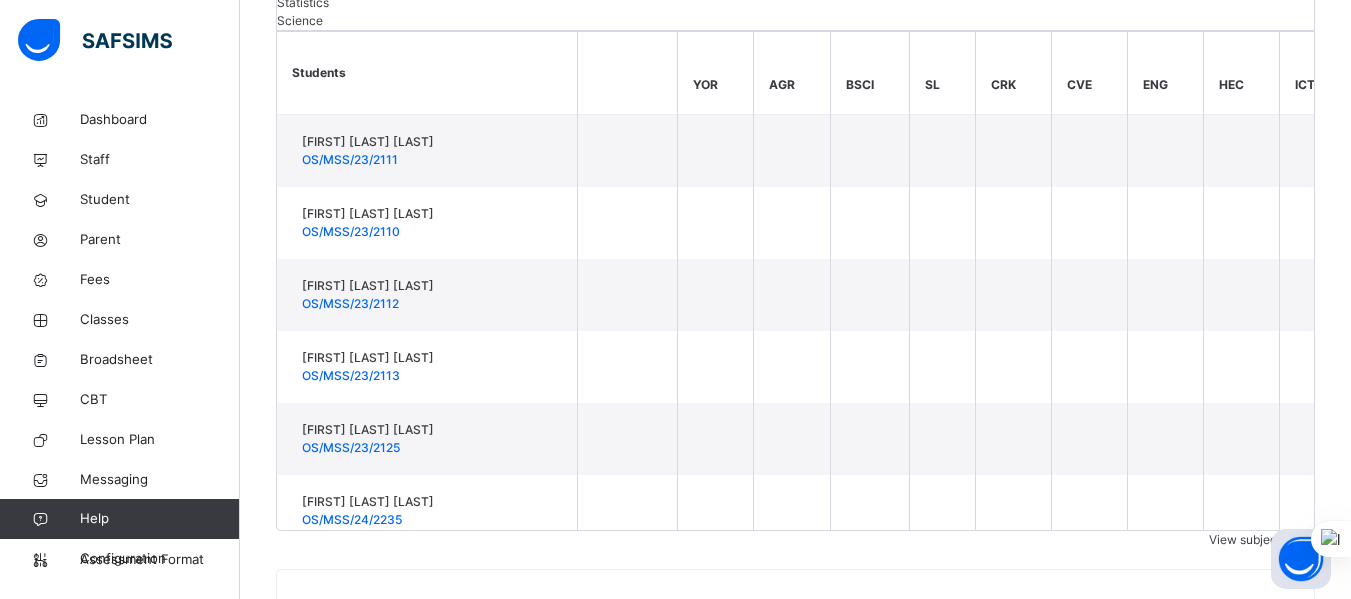 click on "**********" at bounding box center [1150, 2616] 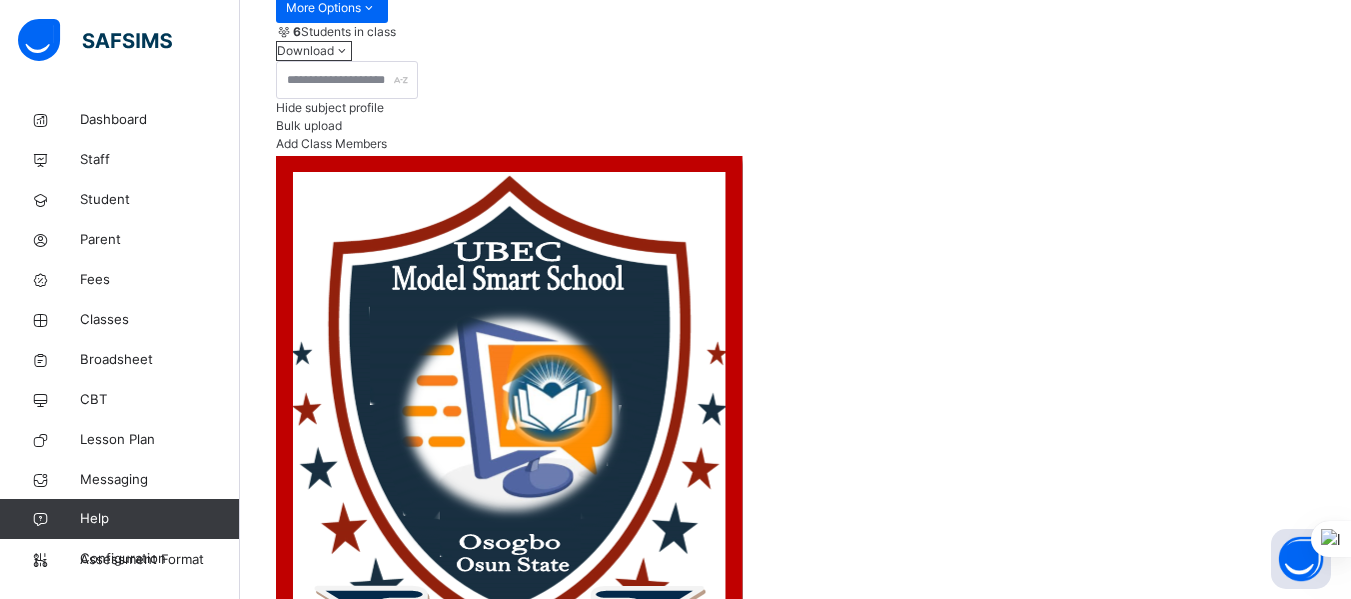 scroll, scrollTop: 357, scrollLeft: 0, axis: vertical 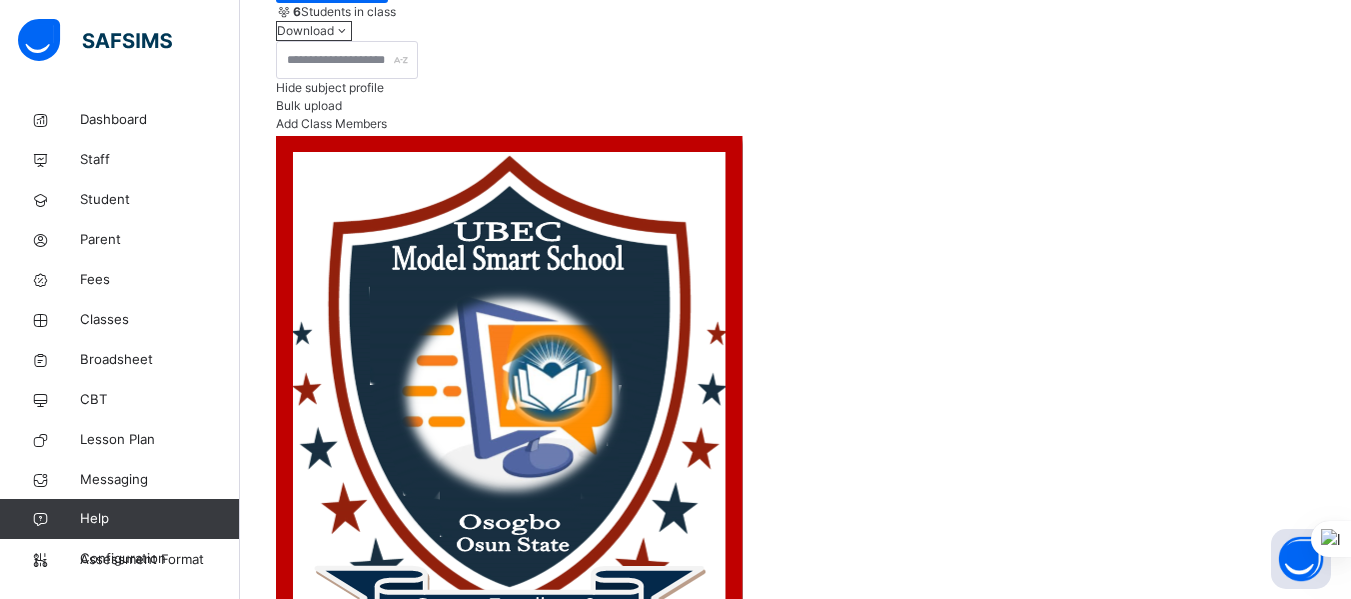 click on "[FIRST] [LAST] [LAST]" at bounding box center (361, 3204) 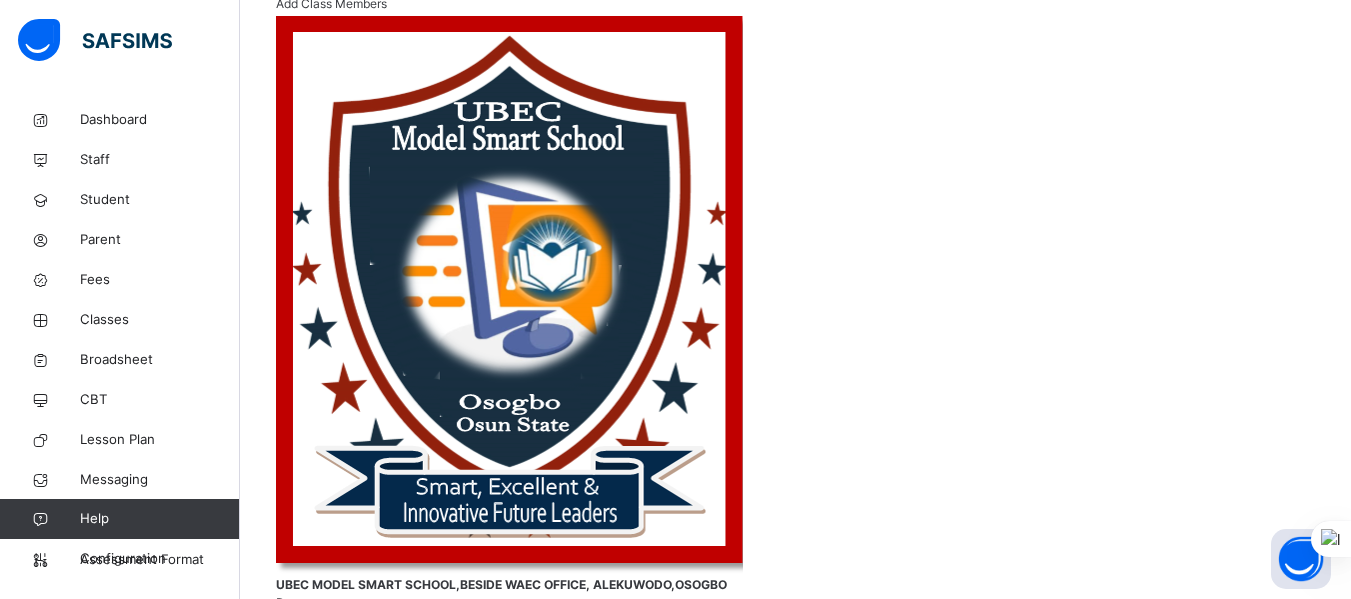 scroll, scrollTop: 474, scrollLeft: 0, axis: vertical 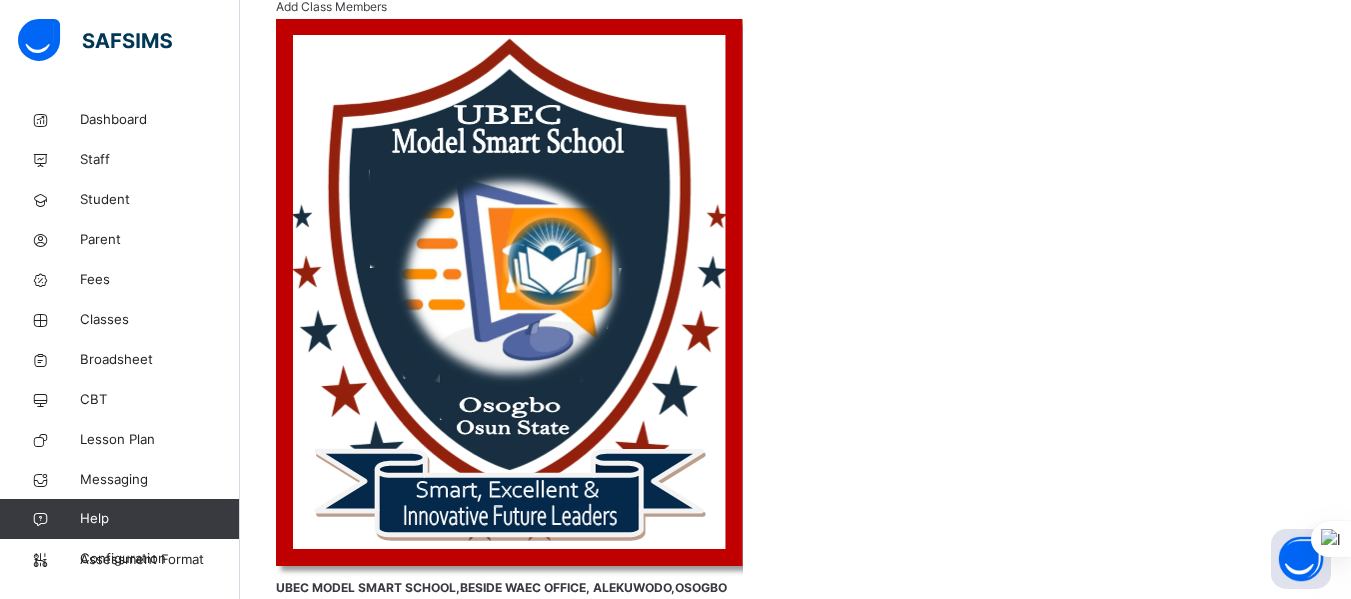 click on "[FIRST] [LAST] [LAST]" at bounding box center [361, 3157] 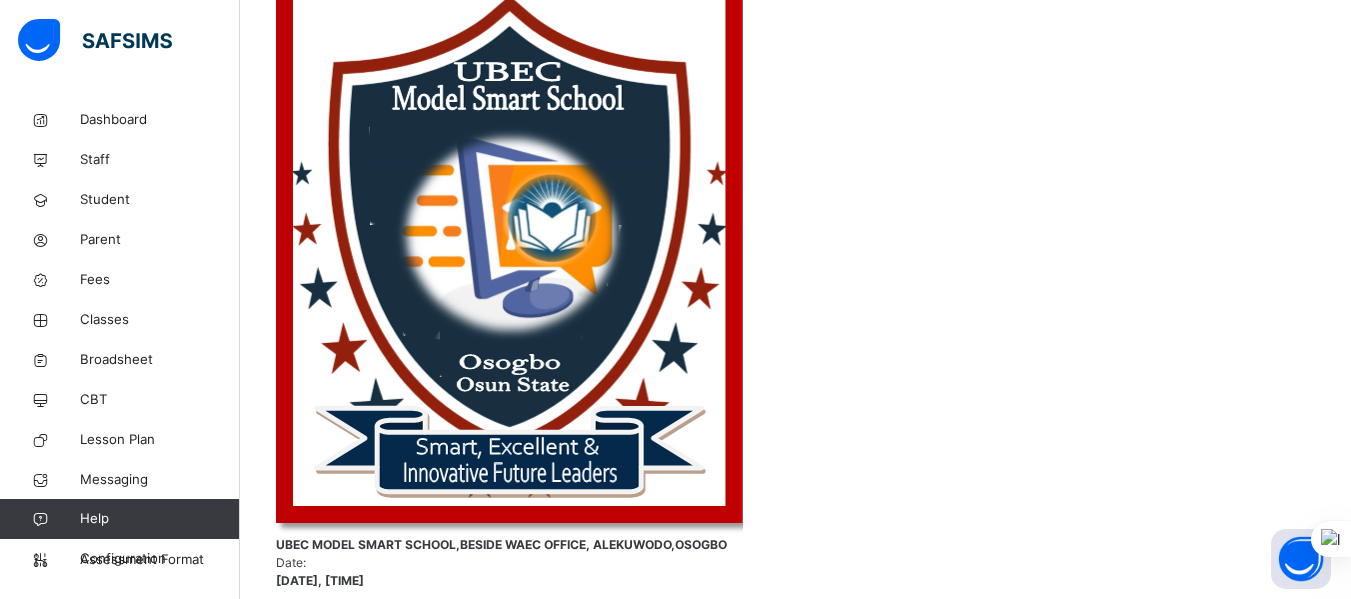 scroll, scrollTop: 524, scrollLeft: 0, axis: vertical 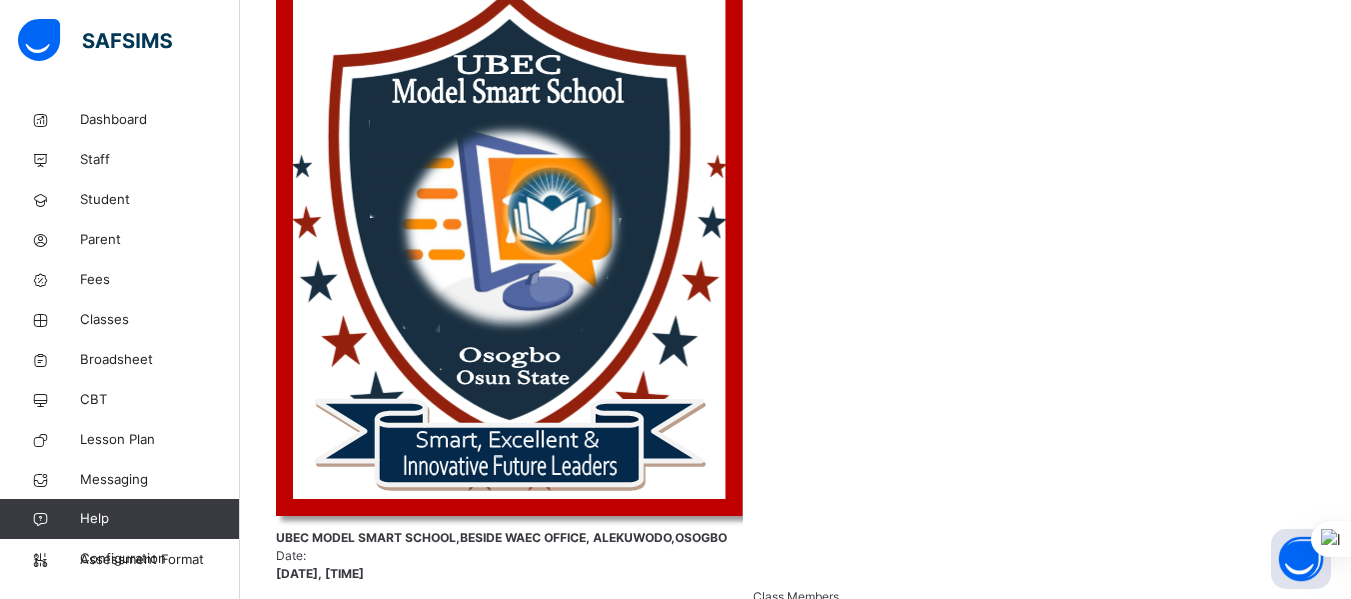 click on "[FIRST] [LAST] [LAST]" at bounding box center [361, 3178] 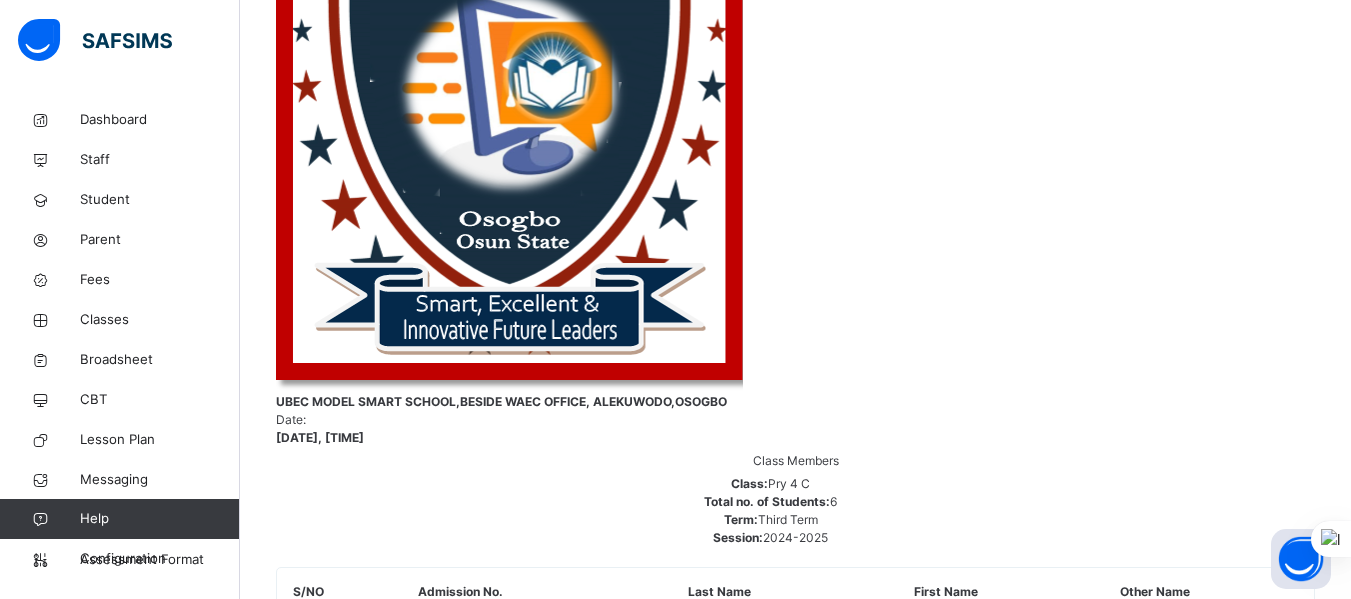 scroll, scrollTop: 654, scrollLeft: 0, axis: vertical 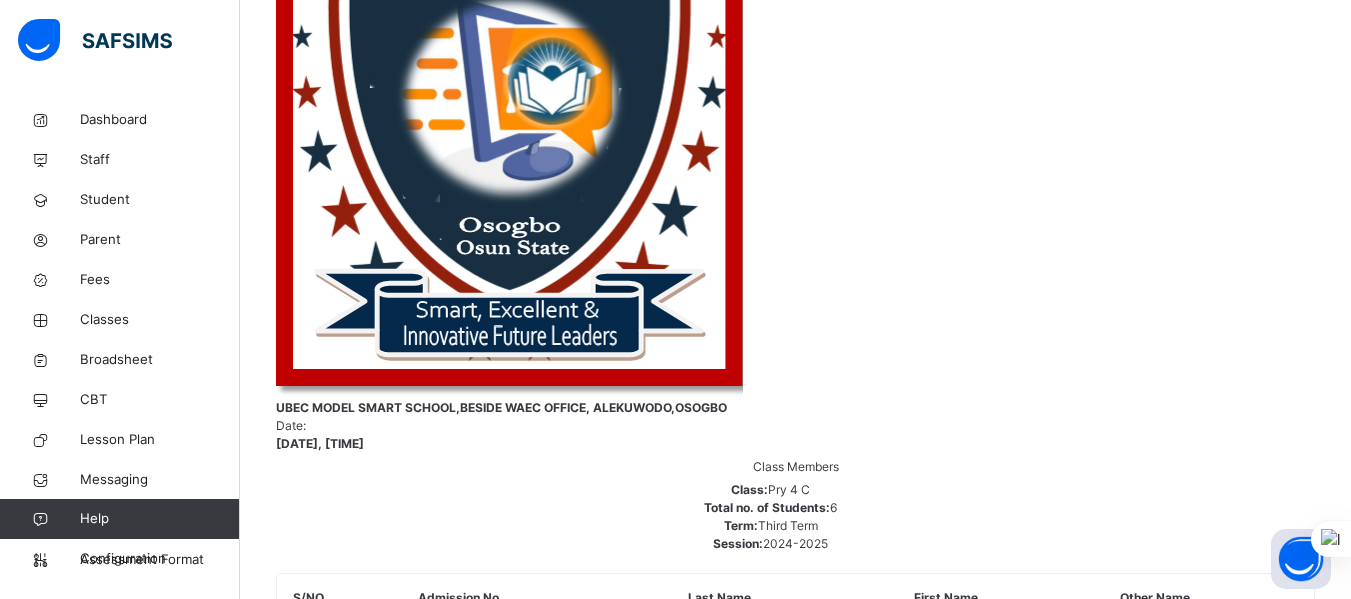 click on "[FIRST] [LAST] [LAST]" at bounding box center [361, 3118] 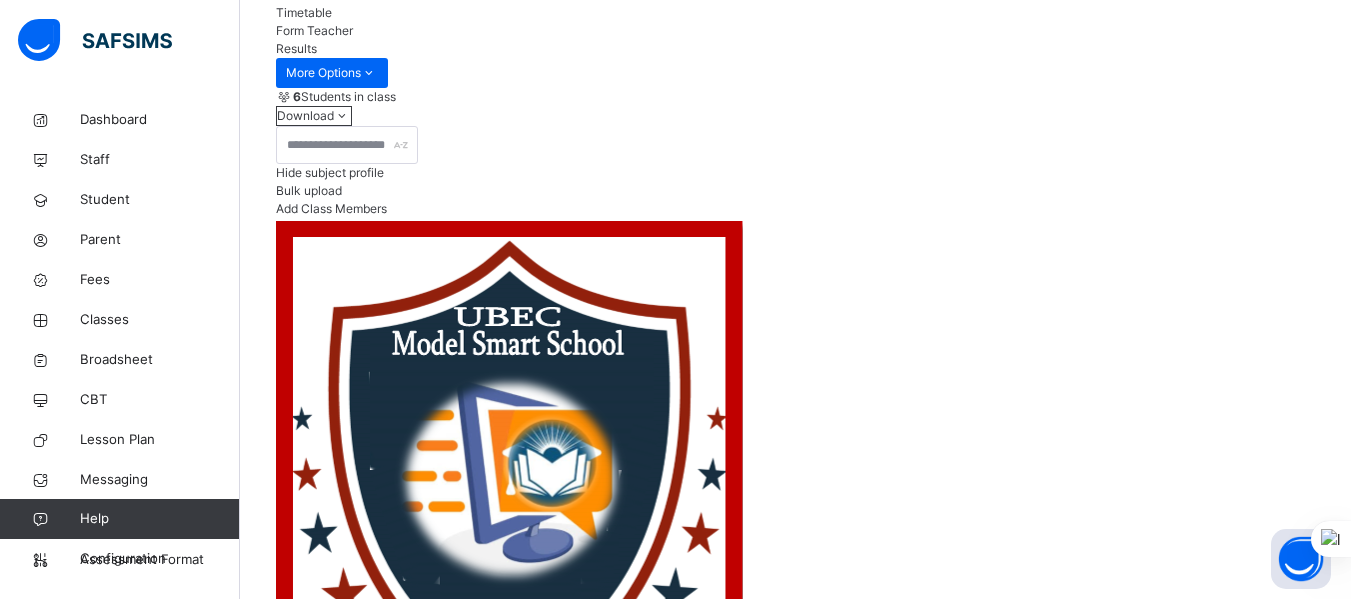scroll, scrollTop: 277, scrollLeft: 0, axis: vertical 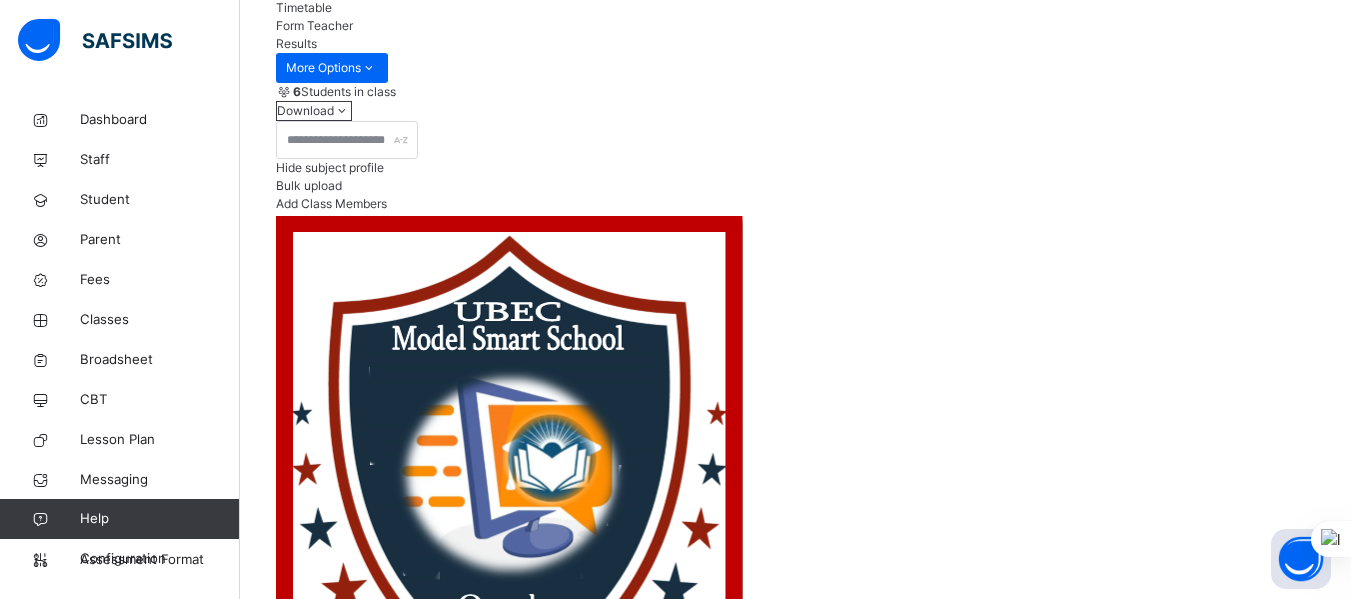 click on "[FIRST] [LAST] [LAST]" at bounding box center [361, 3213] 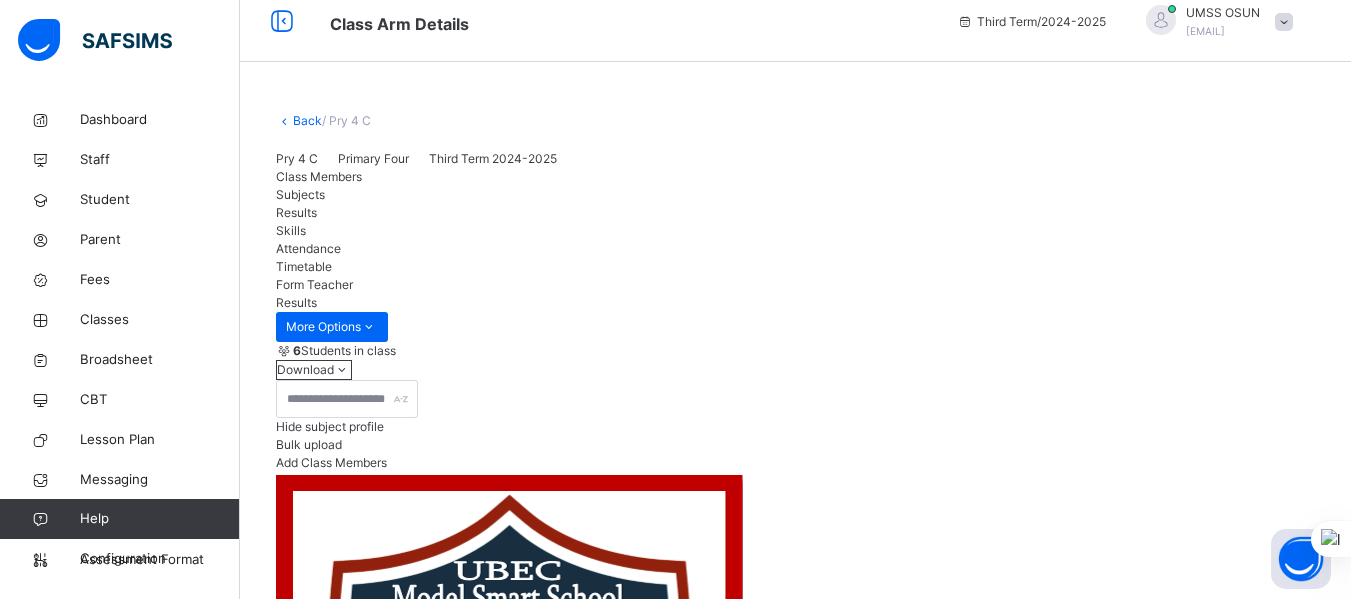 scroll, scrollTop: 0, scrollLeft: 0, axis: both 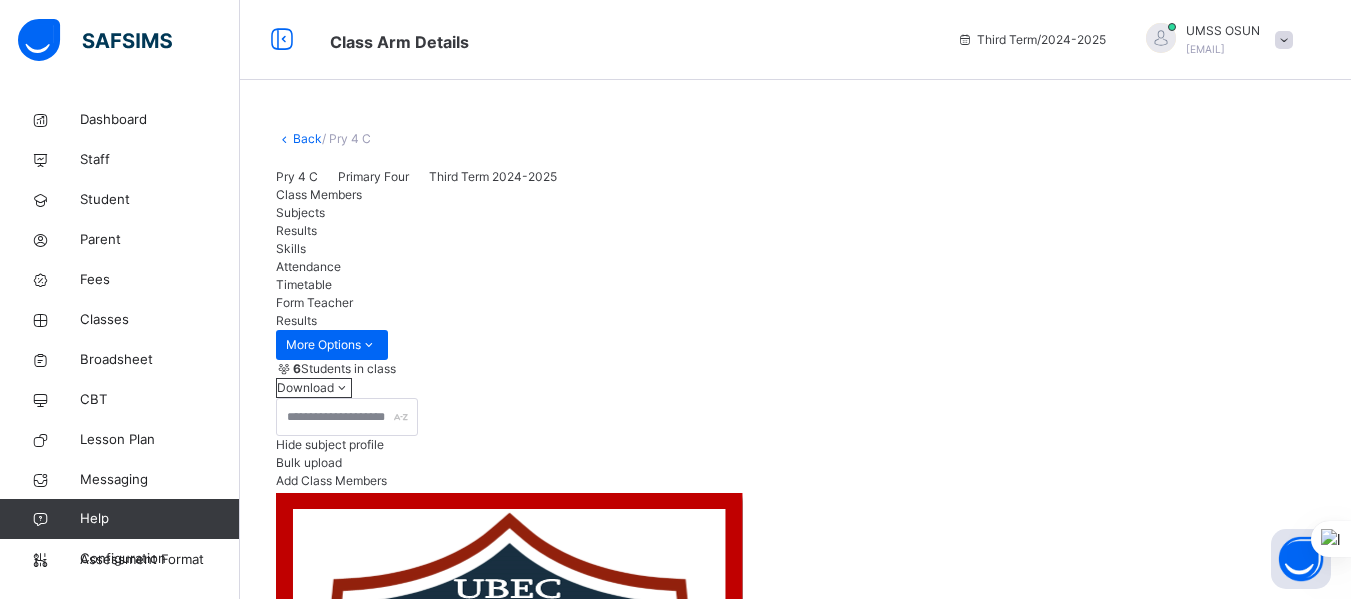 click on "Back" at bounding box center [307, 138] 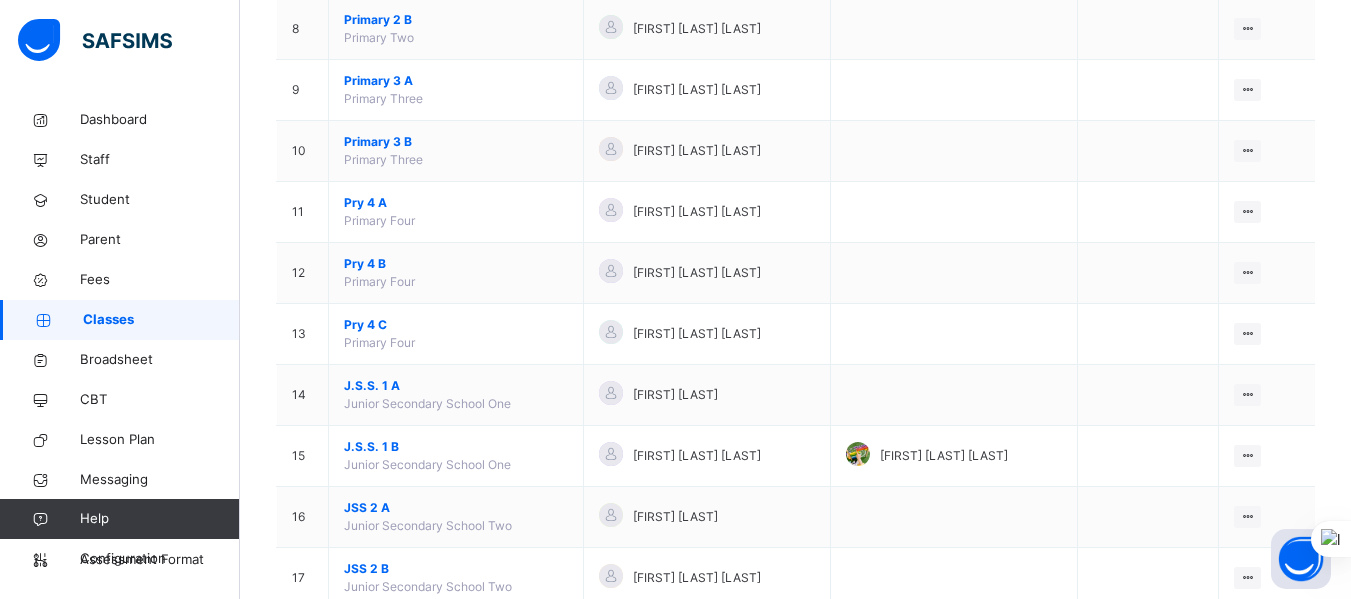 scroll, scrollTop: 726, scrollLeft: 0, axis: vertical 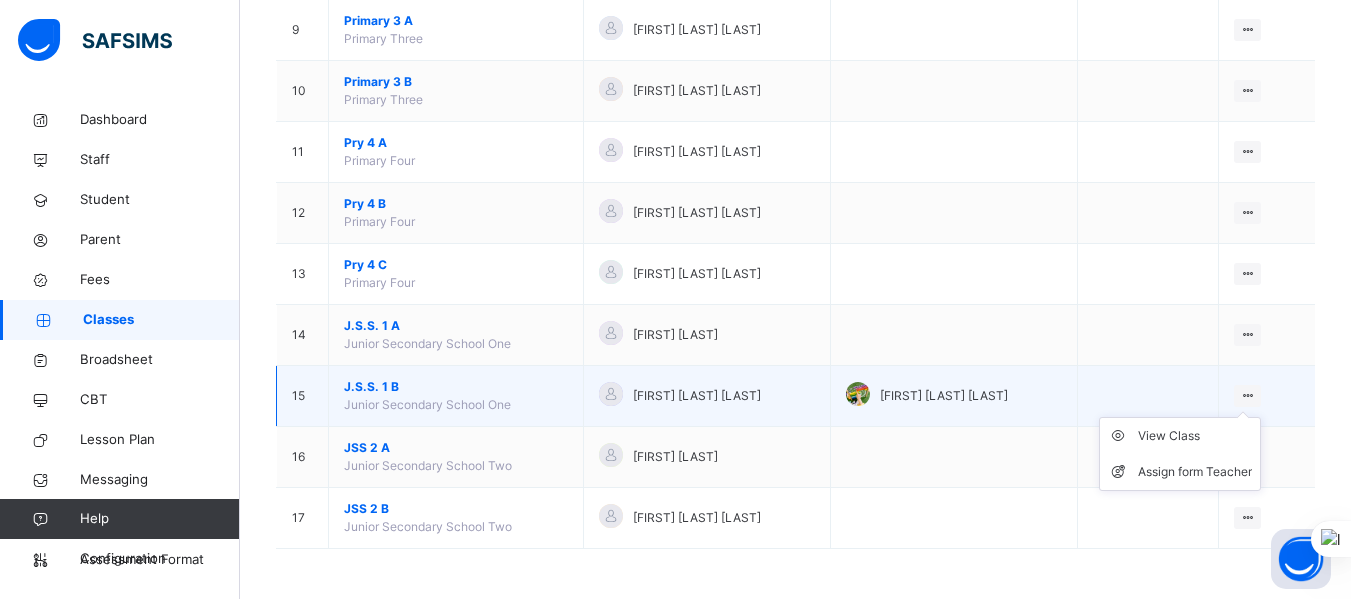click at bounding box center (1247, 395) 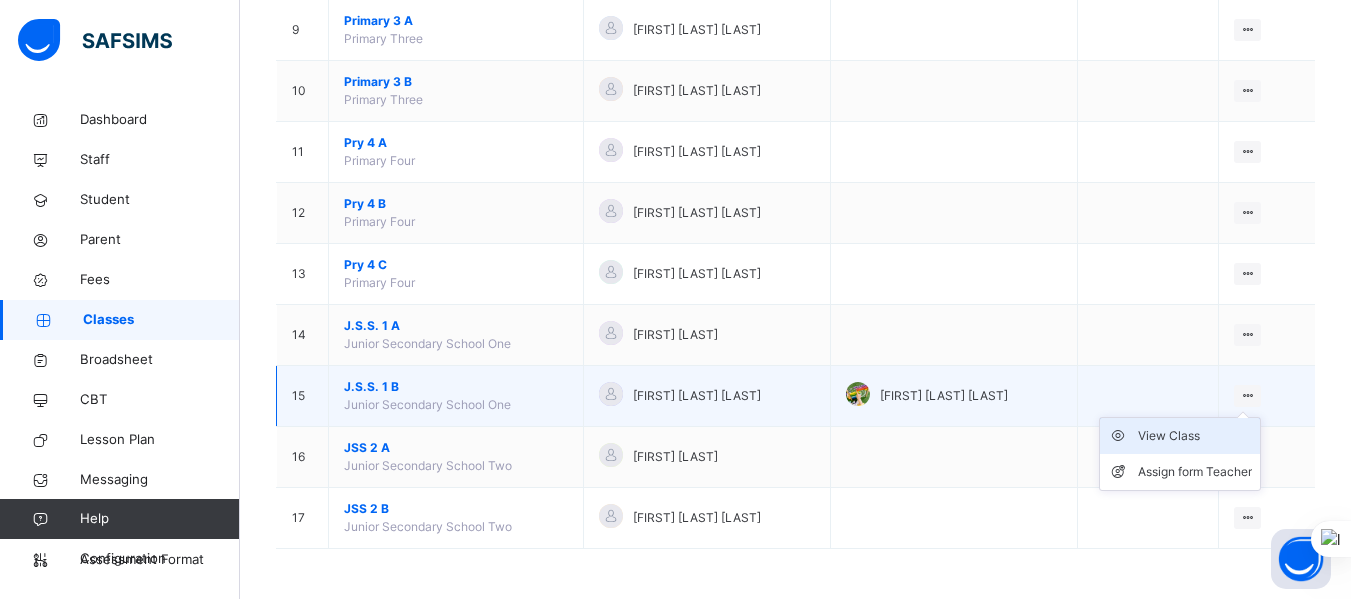 click on "View Class" at bounding box center (1195, 436) 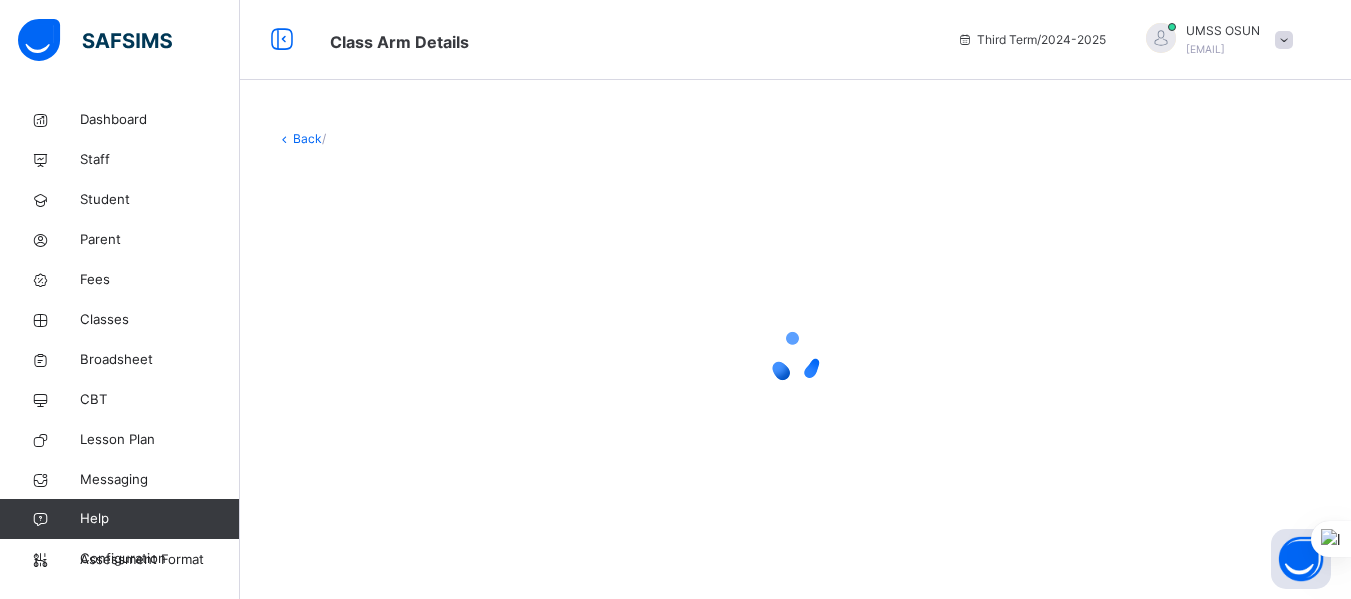 scroll, scrollTop: 0, scrollLeft: 0, axis: both 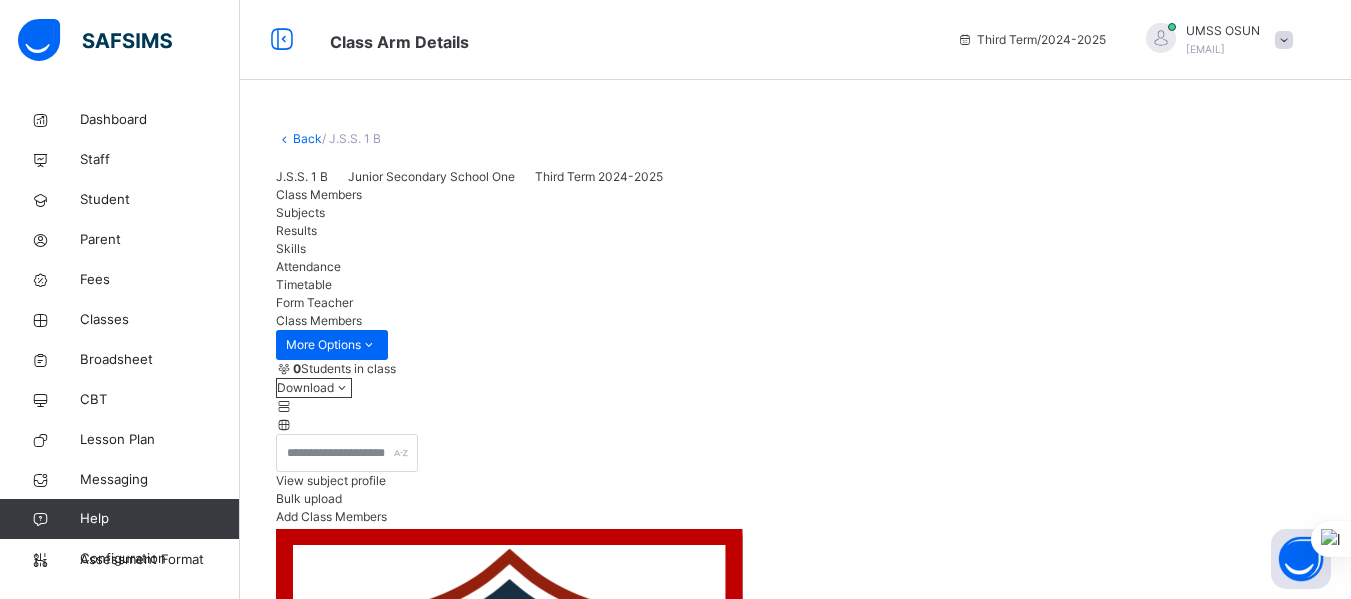 click on "Results" at bounding box center (296, 230) 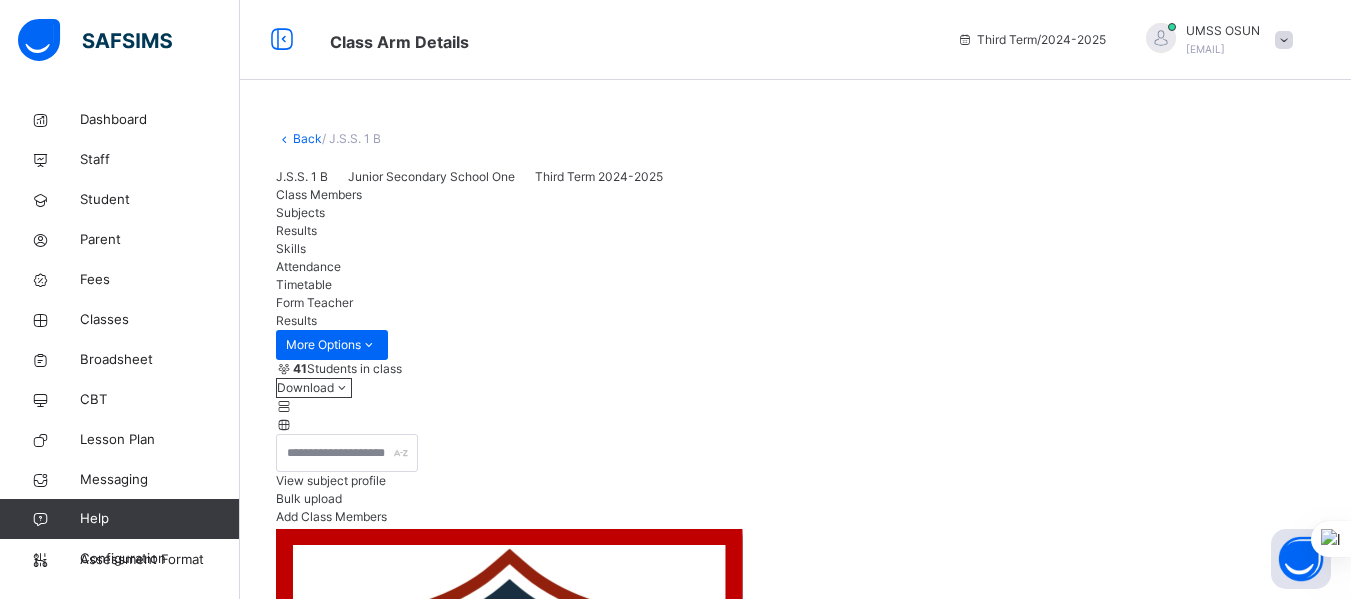 click on "Results" at bounding box center [795, 231] 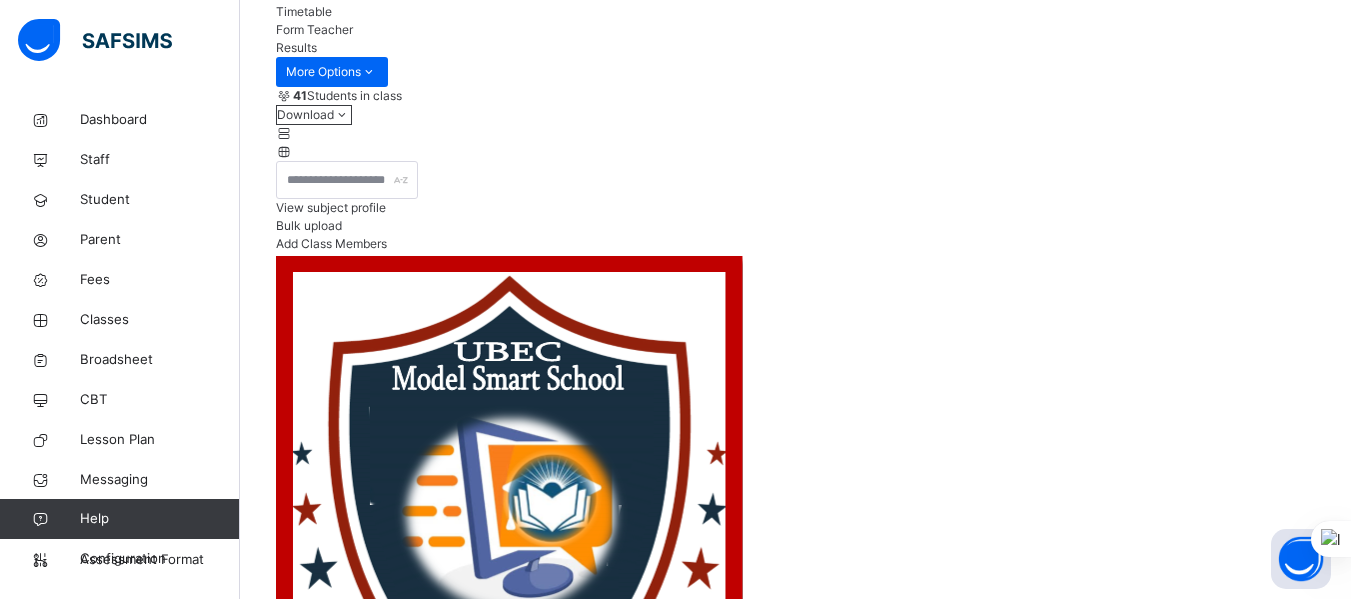 scroll, scrollTop: 581, scrollLeft: 0, axis: vertical 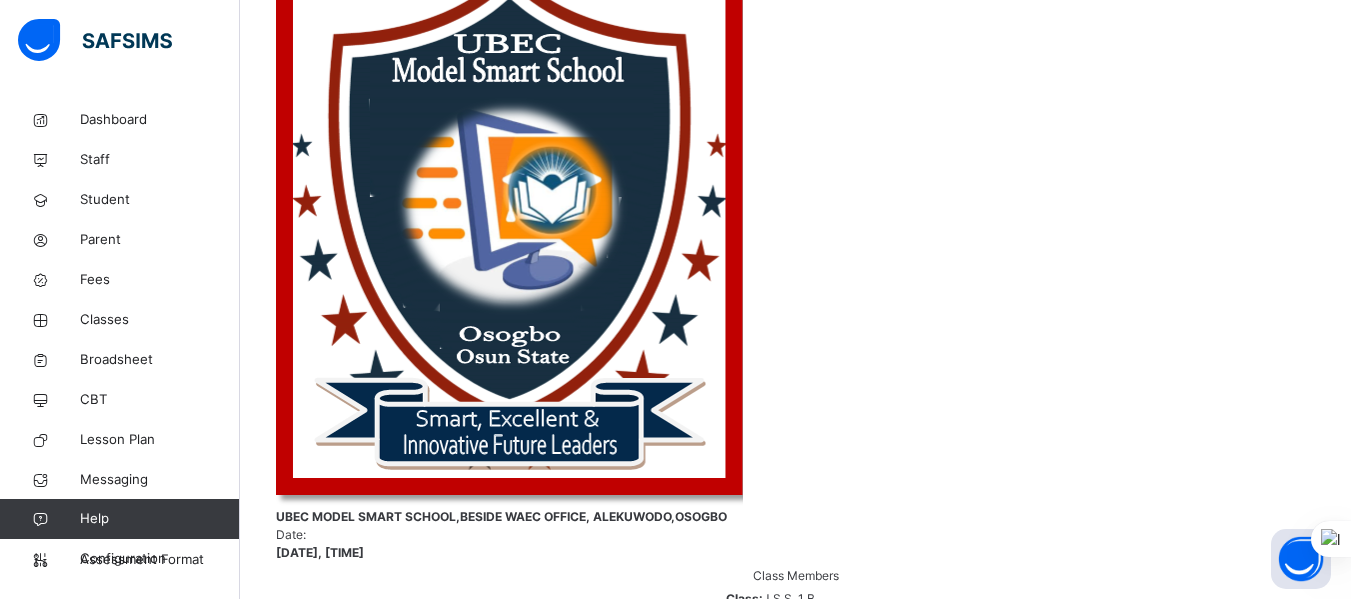 click on "[FIRST] [LAST] [LAST]" at bounding box center [416, 6930] 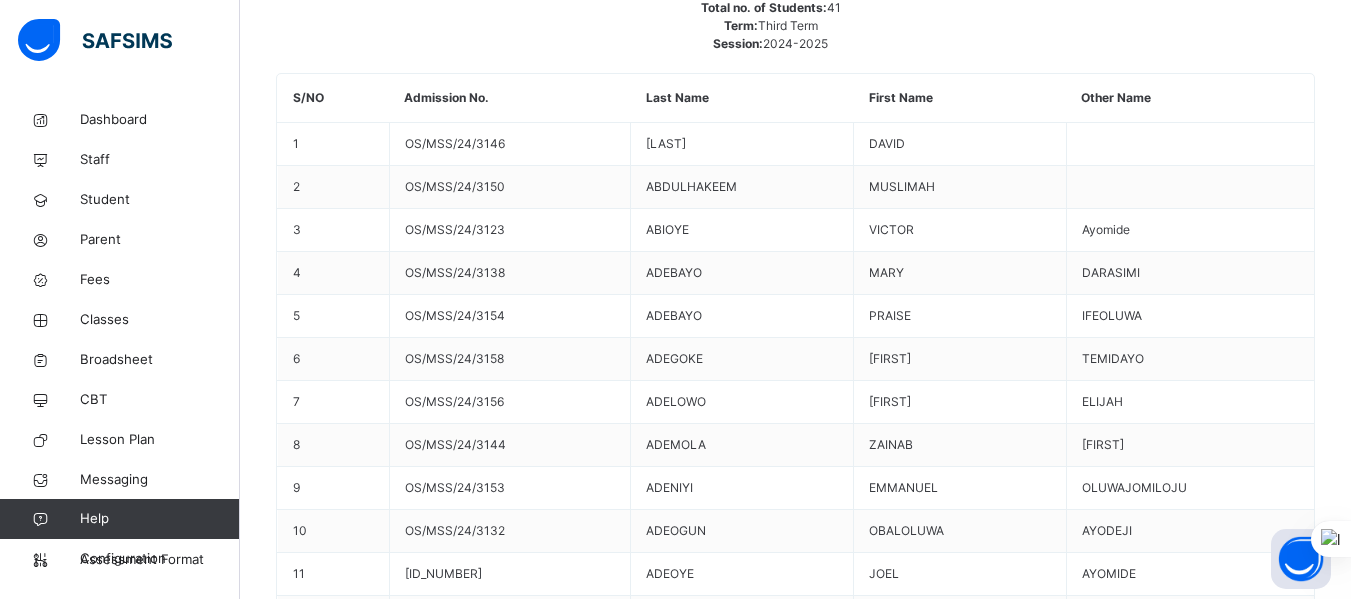 click at bounding box center (602, 6779) 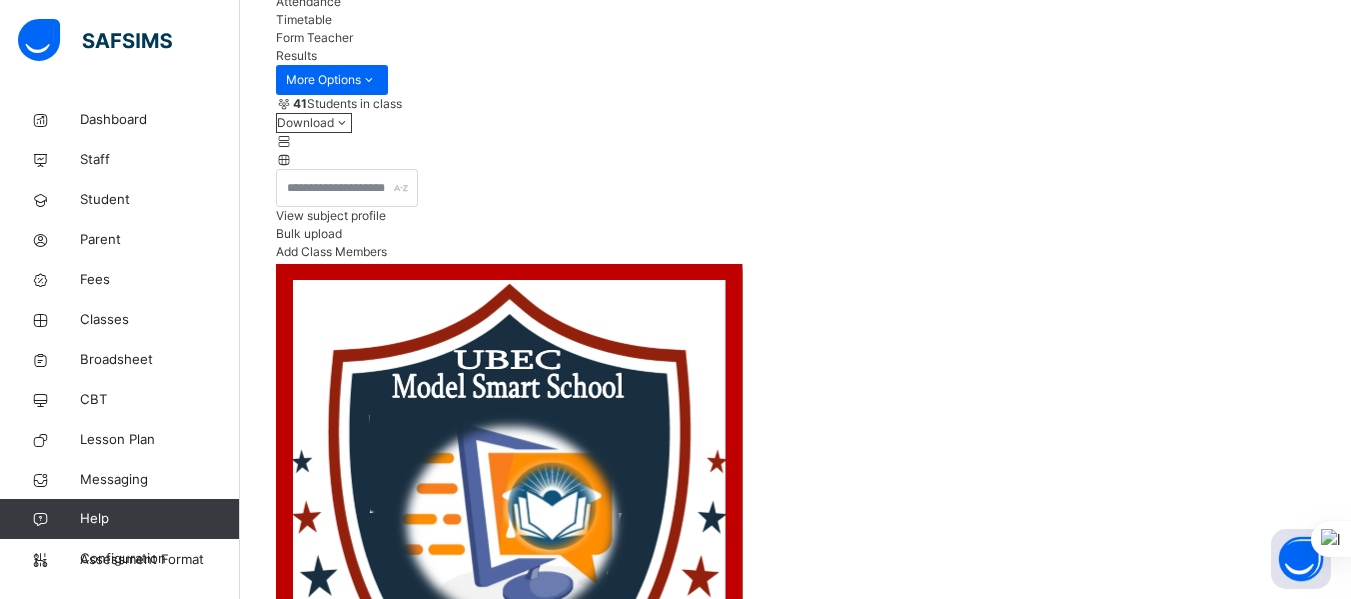 scroll, scrollTop: 0, scrollLeft: 0, axis: both 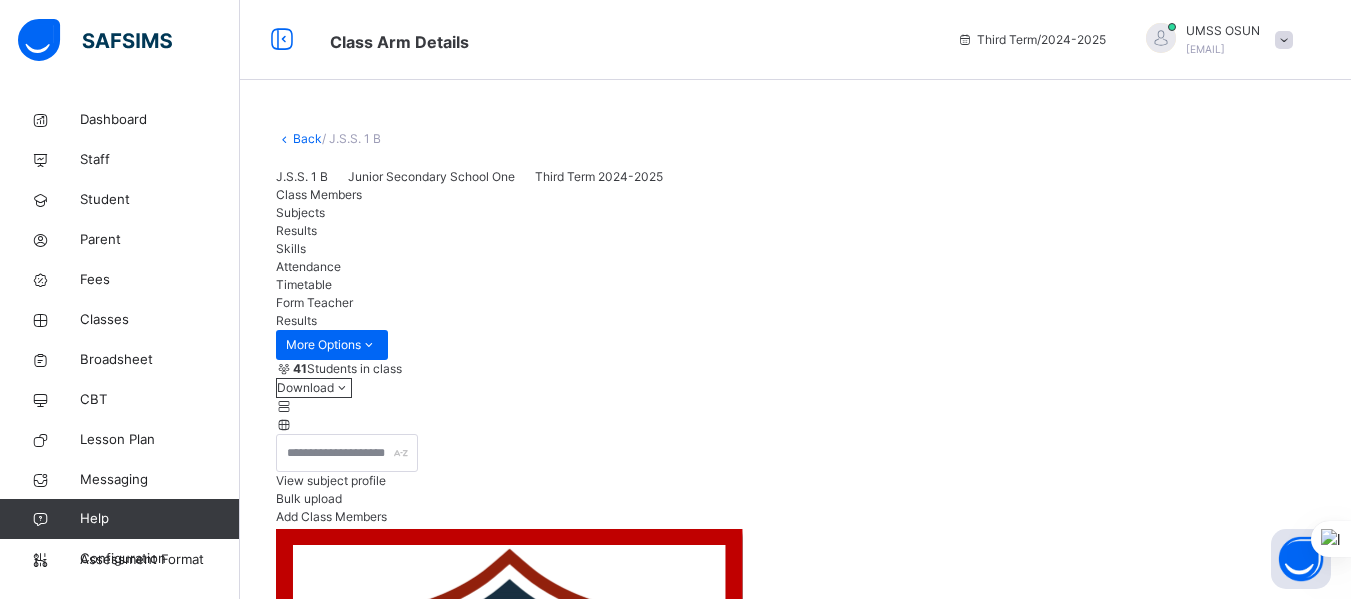 click on "Back" at bounding box center [307, 138] 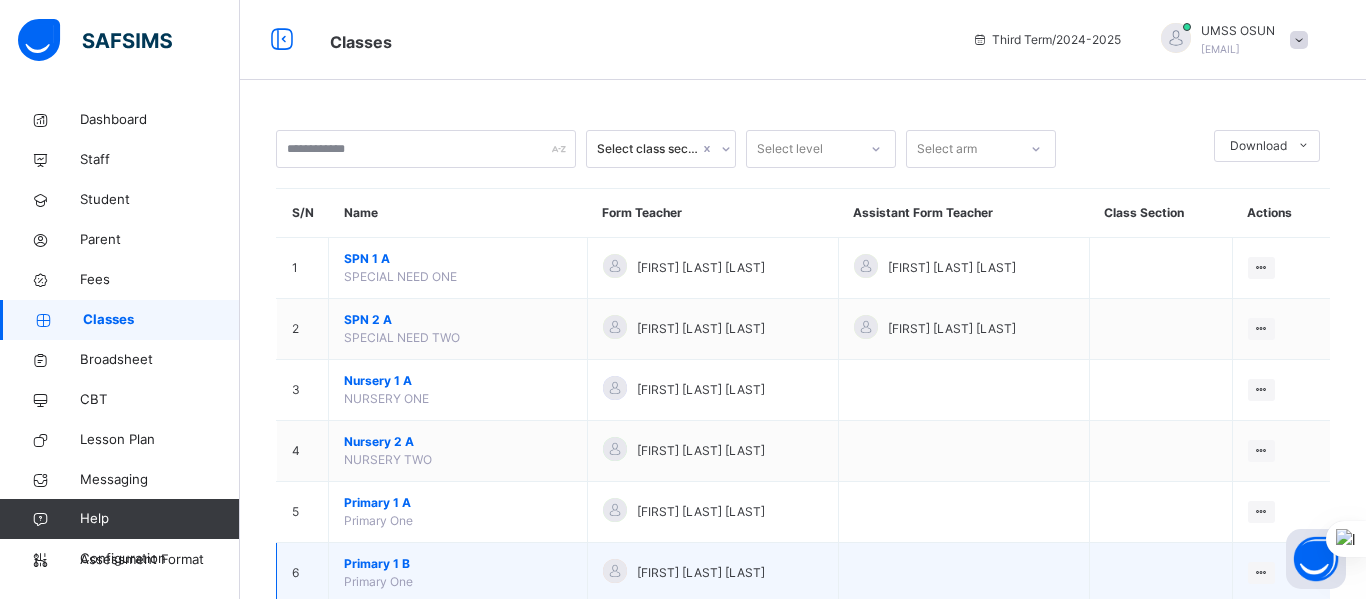 click on "[FIRST] [LAST] [LAST]" at bounding box center (712, 573) 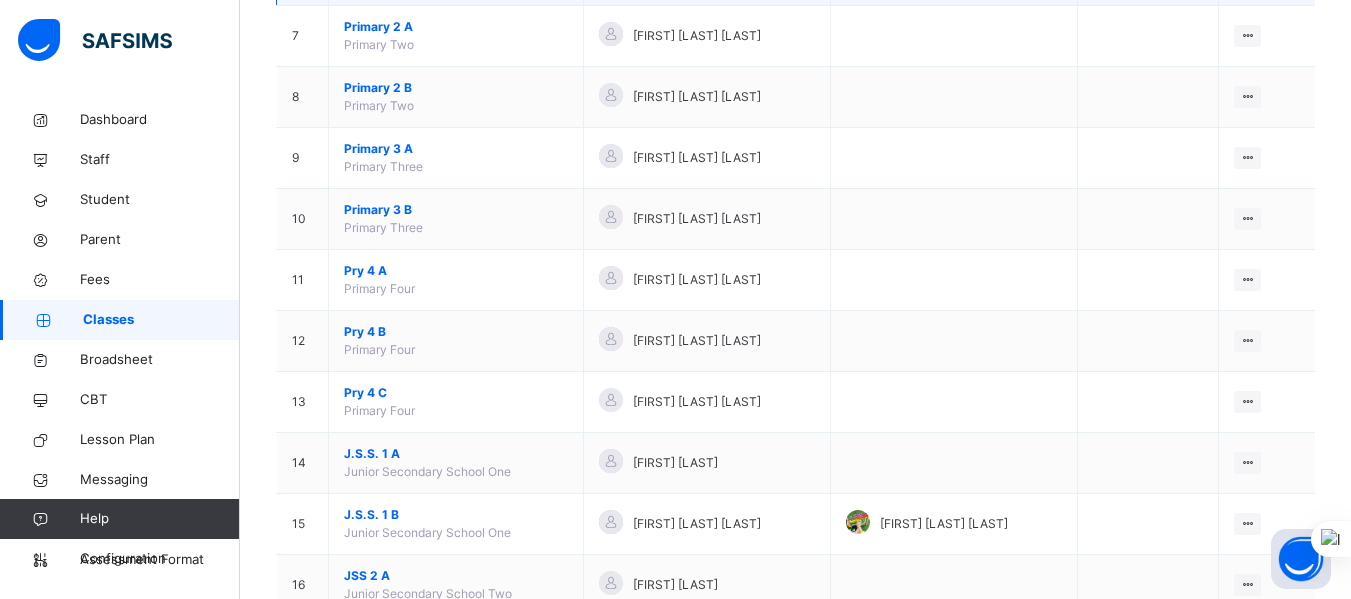scroll, scrollTop: 591, scrollLeft: 0, axis: vertical 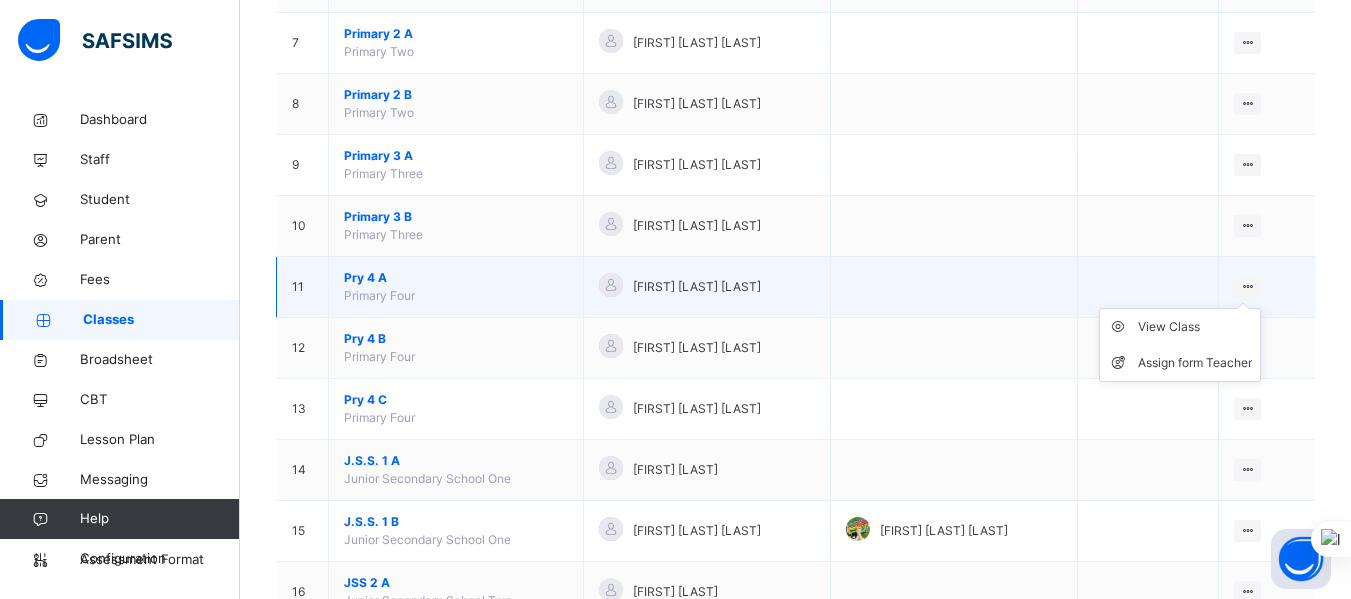 click on "View Class Assign form Teacher" at bounding box center (1180, 345) 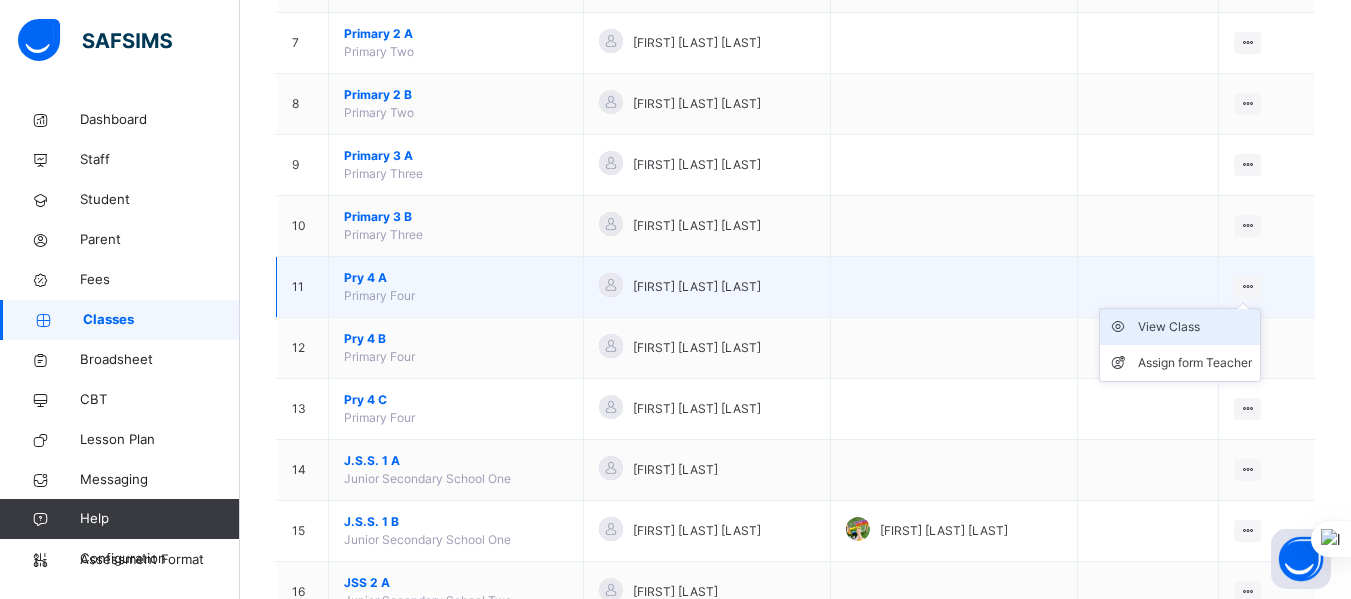 click on "View Class" at bounding box center [1195, 327] 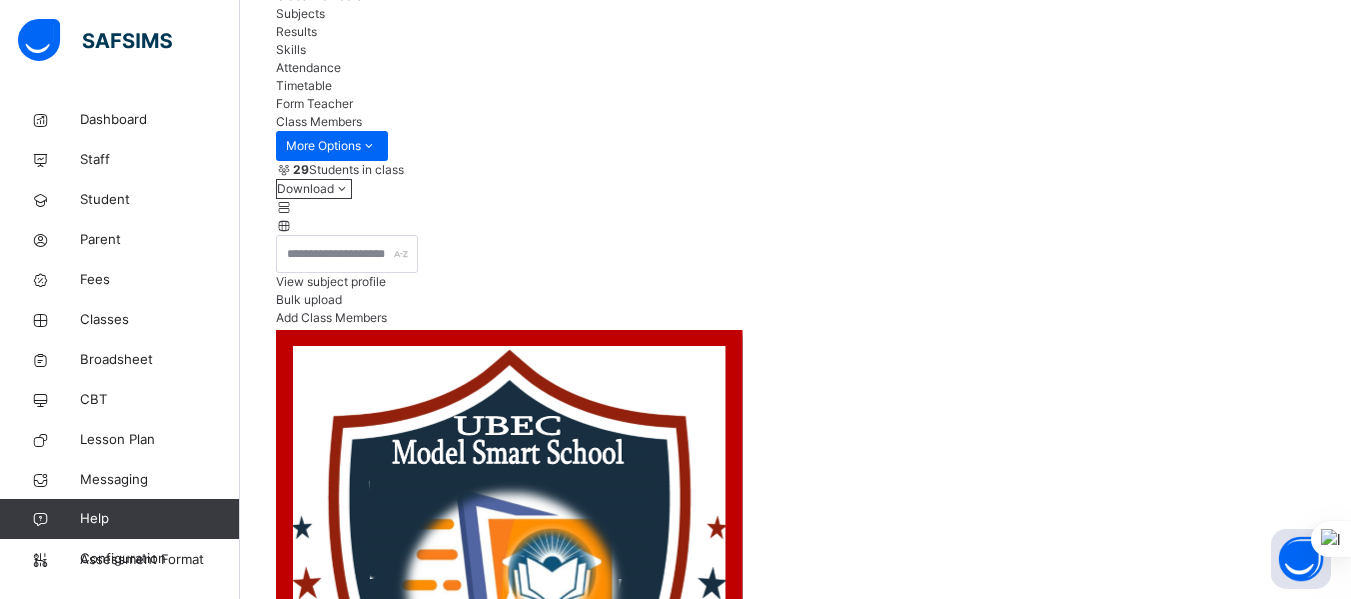 scroll, scrollTop: 370, scrollLeft: 0, axis: vertical 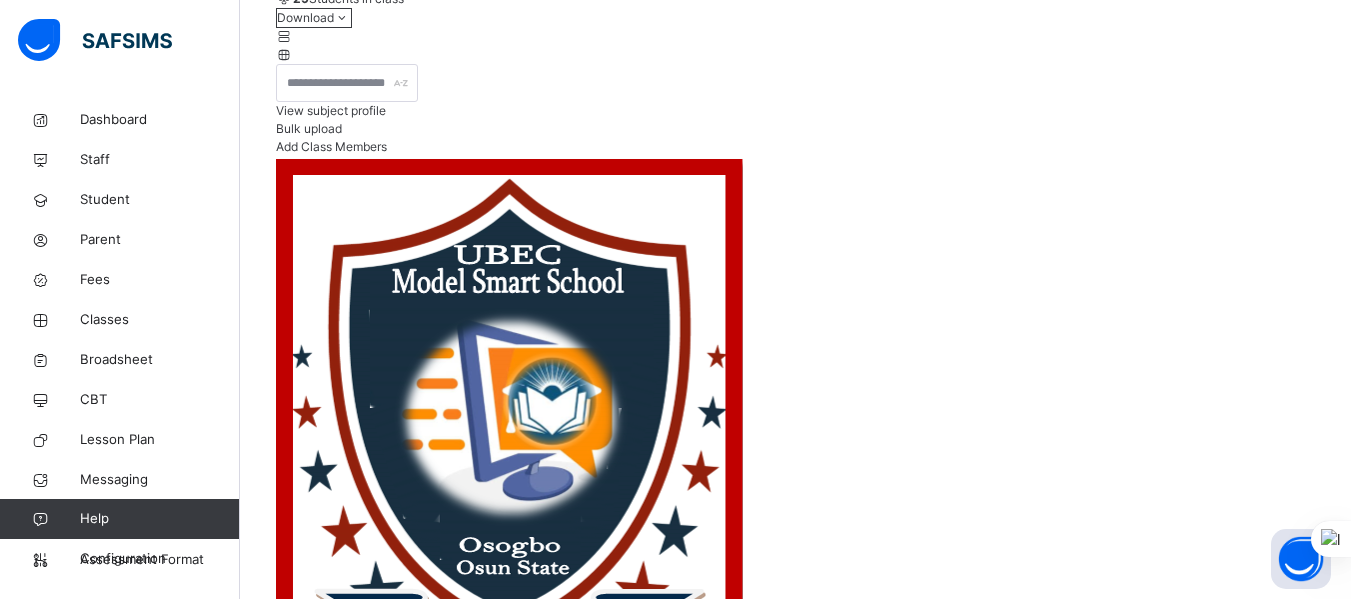 click on "Subjects" at bounding box center [795, -157] 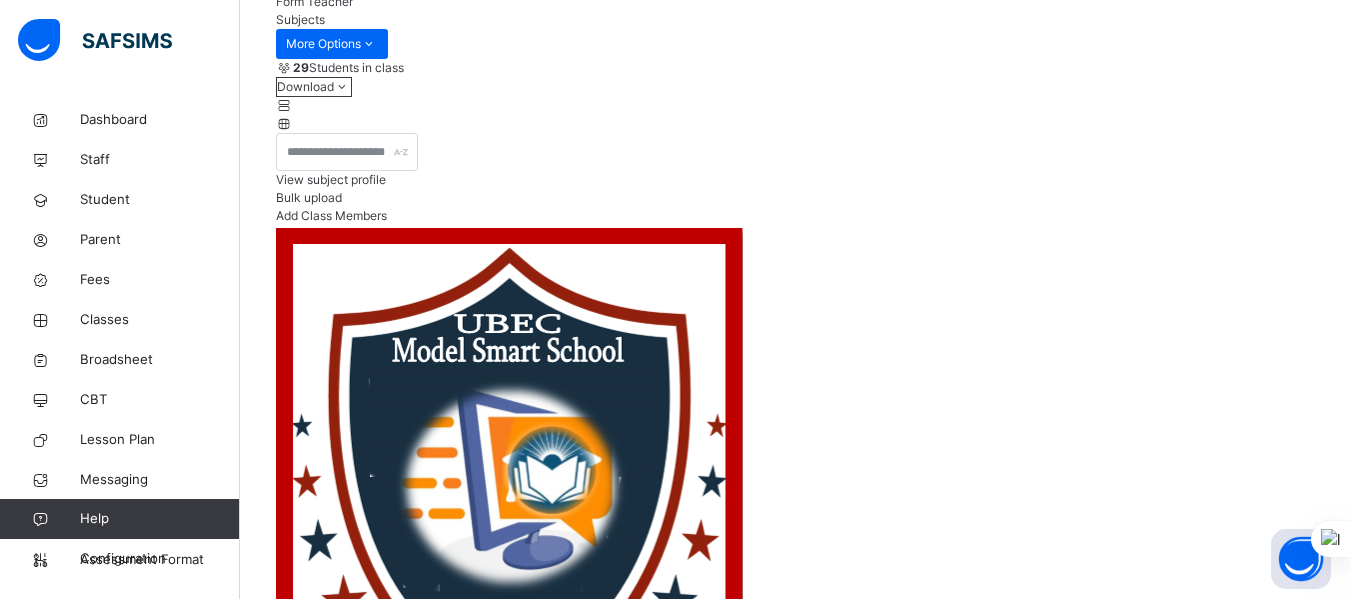 click on "Results" at bounding box center (296, -71) 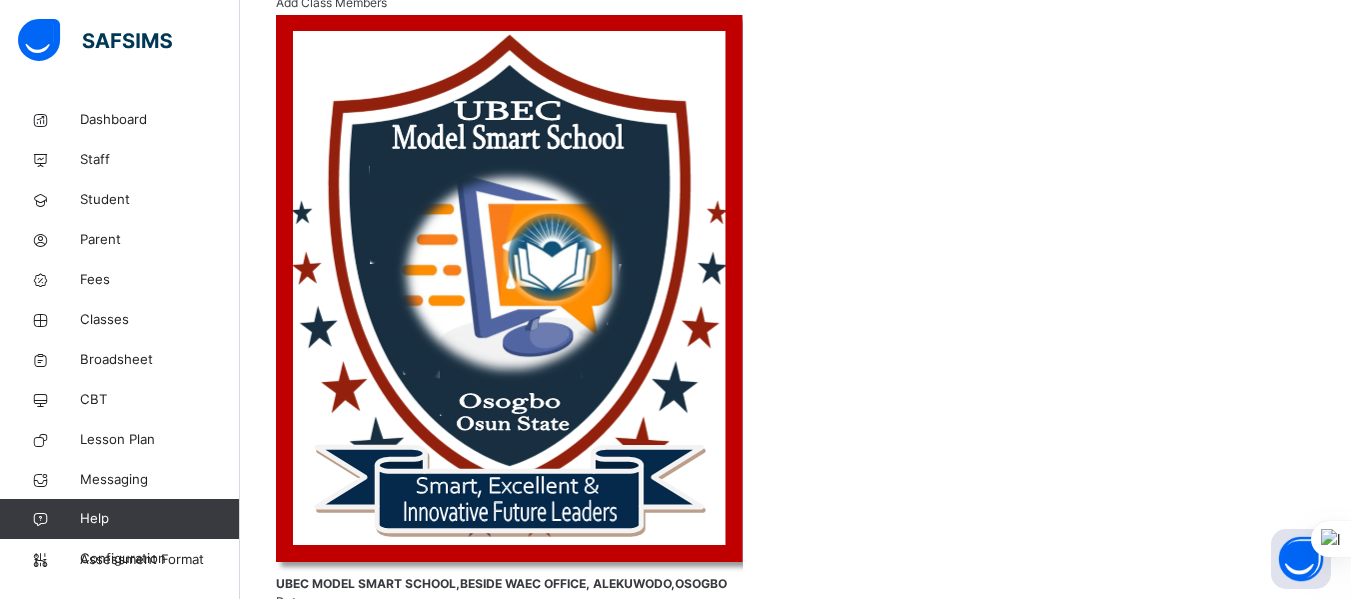 scroll, scrollTop: 581, scrollLeft: 0, axis: vertical 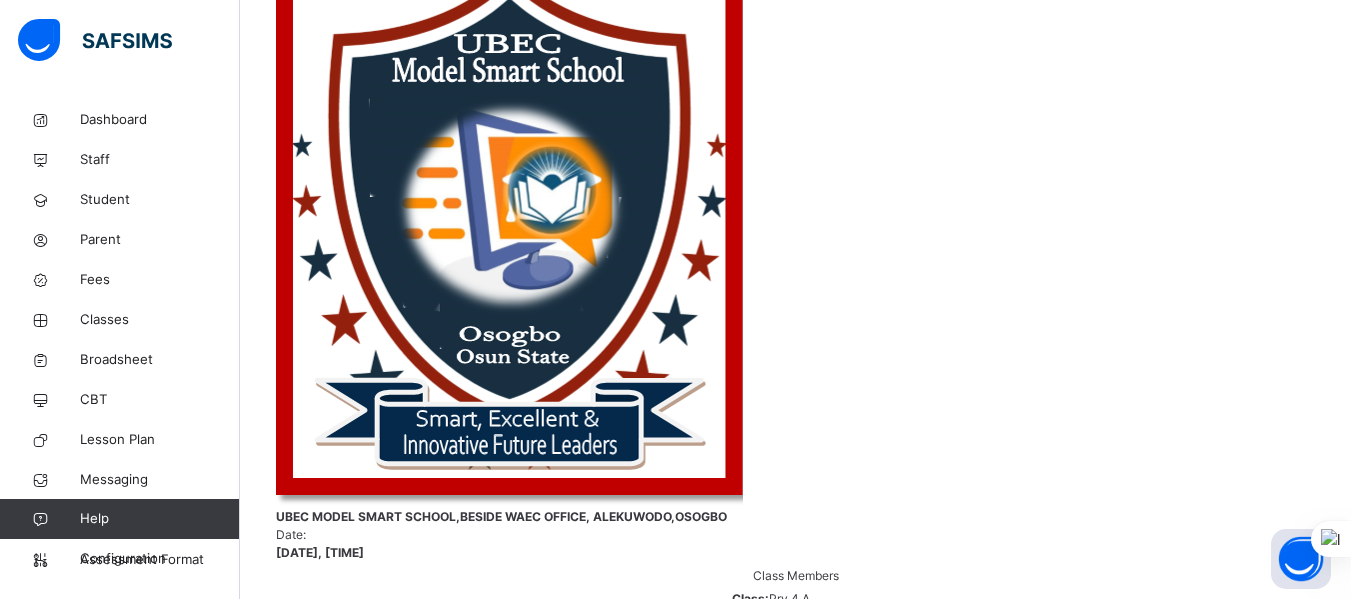 click on "[FIRST] [LAST] [LAST]" at bounding box center [416, 5404] 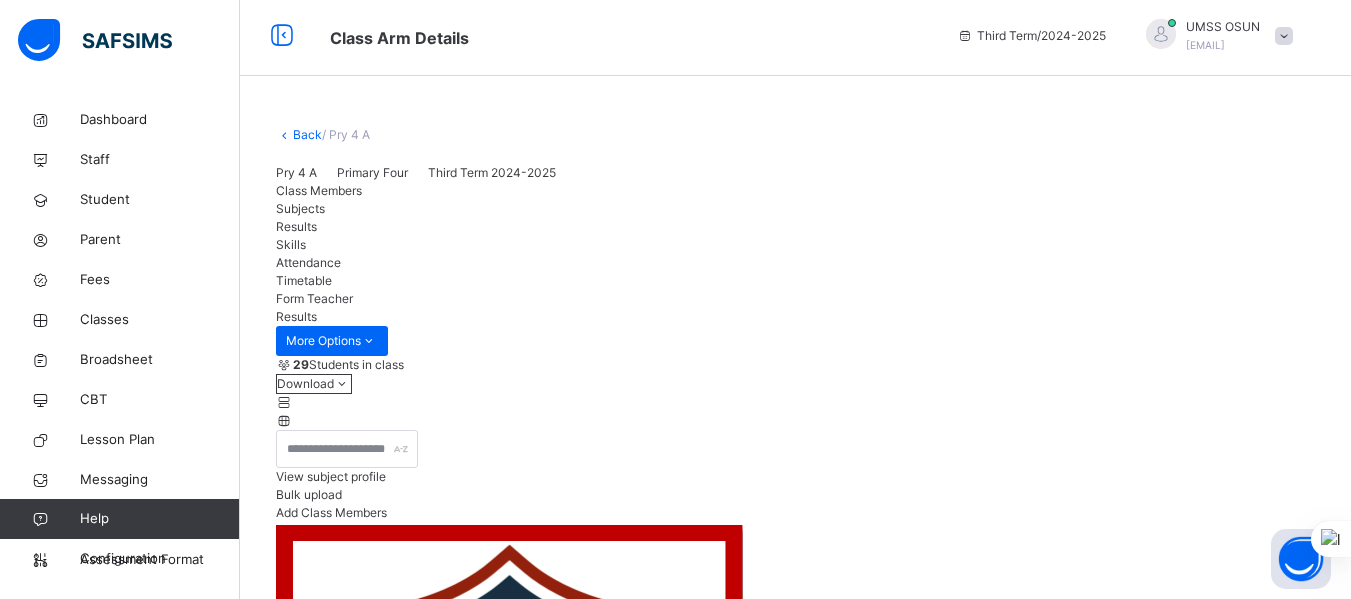 scroll, scrollTop: 0, scrollLeft: 0, axis: both 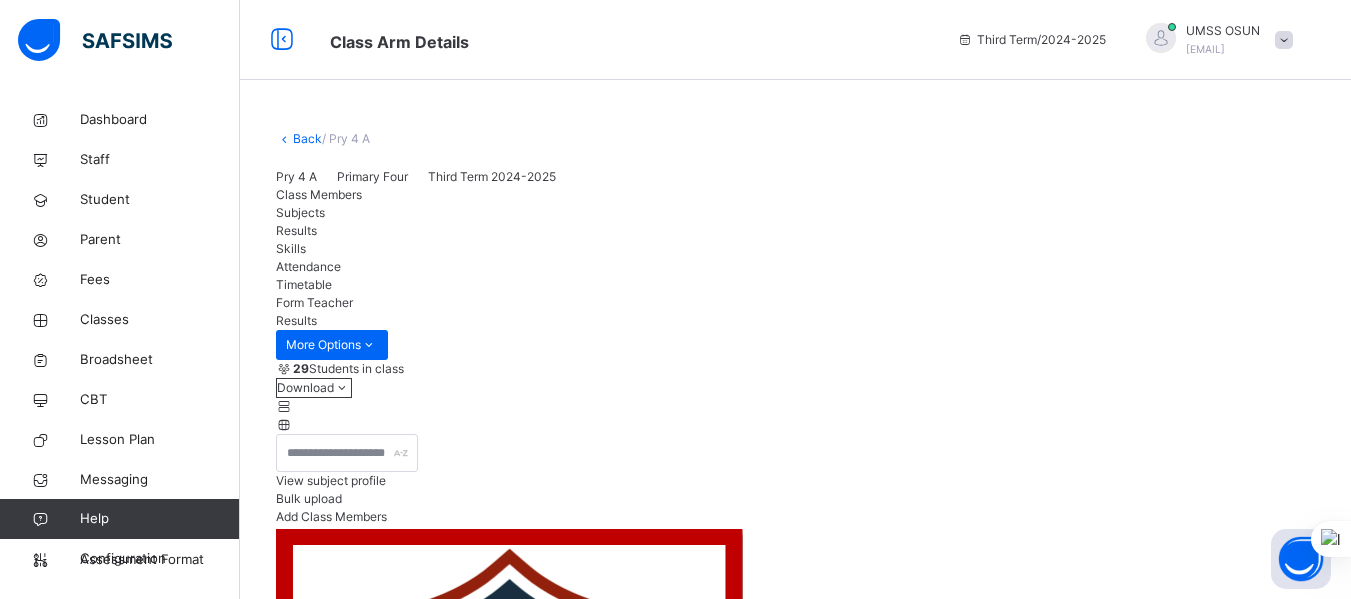 click on "Back" at bounding box center [307, 138] 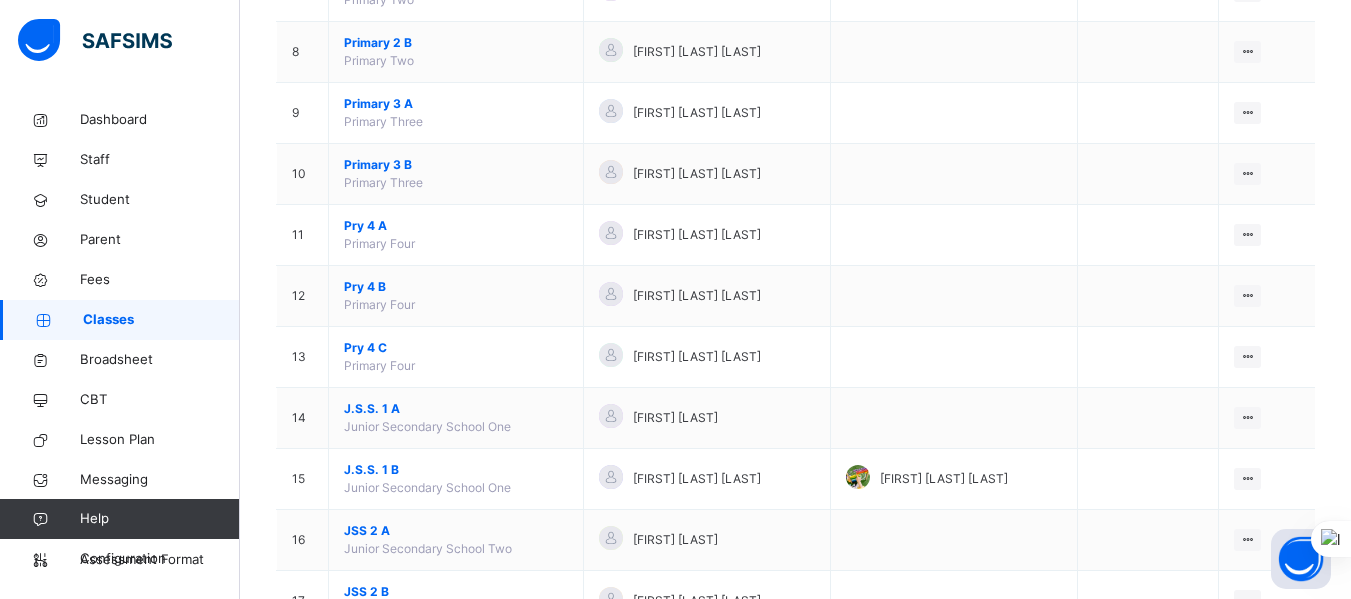 scroll, scrollTop: 726, scrollLeft: 0, axis: vertical 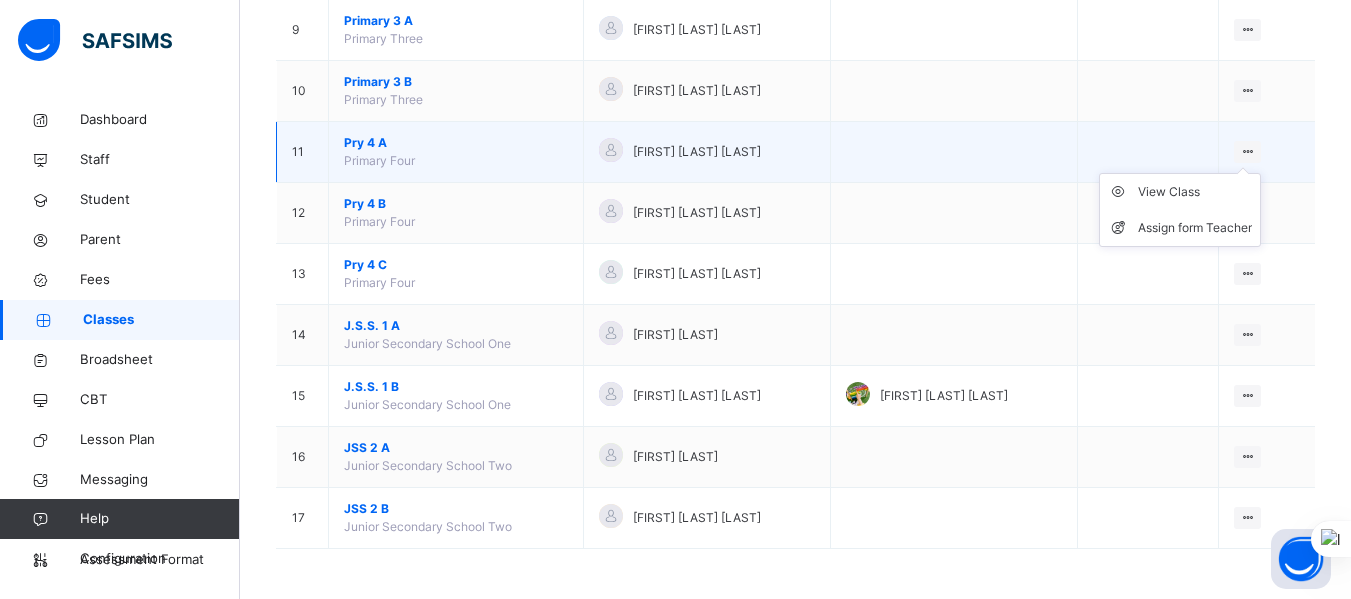 click at bounding box center (1247, 151) 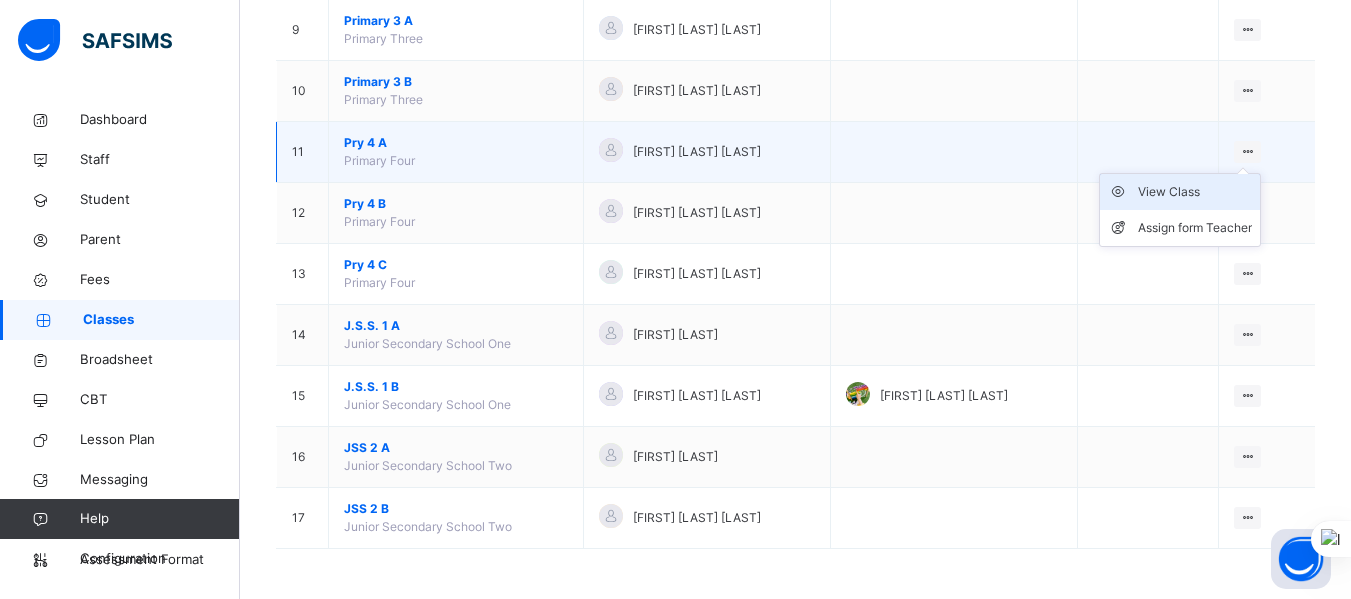 click on "View Class" at bounding box center [1195, 192] 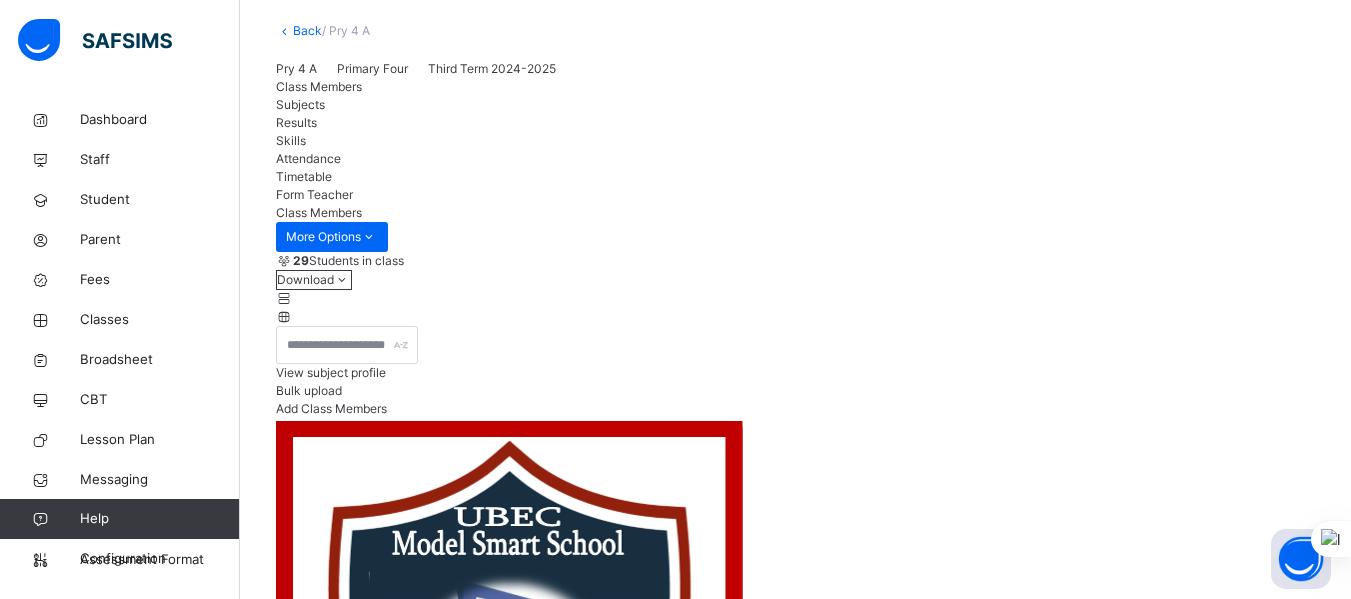 scroll, scrollTop: 294, scrollLeft: 0, axis: vertical 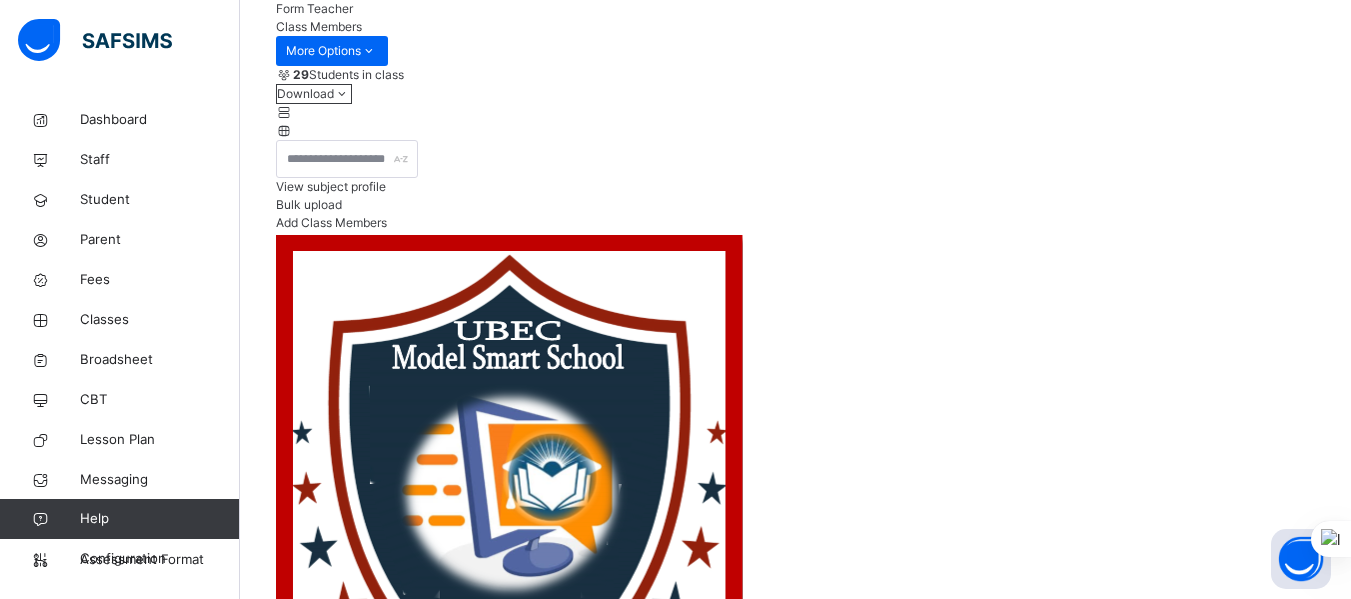 click on "Results" at bounding box center (795, -63) 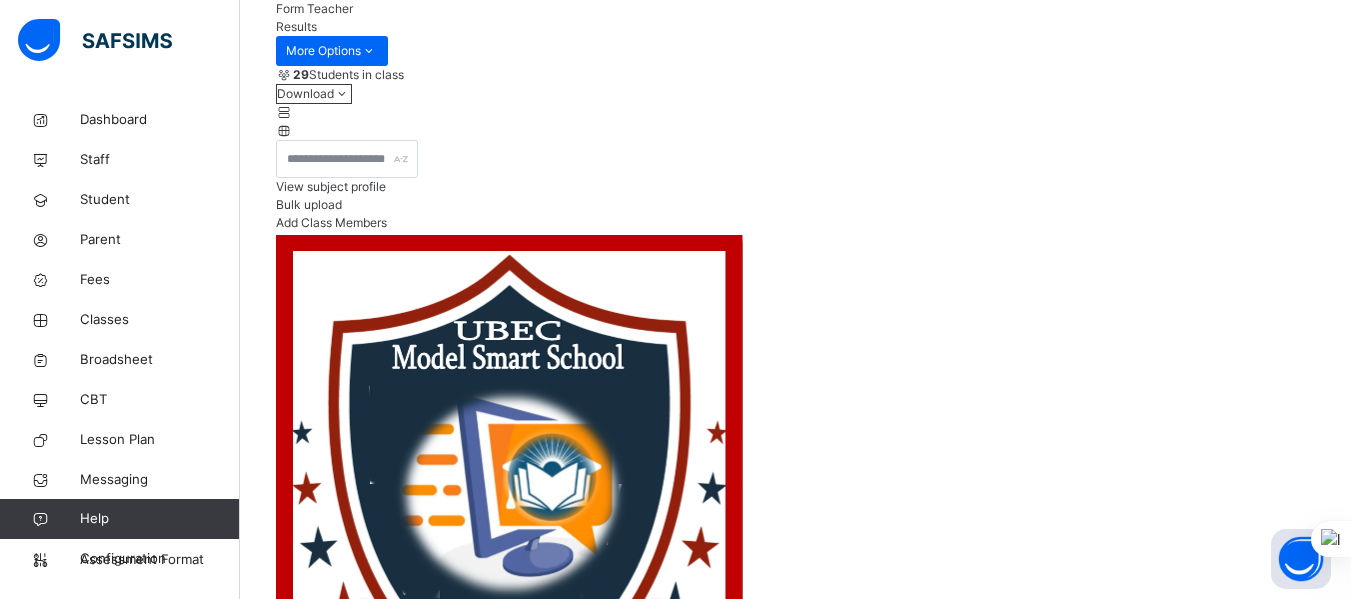 click on "[FIRST] [LAST] [LAST]" at bounding box center (416, 5868) 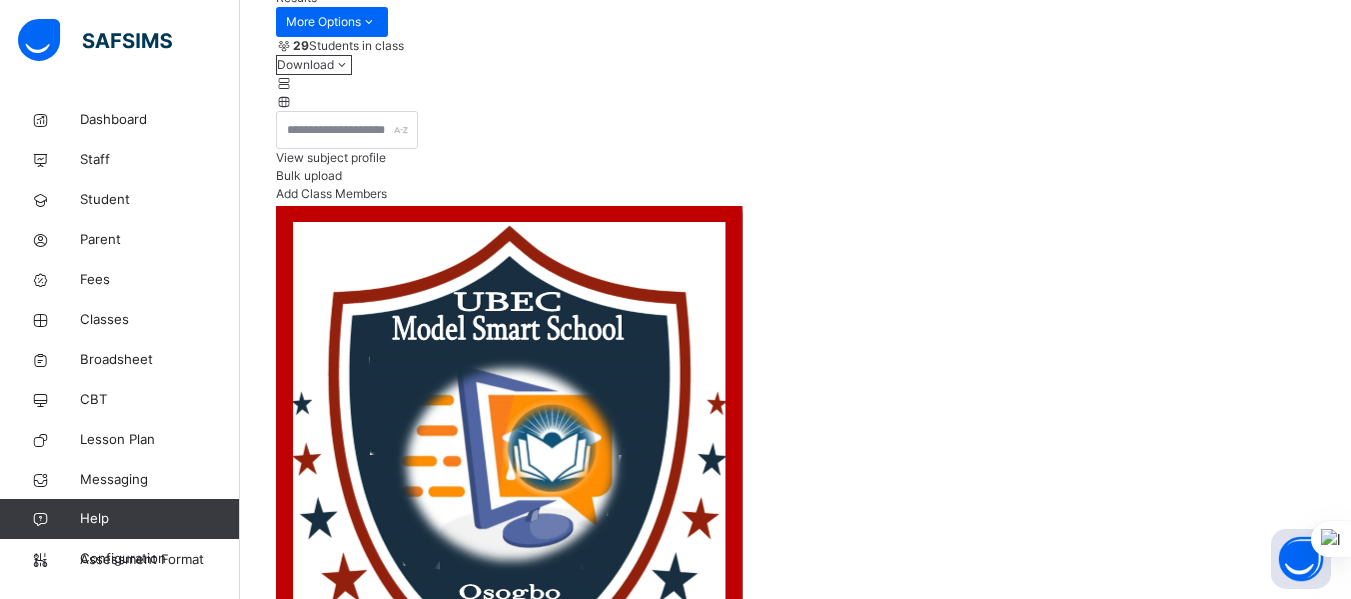 scroll, scrollTop: 327, scrollLeft: 0, axis: vertical 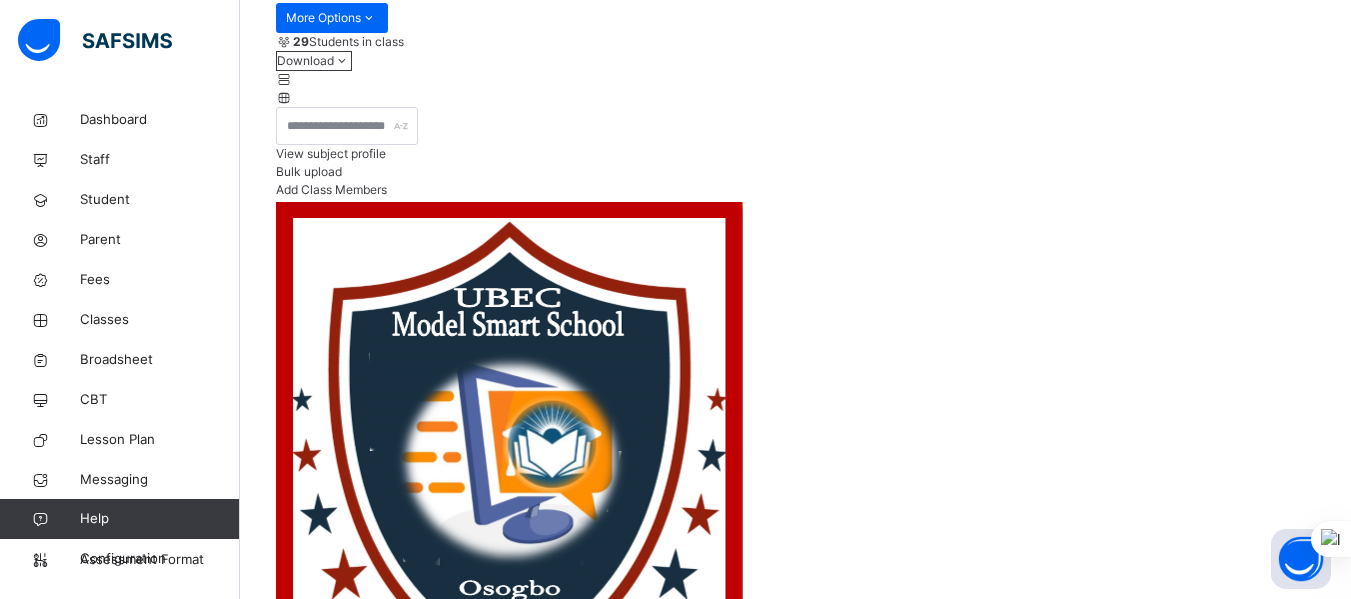 click on "[FIRST] [LAST] [LAST]" at bounding box center [361, 5717] 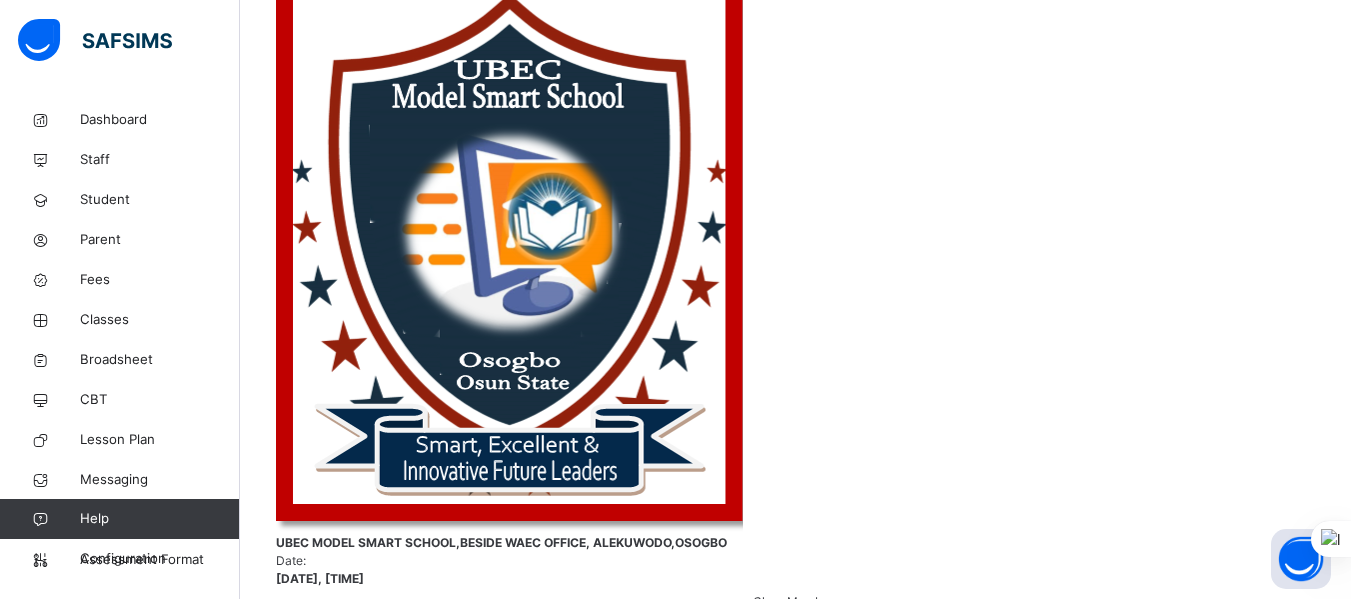 click on "[FIRST] [LAST] [LAST]" at bounding box center (416, 5548) 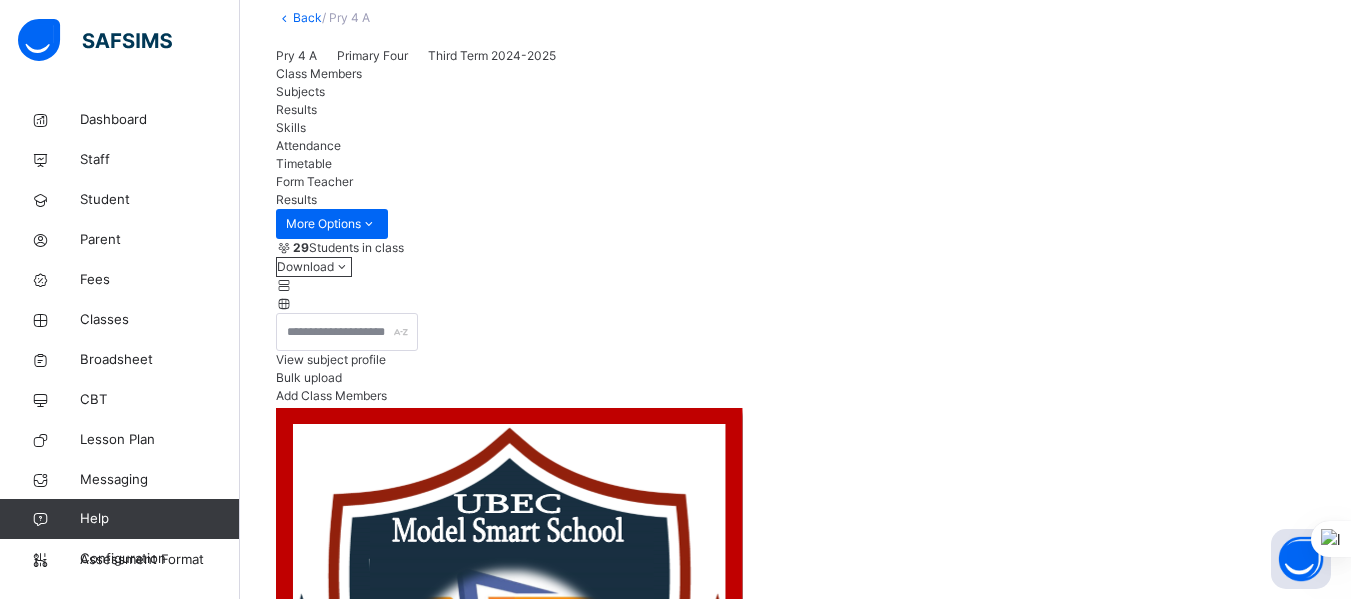 scroll, scrollTop: 366, scrollLeft: 0, axis: vertical 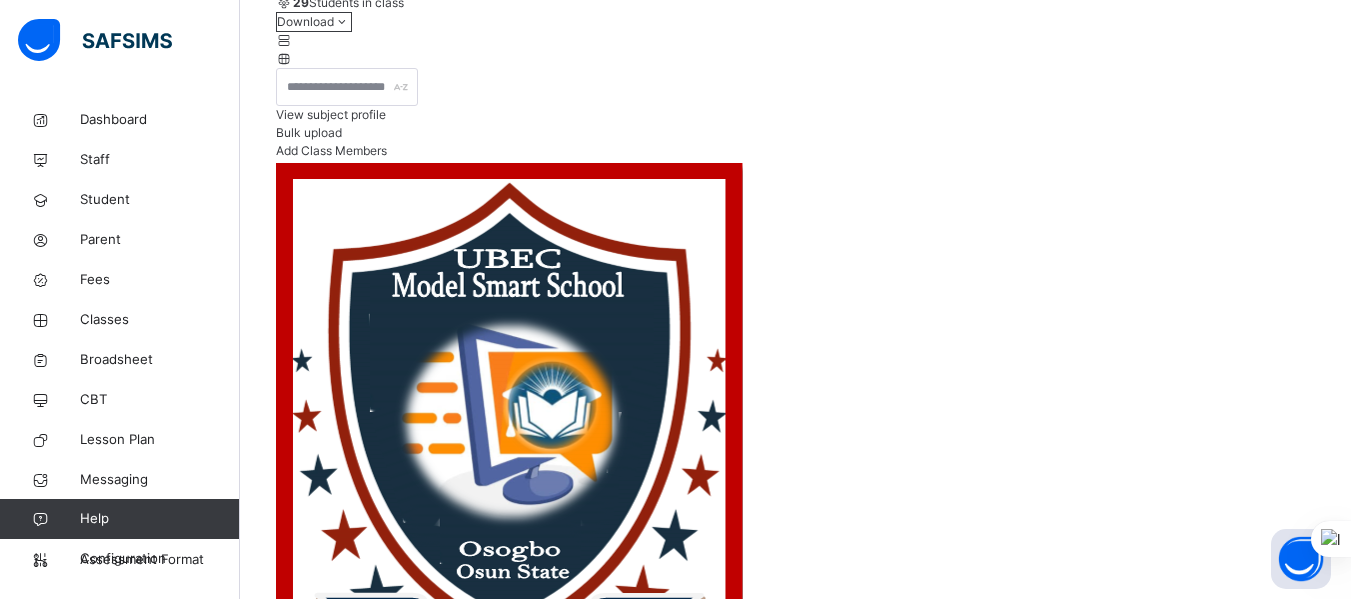 click on "[FIRST] [LAST] [LAST]" at bounding box center (361, 5690) 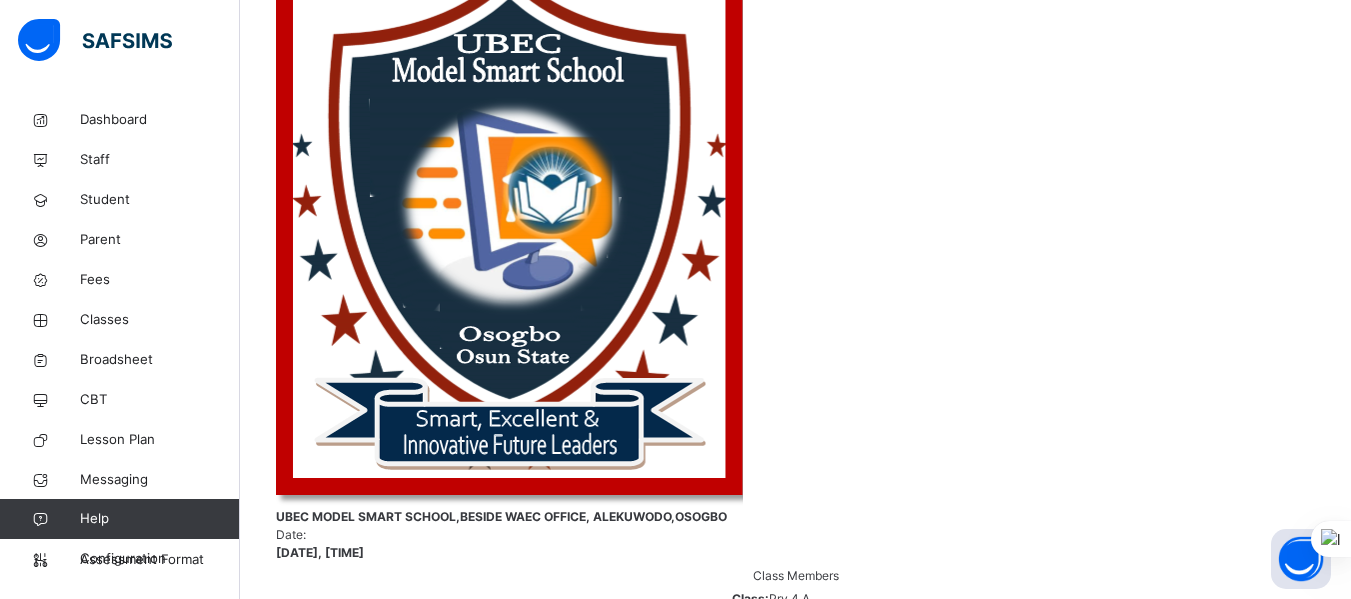 scroll, scrollTop: 1202, scrollLeft: 0, axis: vertical 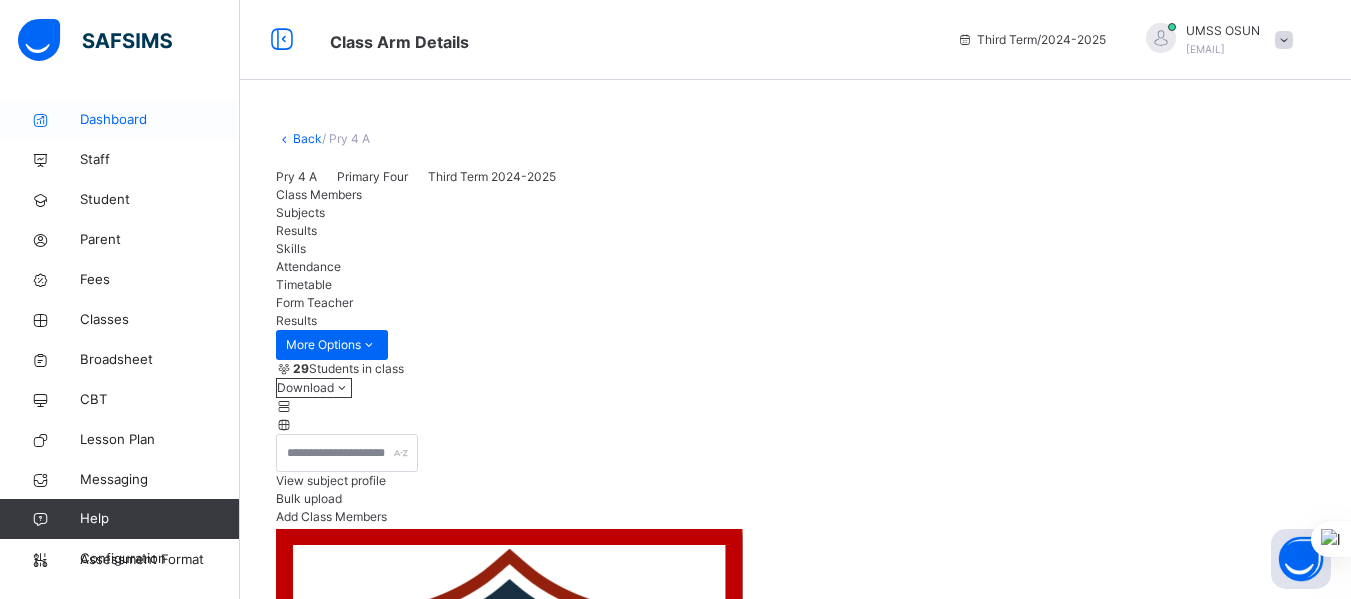 click on "Dashboard" at bounding box center (160, 120) 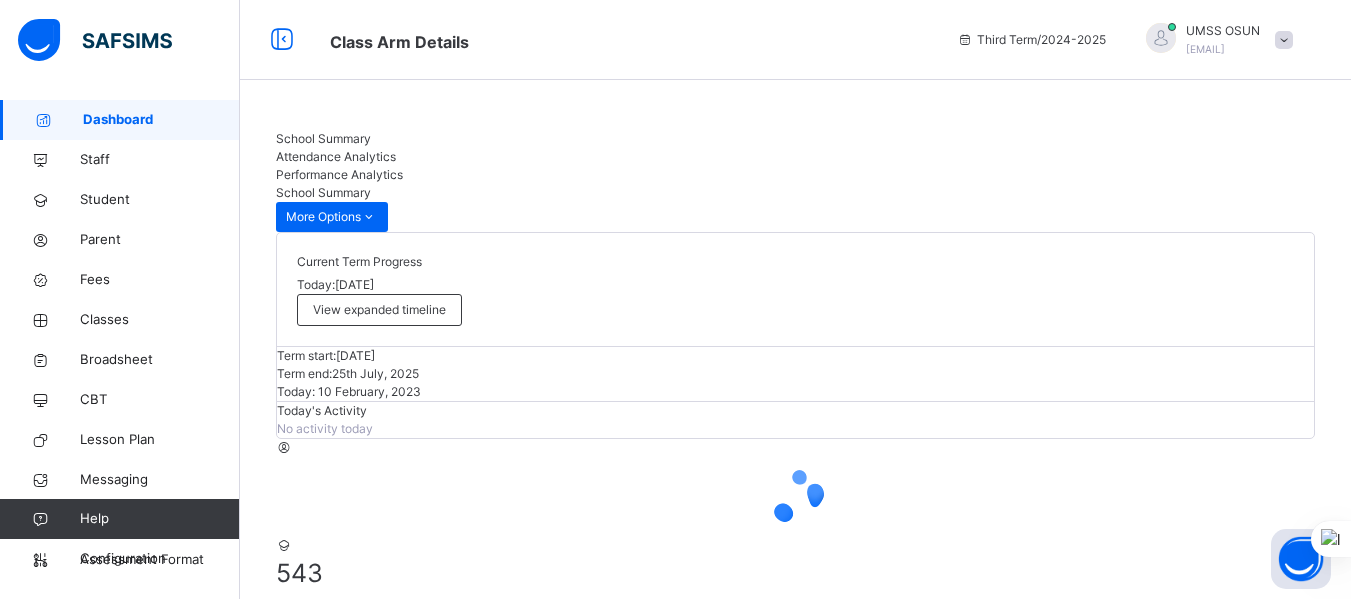 click on "Attendance Analytics" at bounding box center (336, 156) 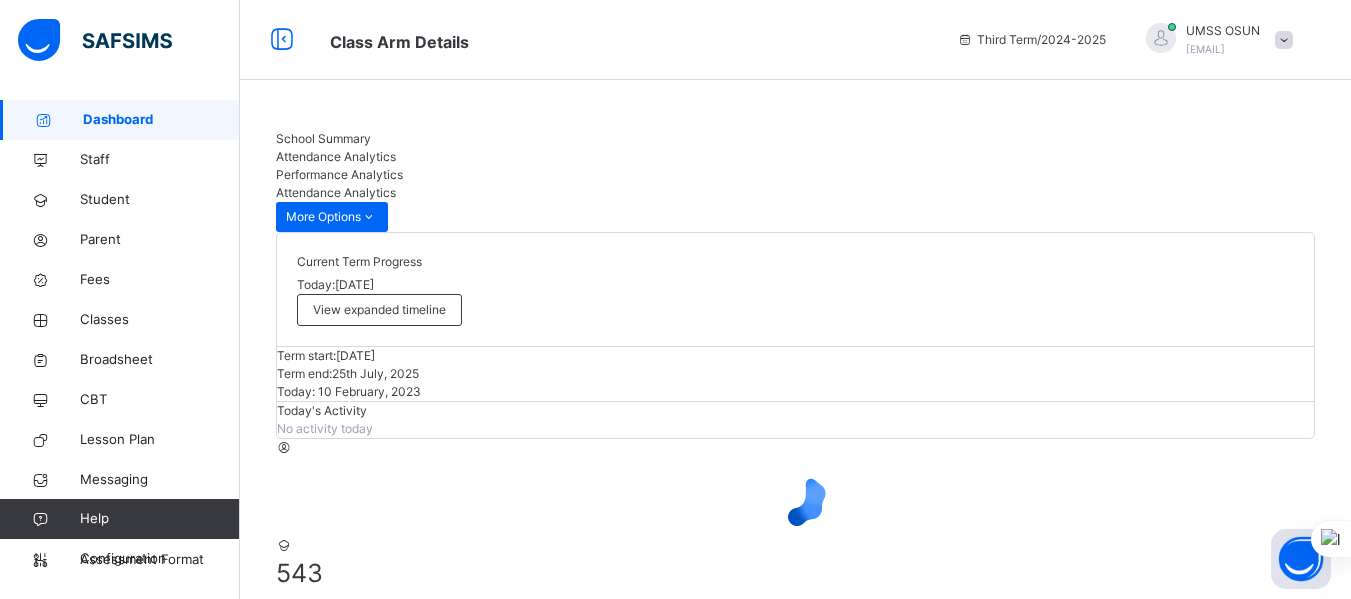 click on "Attendance Analytics" at bounding box center (795, 157) 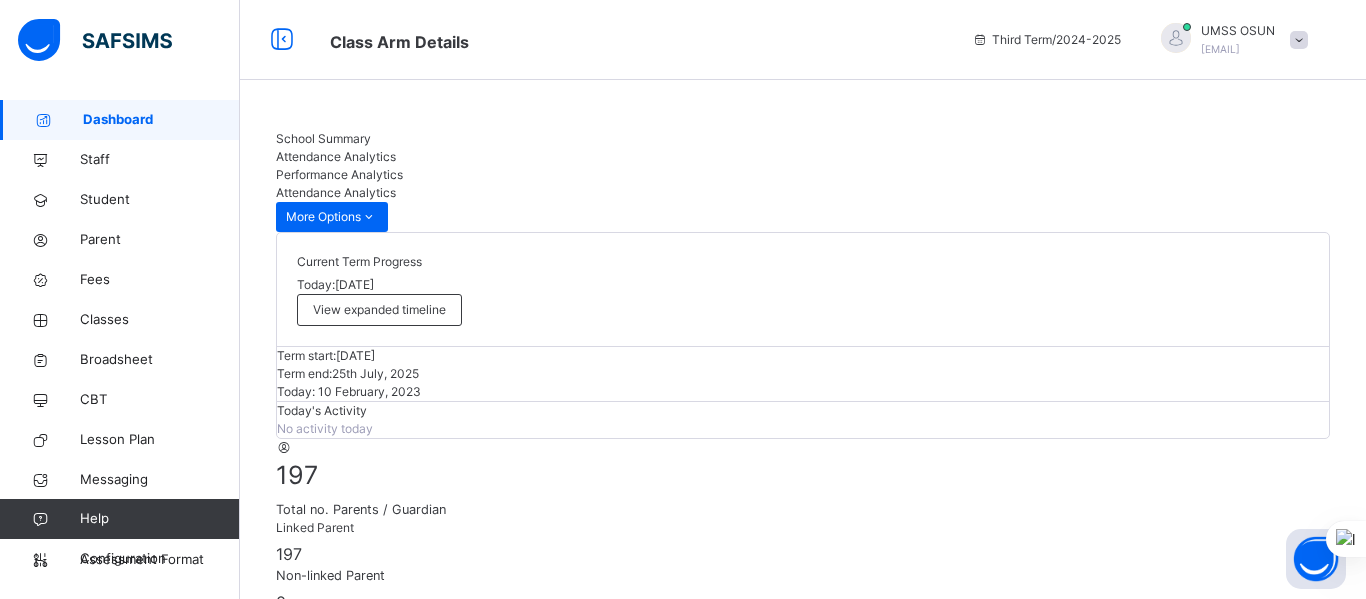 click on "Performance Analytics" at bounding box center (339, 174) 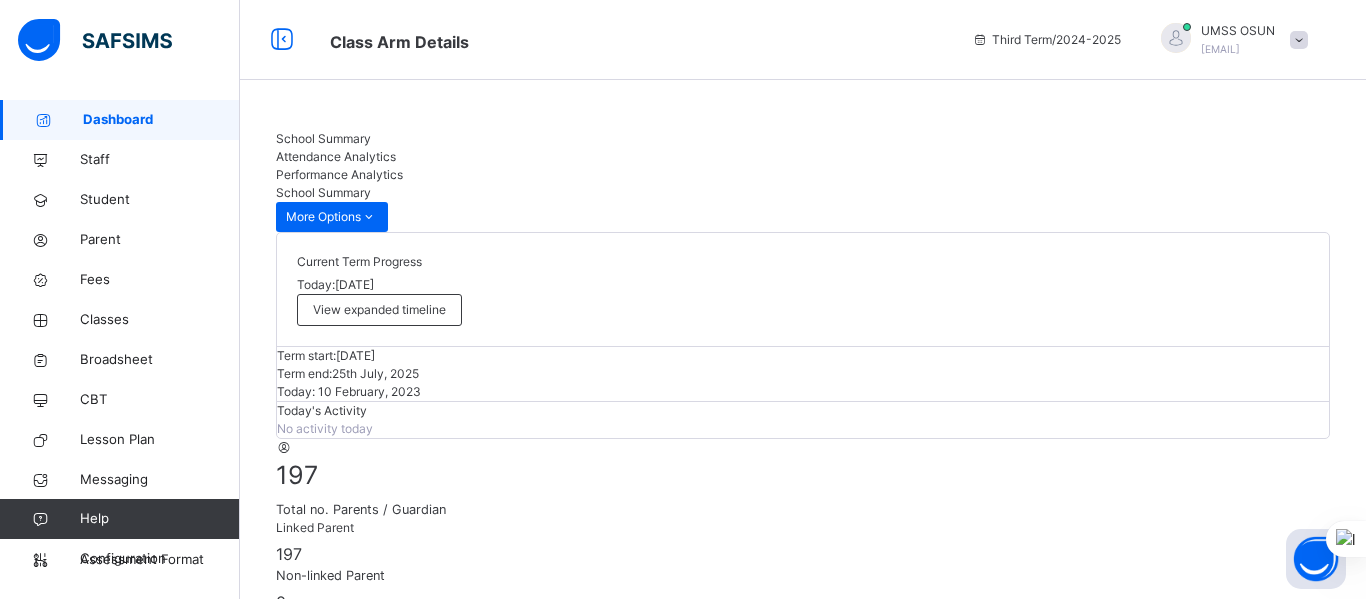 click on "5" at bounding box center (803, 3816) 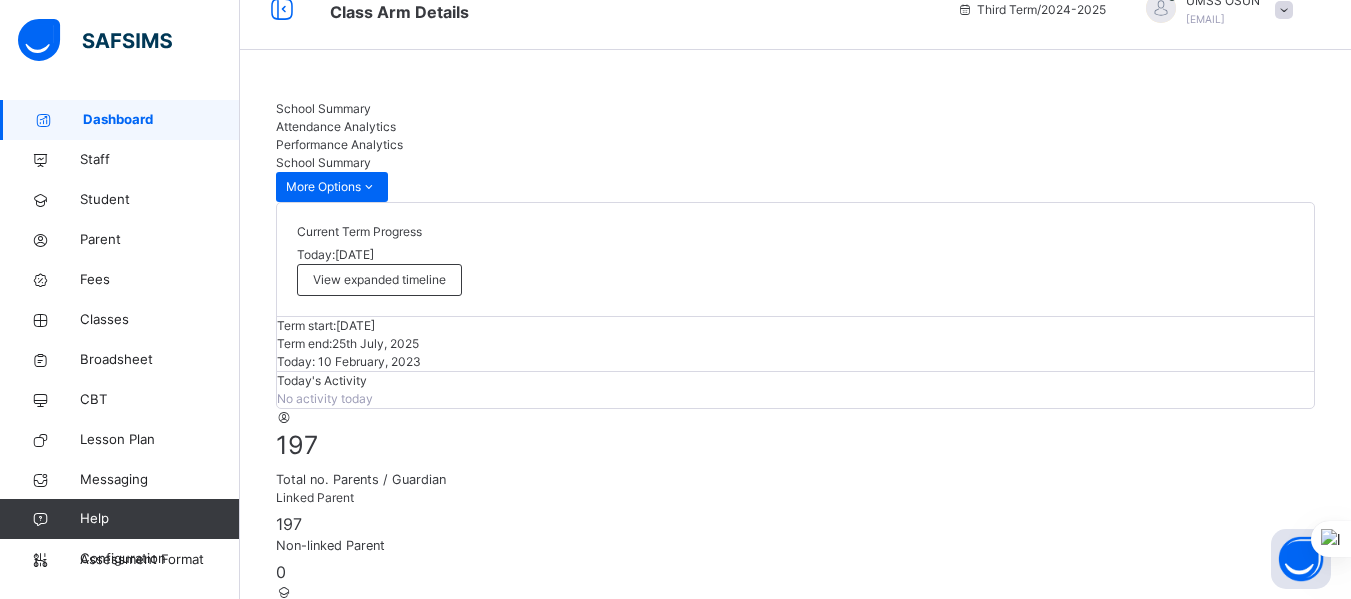 scroll, scrollTop: 0, scrollLeft: 0, axis: both 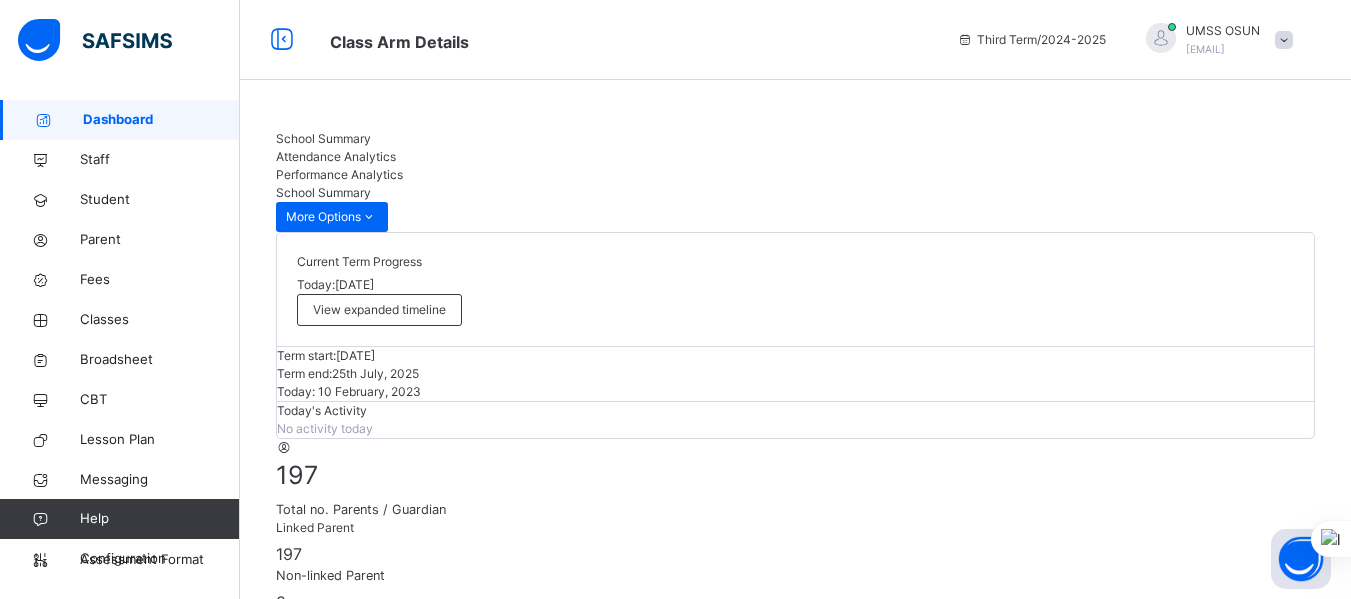 click on "Attendance Analytics" at bounding box center [336, 156] 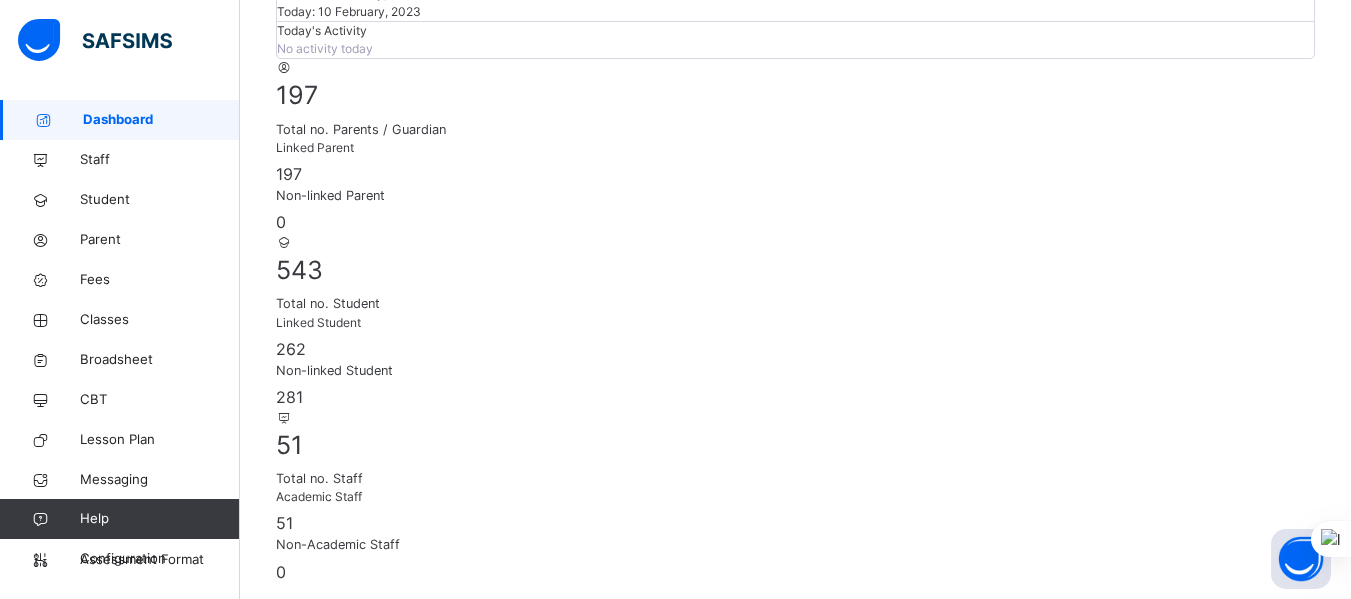 scroll, scrollTop: 0, scrollLeft: 0, axis: both 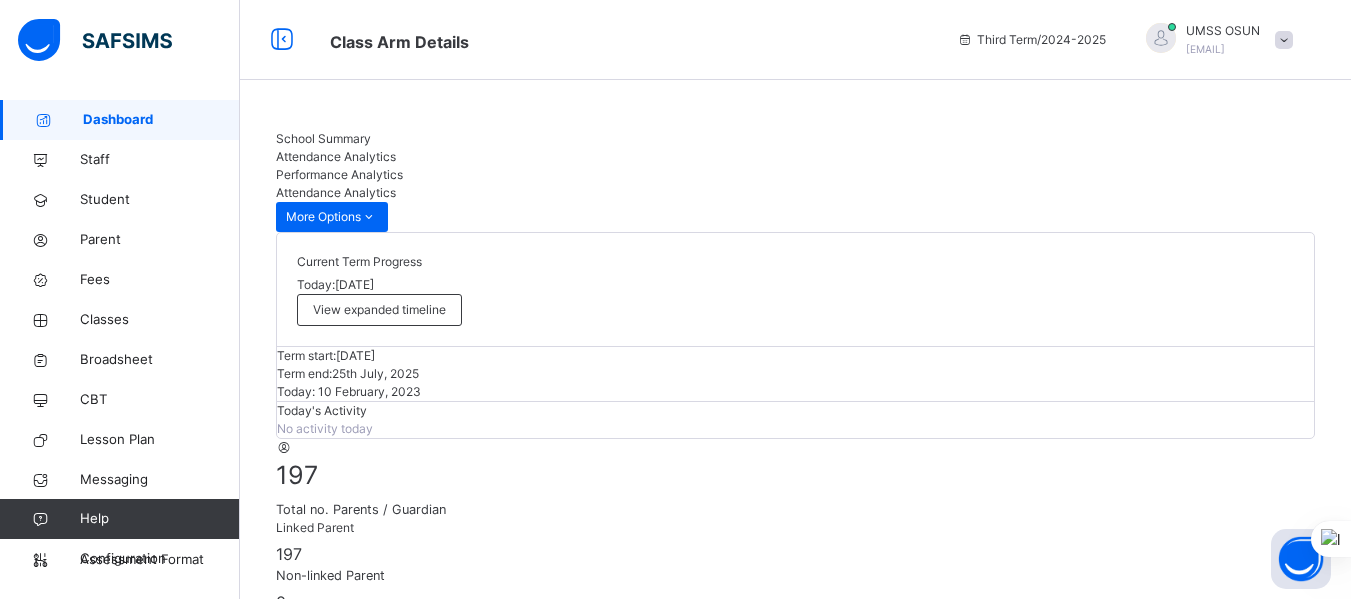 click on "Performance Analytics" at bounding box center (339, 174) 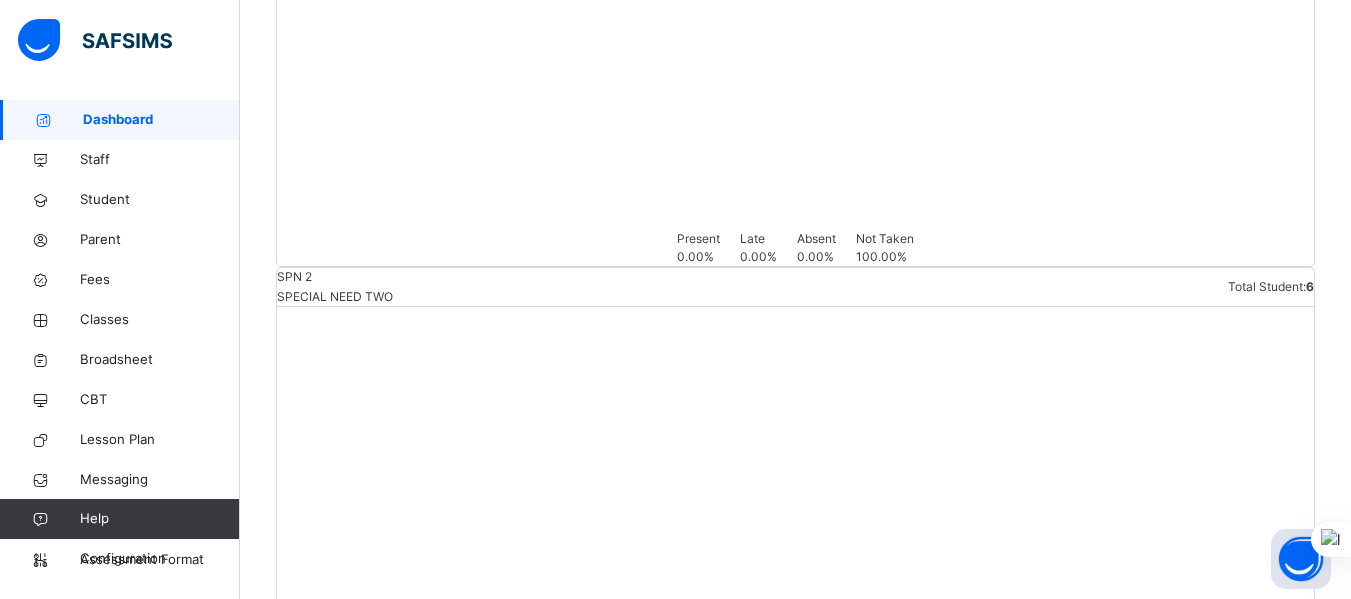 scroll, scrollTop: 4406, scrollLeft: 0, axis: vertical 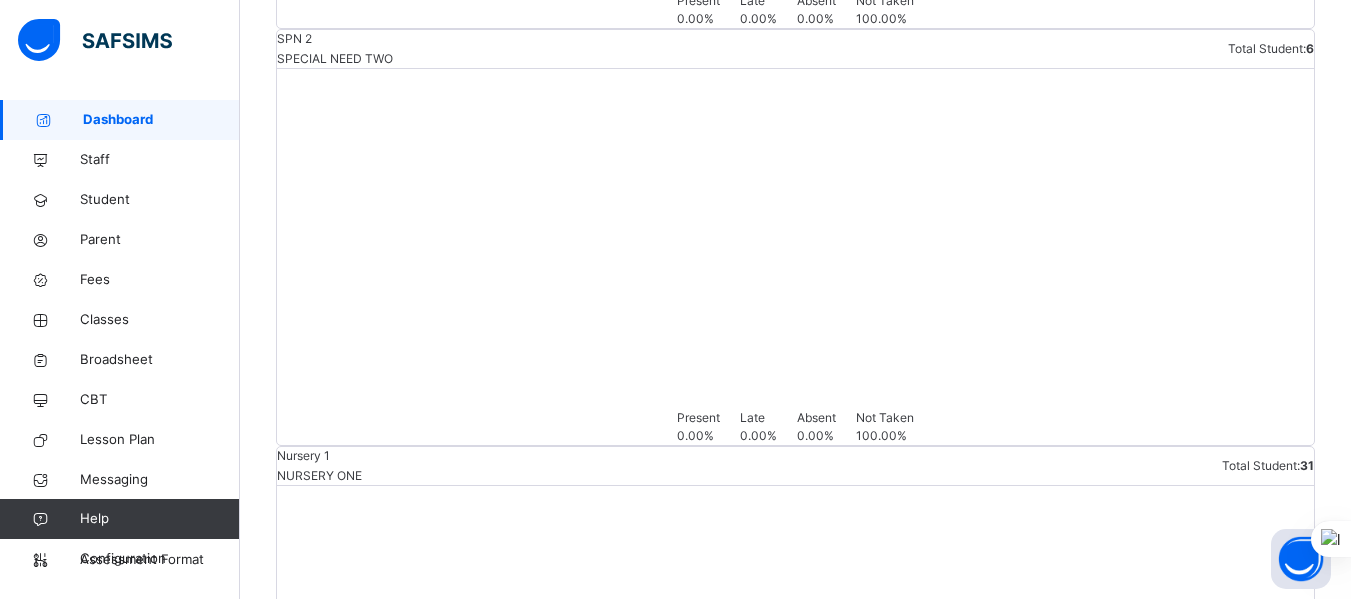 click on "View class analytics" at bounding box center [1240, 53765] 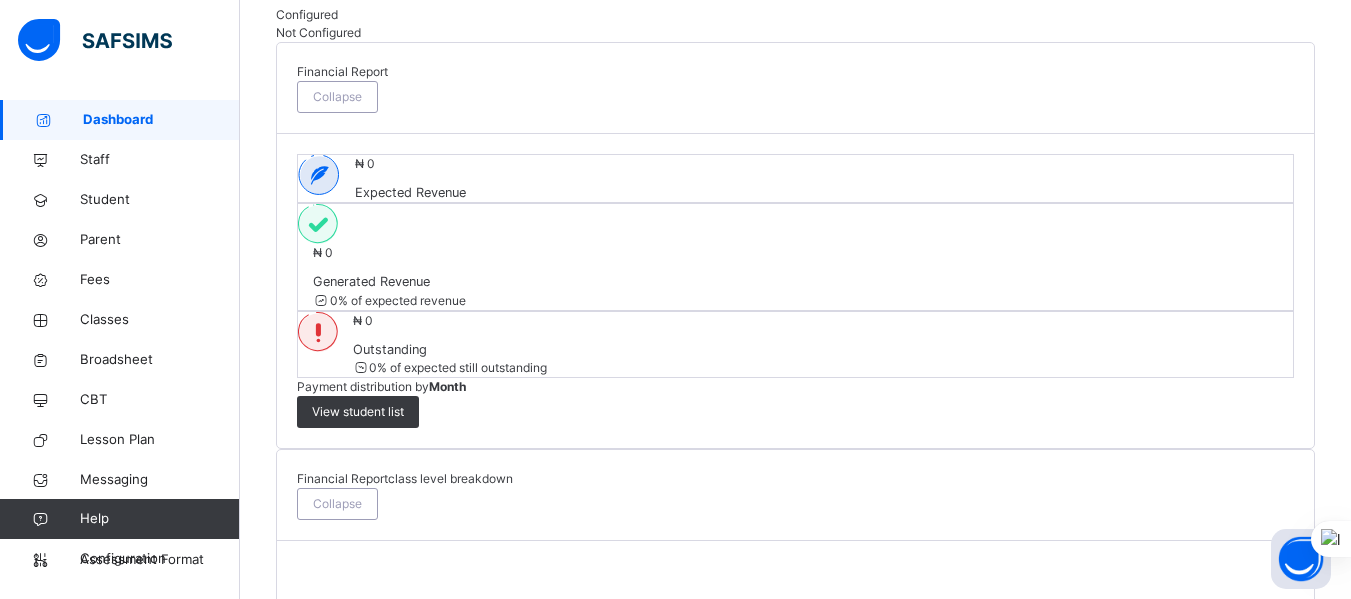 scroll, scrollTop: 0, scrollLeft: 0, axis: both 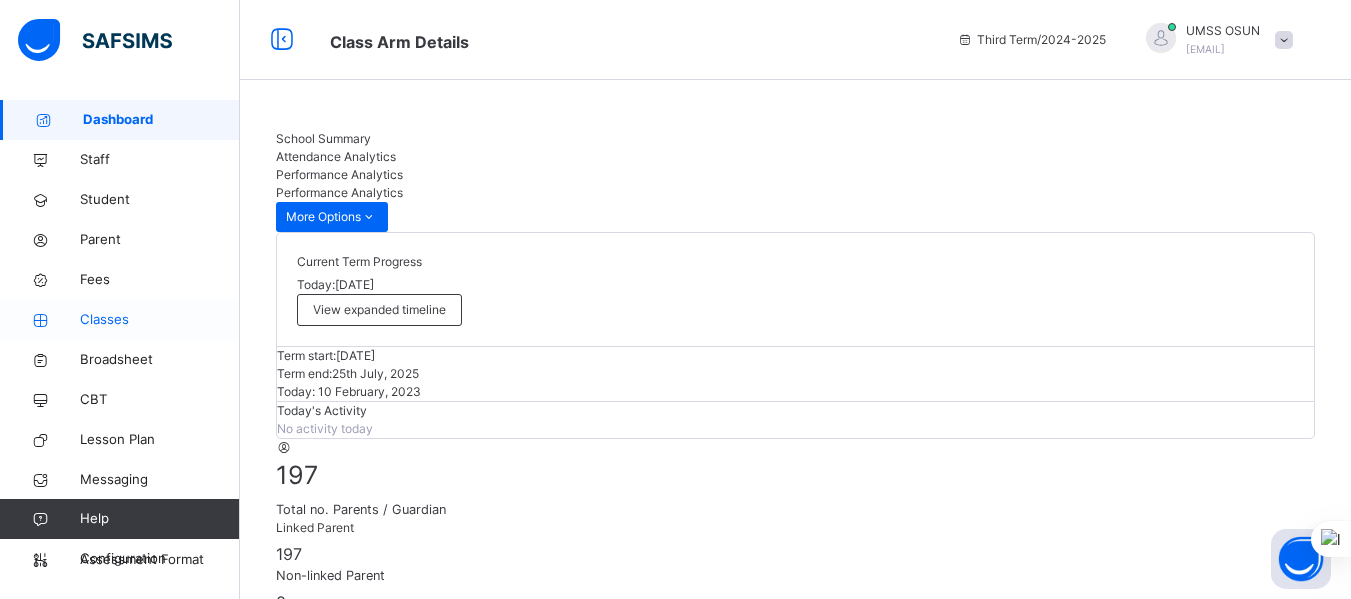 click on "Classes" at bounding box center (160, 320) 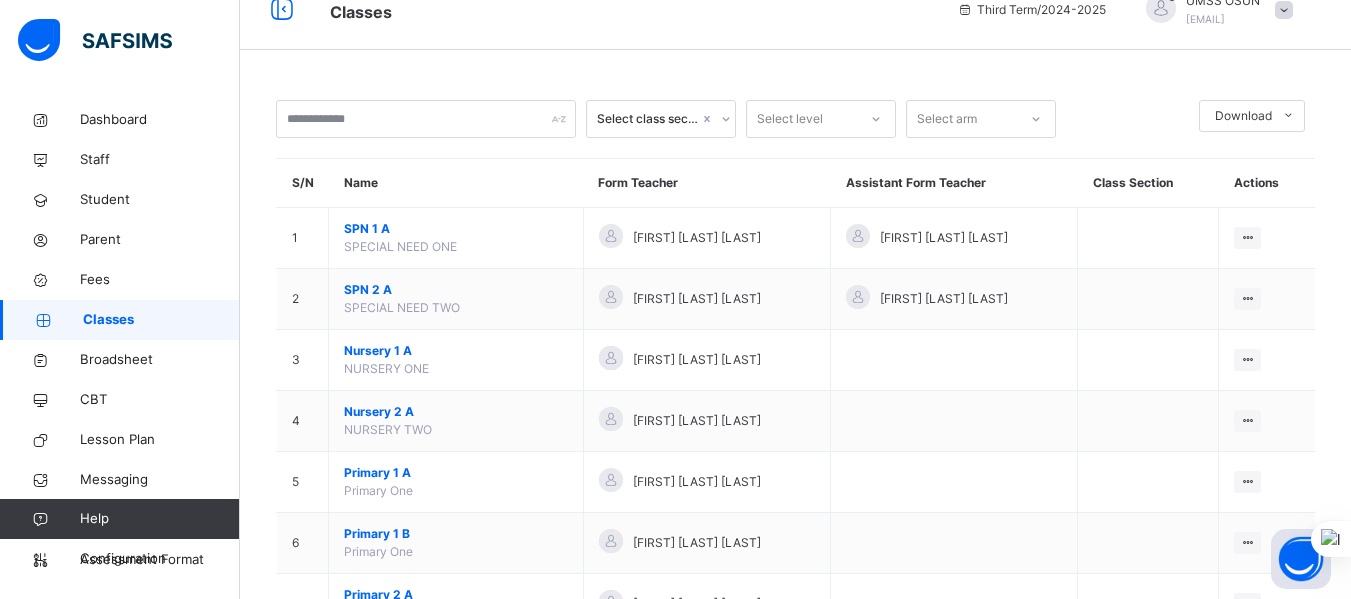 scroll, scrollTop: 29, scrollLeft: 0, axis: vertical 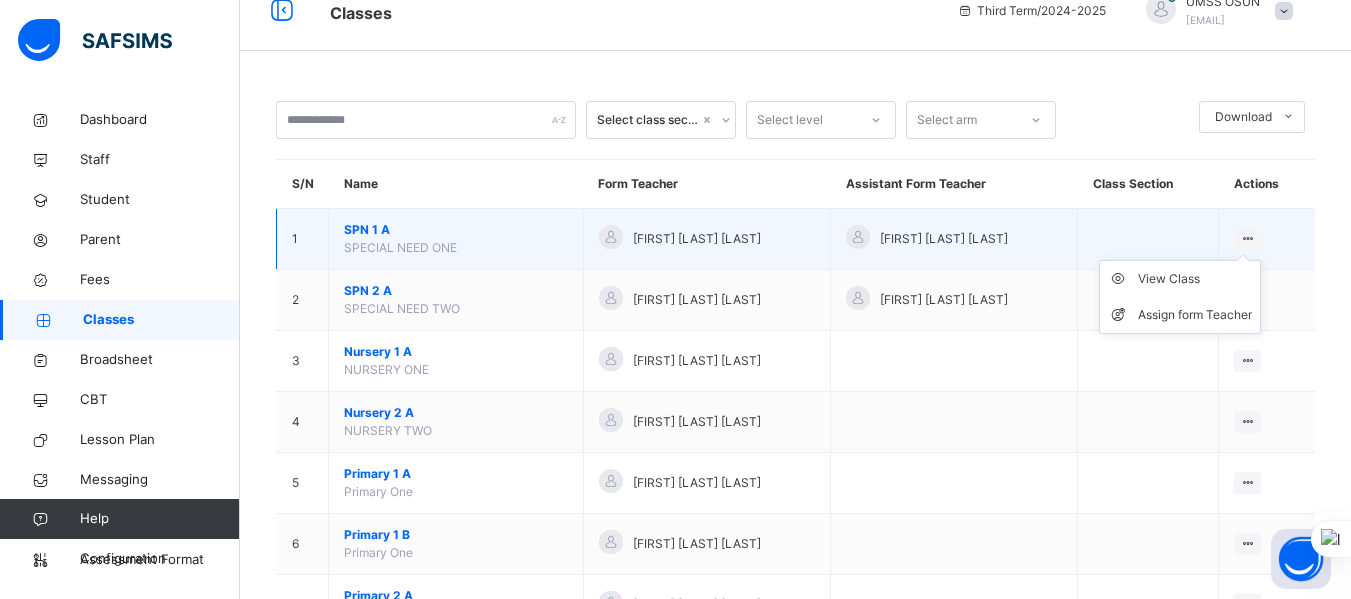 click on "View Class Assign form Teacher" at bounding box center [1180, 297] 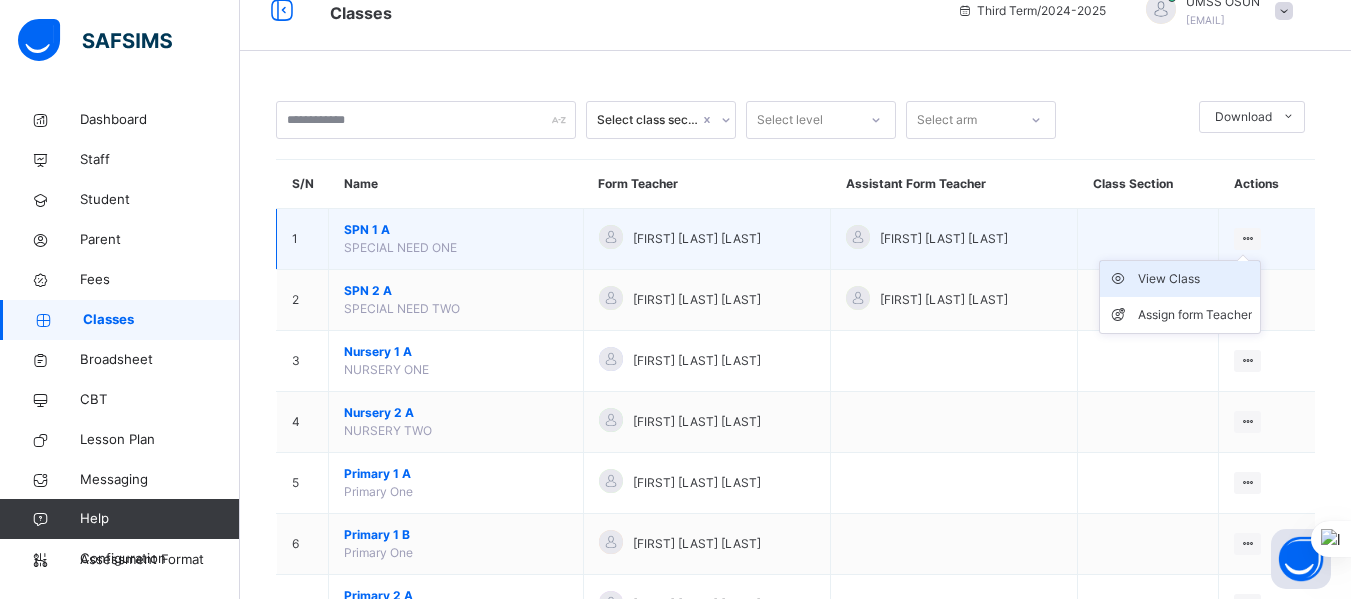 click on "View Class" at bounding box center (1195, 279) 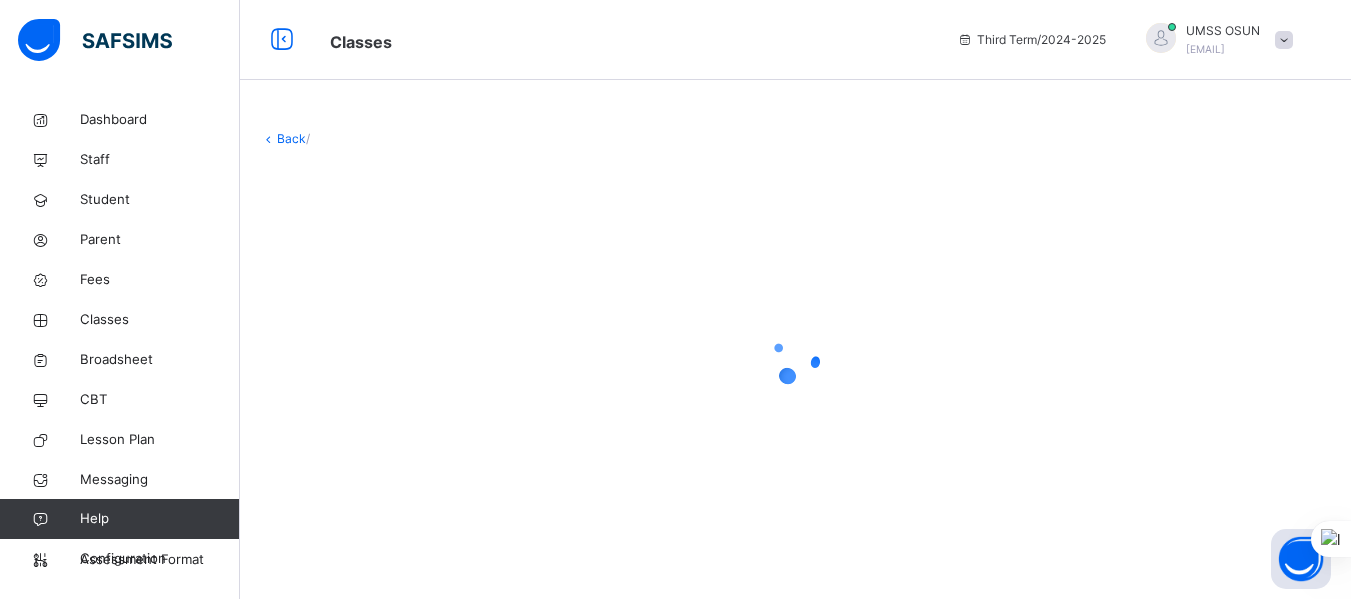 scroll, scrollTop: 0, scrollLeft: 0, axis: both 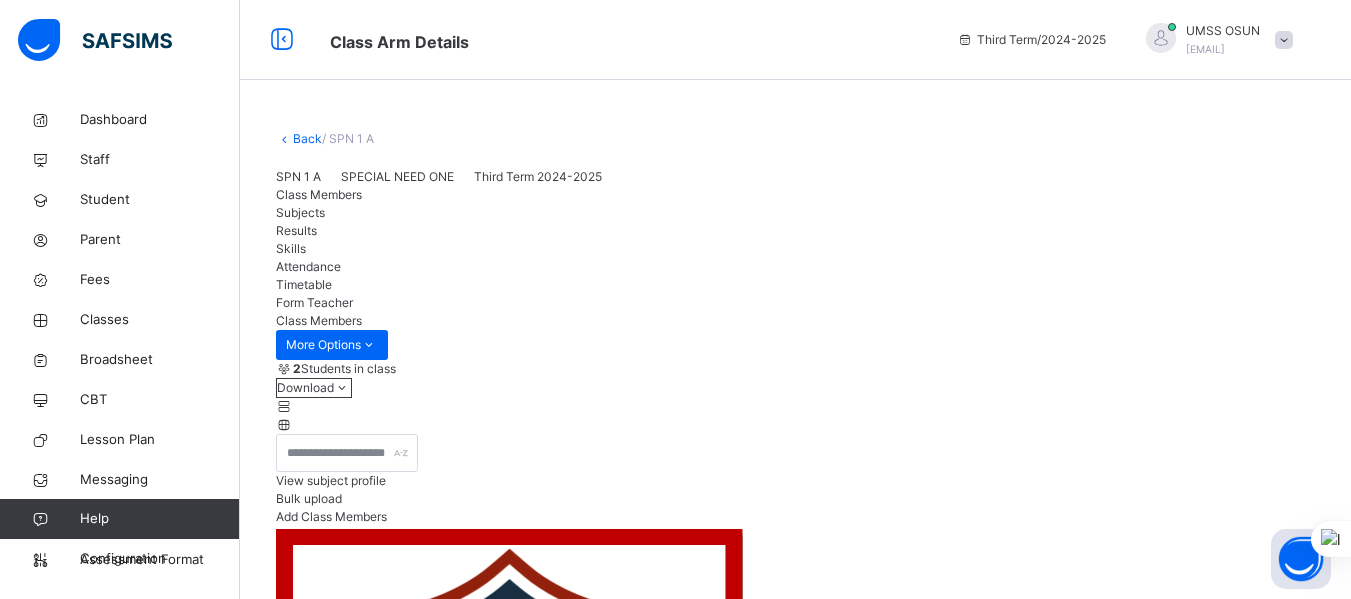 click on "Results" at bounding box center (296, 230) 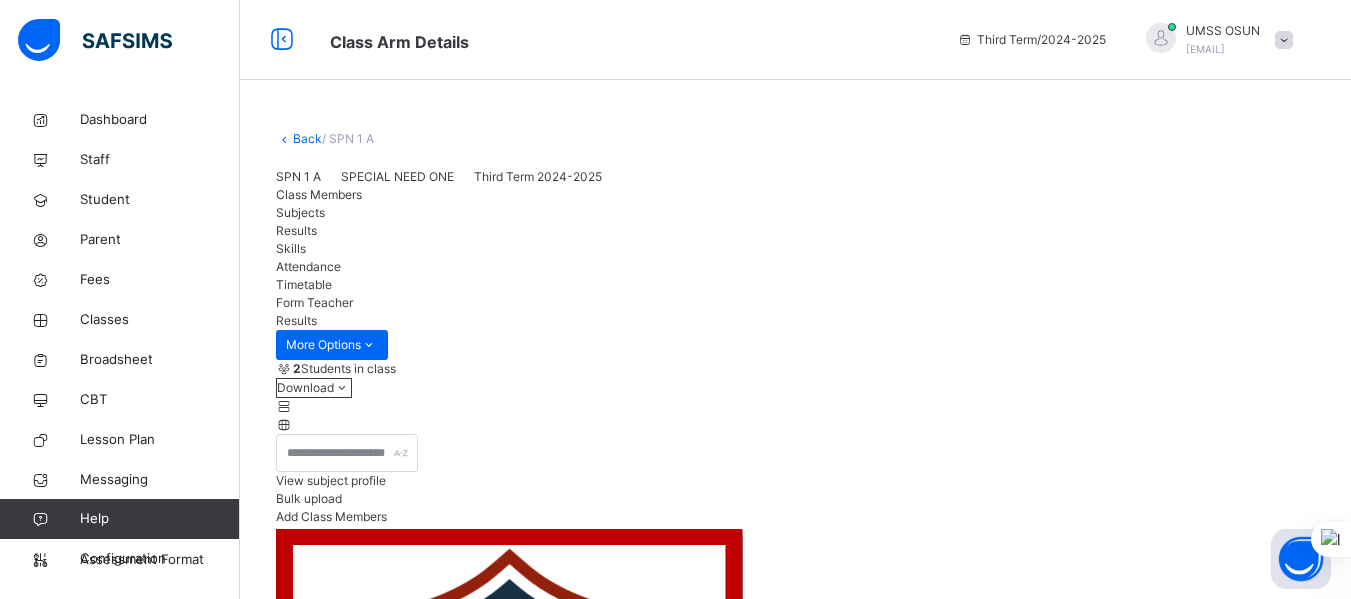 click on "[FIRST] [LAST] [LAST]" at bounding box center [416, 2553] 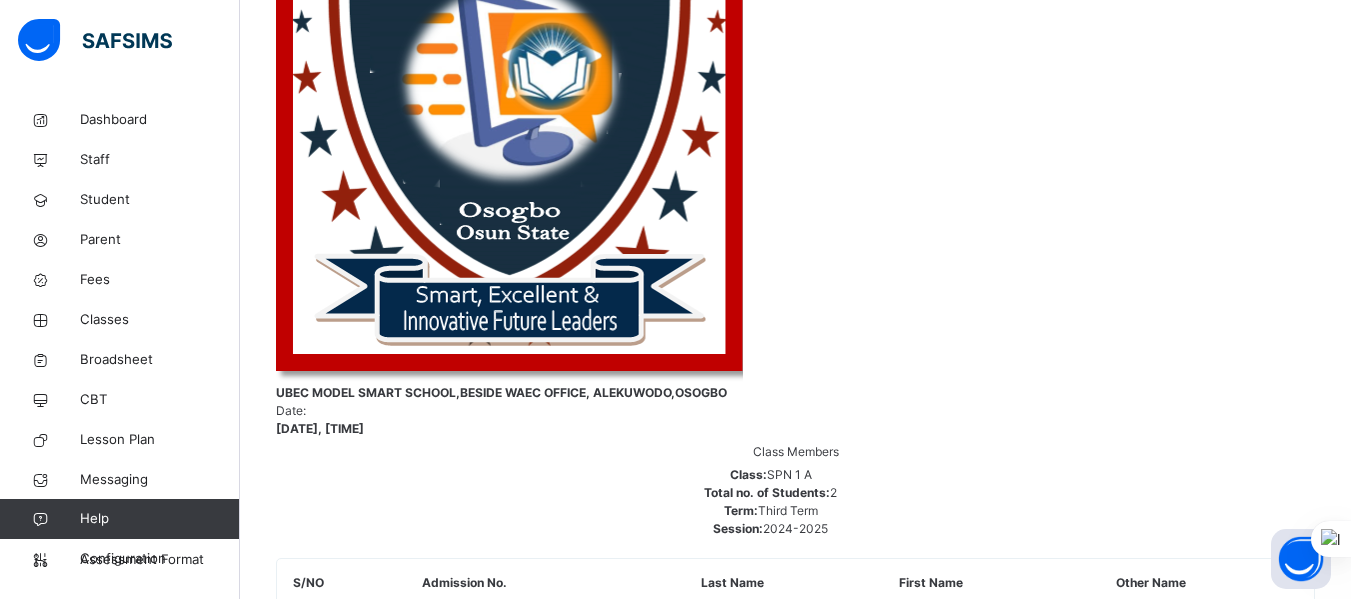 scroll, scrollTop: 482, scrollLeft: 0, axis: vertical 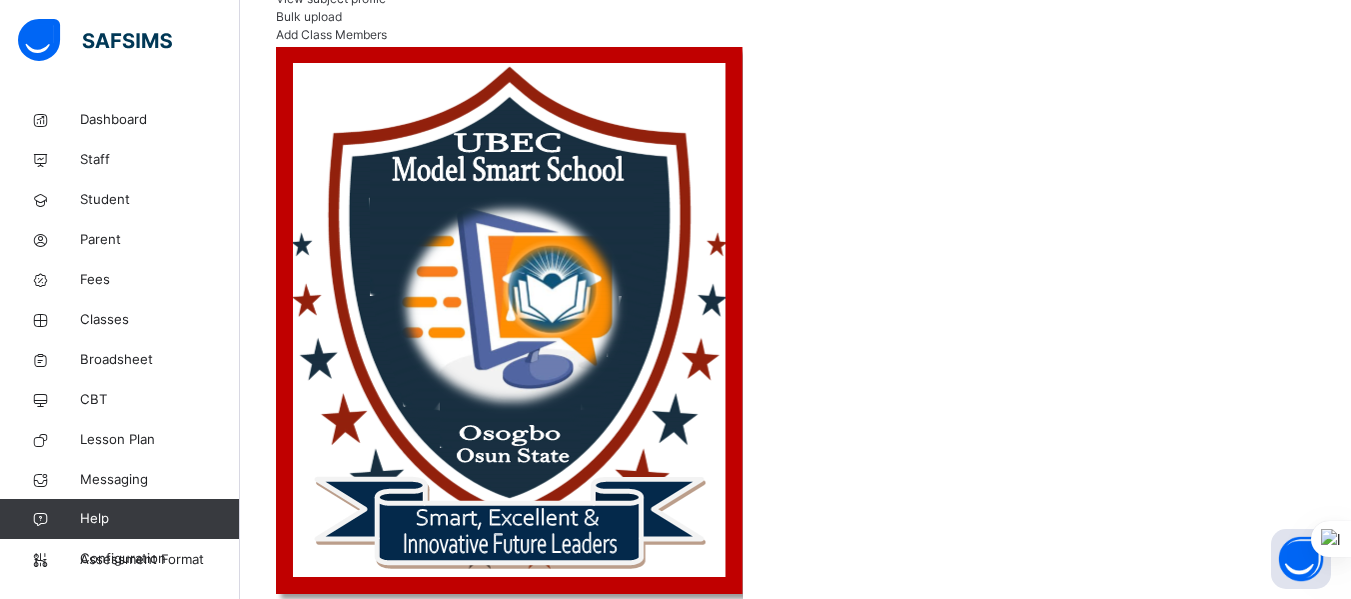 click on "[FIRST] [LAST] [LAST]" at bounding box center [361, 2134] 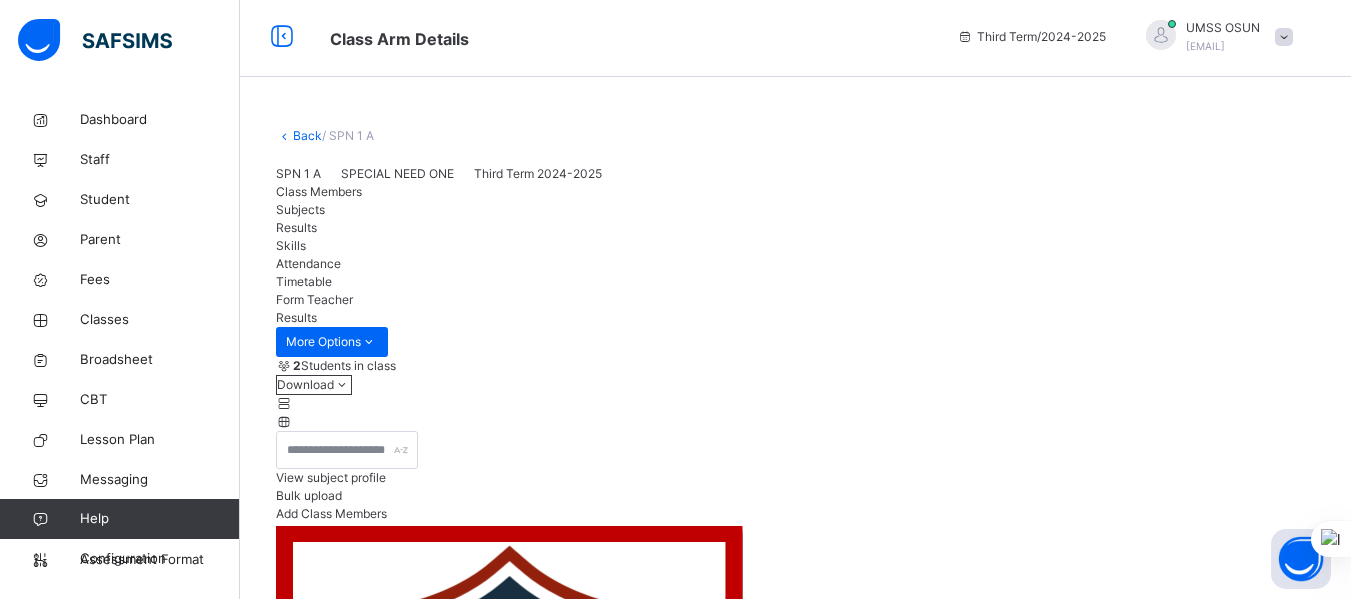 scroll, scrollTop: 0, scrollLeft: 0, axis: both 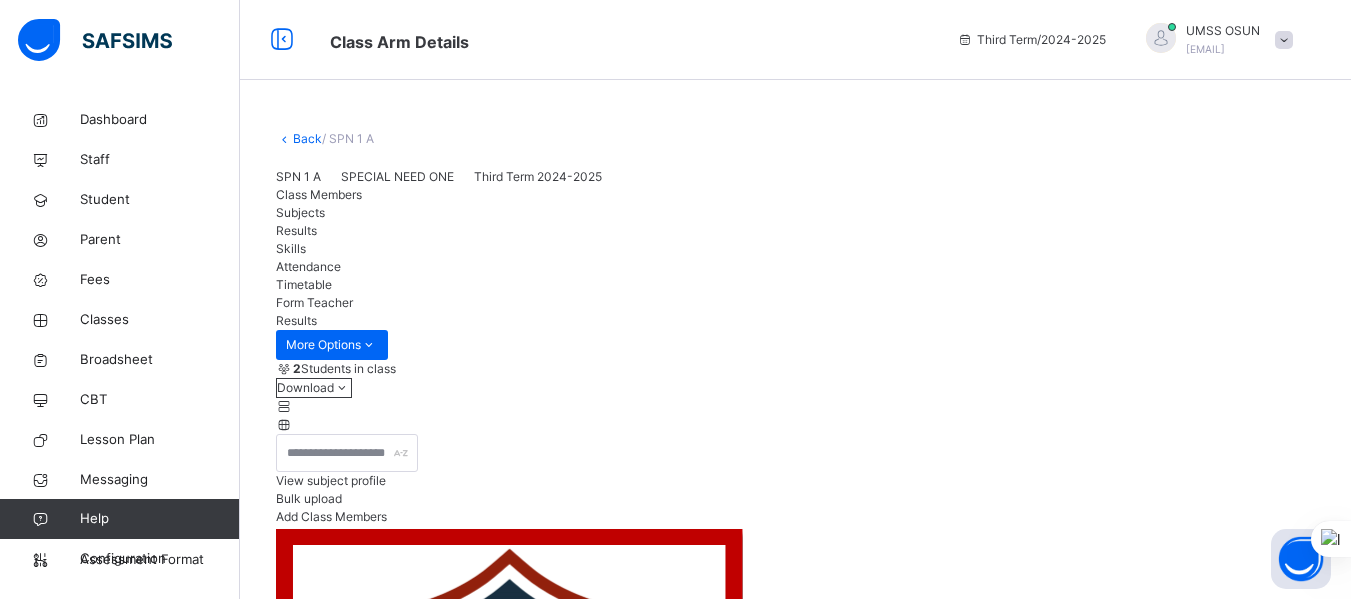 click on "Back" at bounding box center [307, 138] 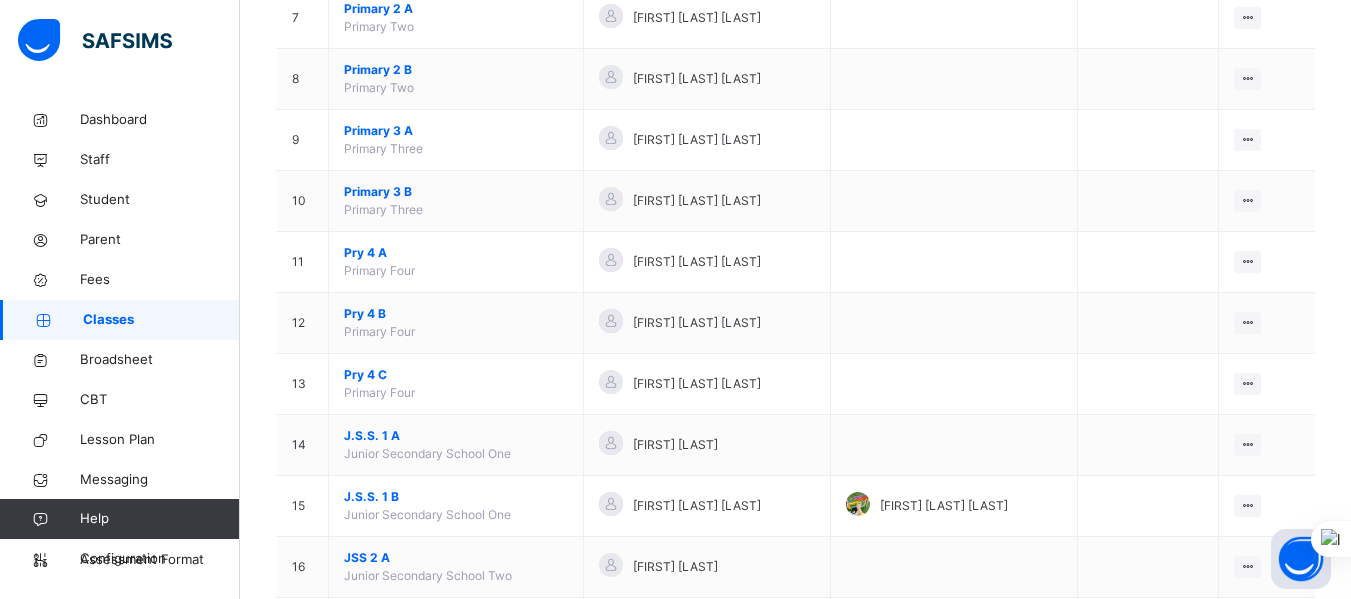 scroll, scrollTop: 608, scrollLeft: 0, axis: vertical 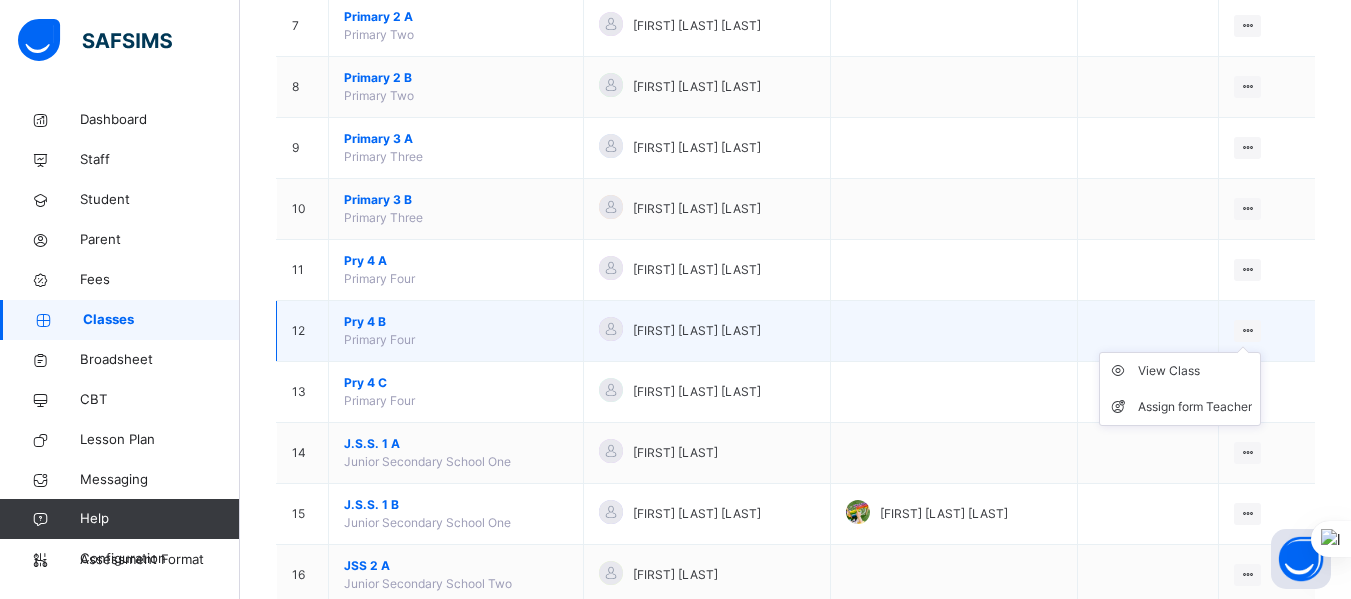 click at bounding box center (1247, 330) 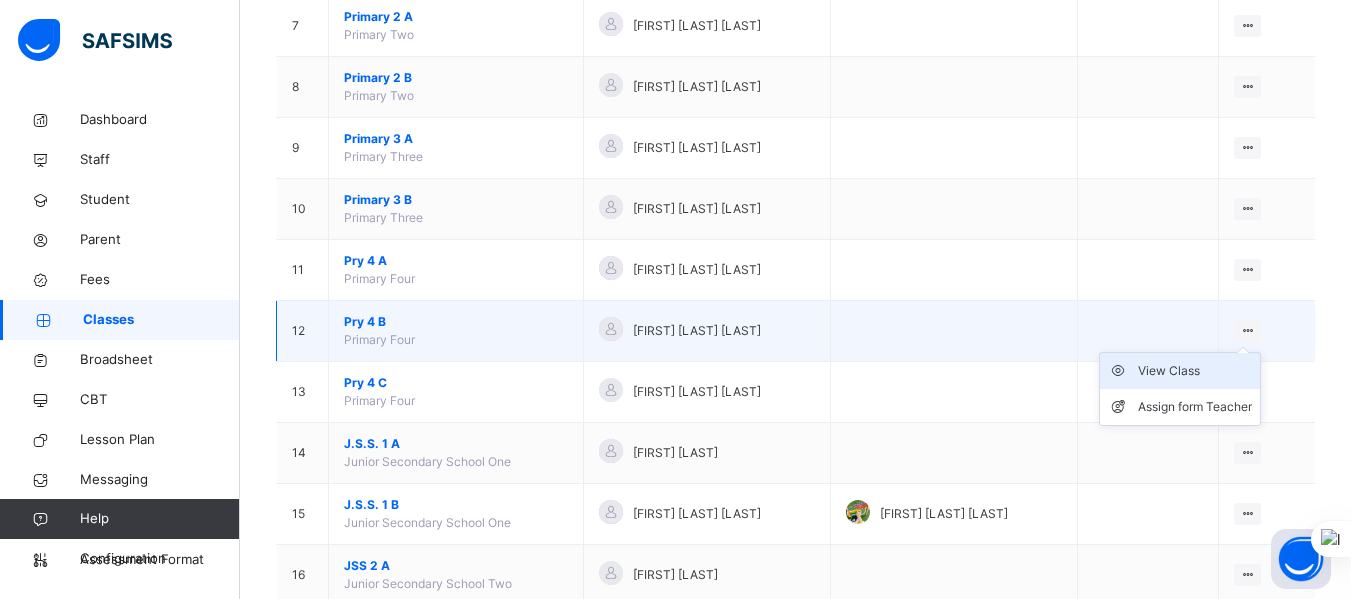 click on "View Class" at bounding box center (1195, 371) 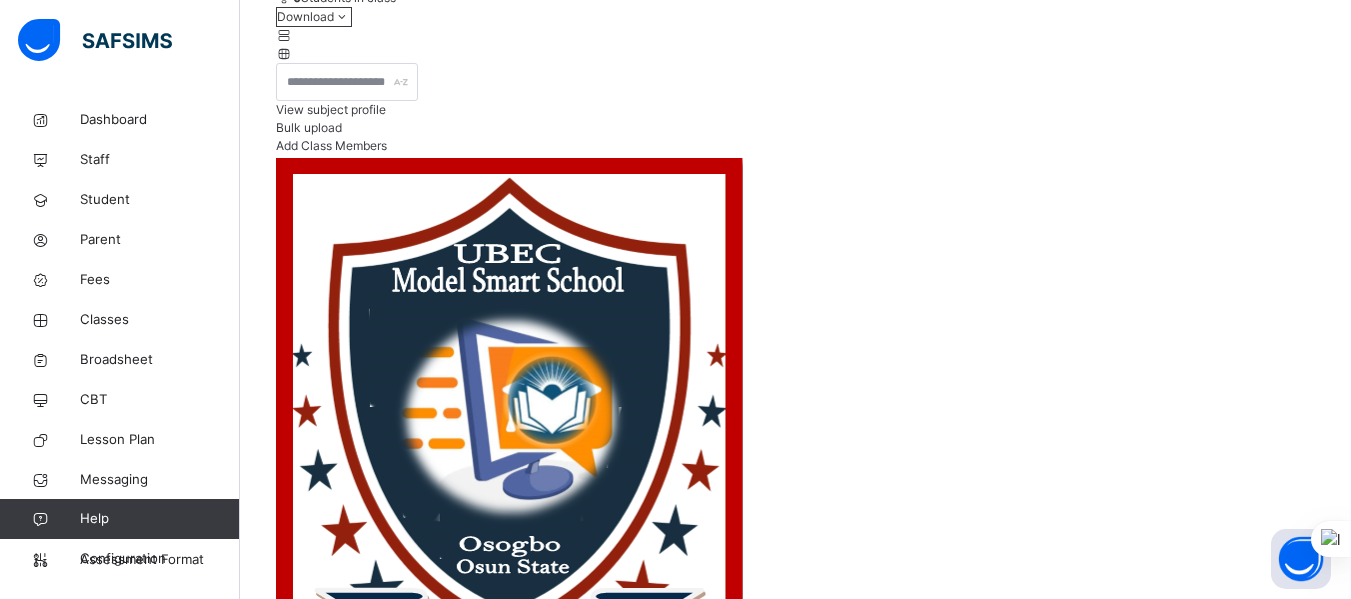 scroll, scrollTop: 380, scrollLeft: 0, axis: vertical 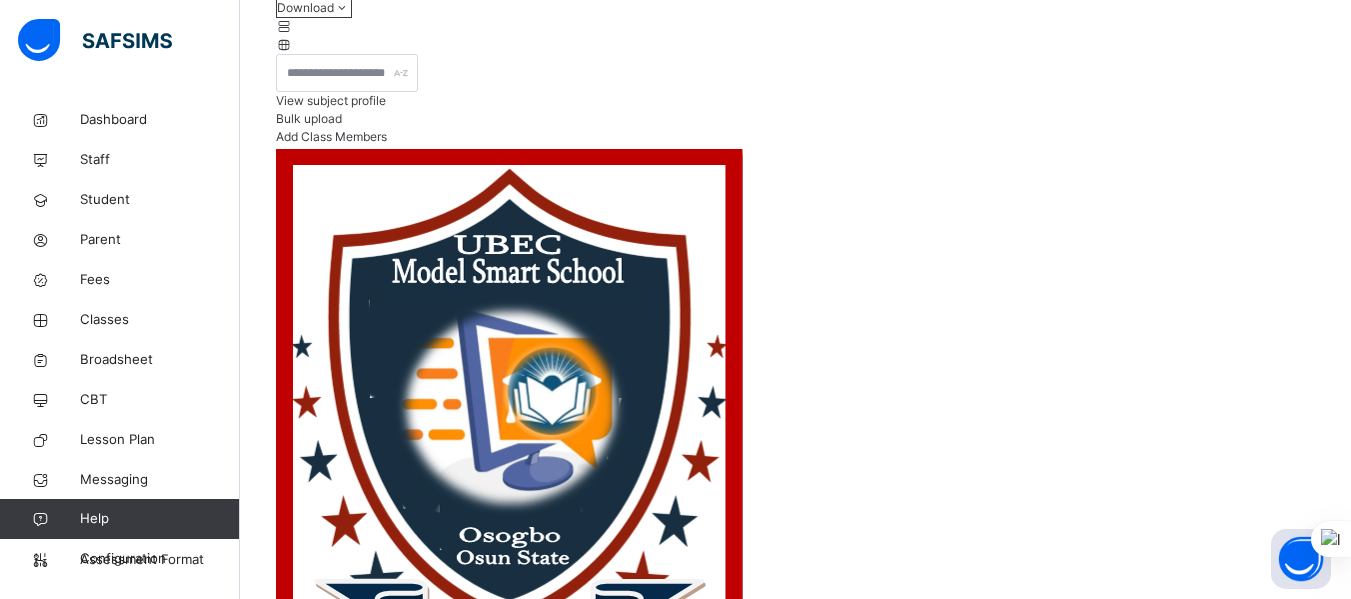 click on "Results" at bounding box center (296, -150) 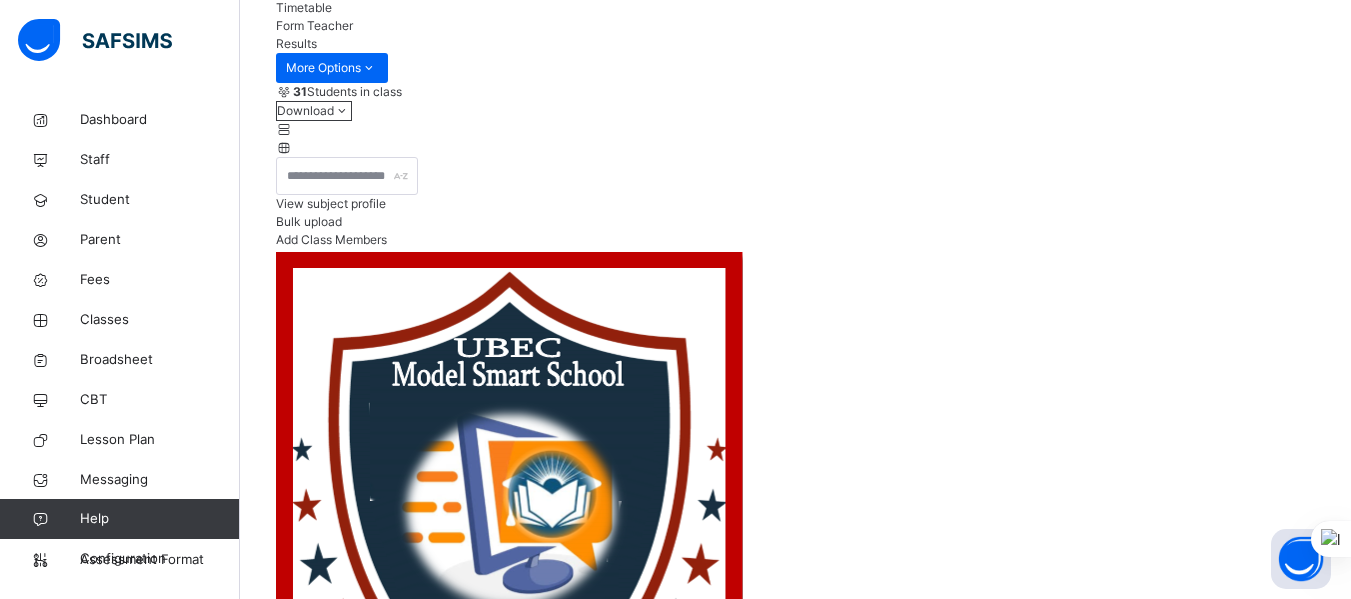 scroll, scrollTop: 252, scrollLeft: 0, axis: vertical 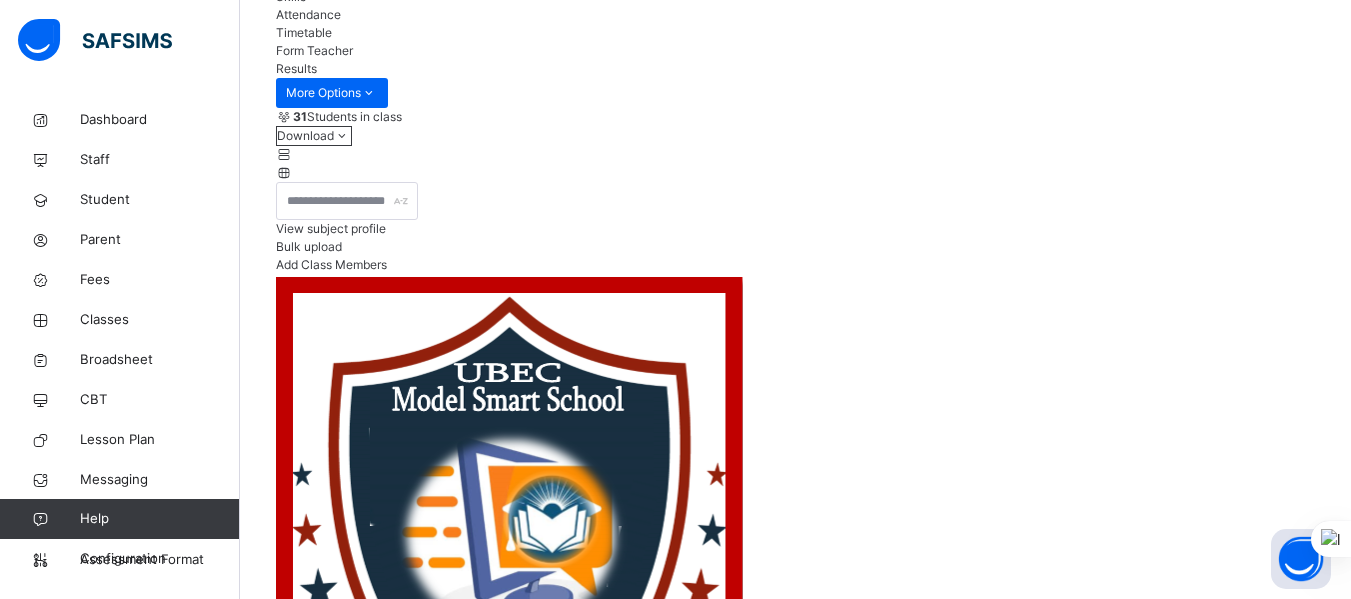 click on "[FIRST] [LAST] [LAST]" at bounding box center (361, 5953) 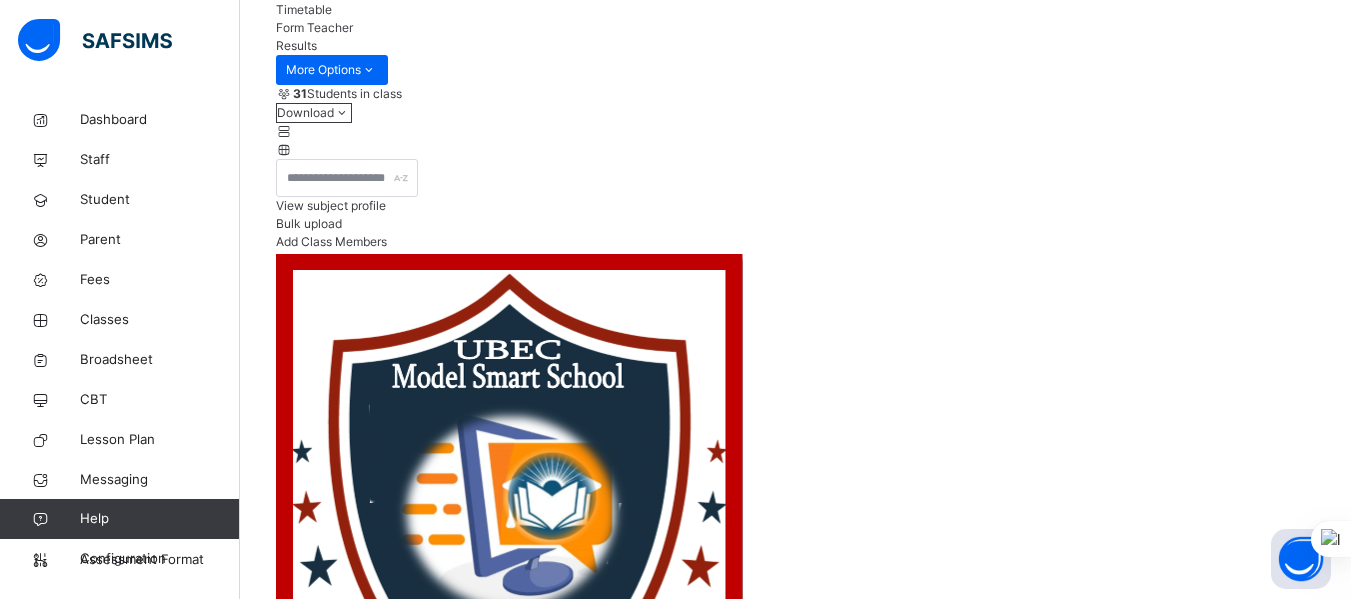 scroll, scrollTop: 0, scrollLeft: 0, axis: both 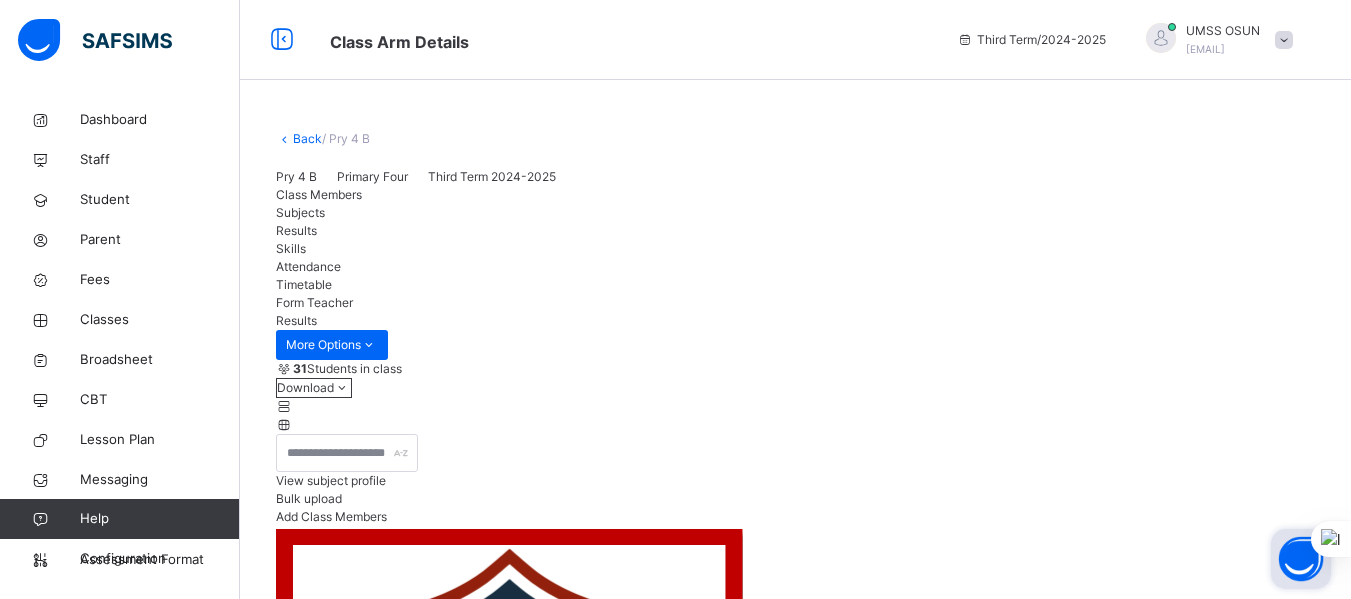 click on "Back" at bounding box center [307, 138] 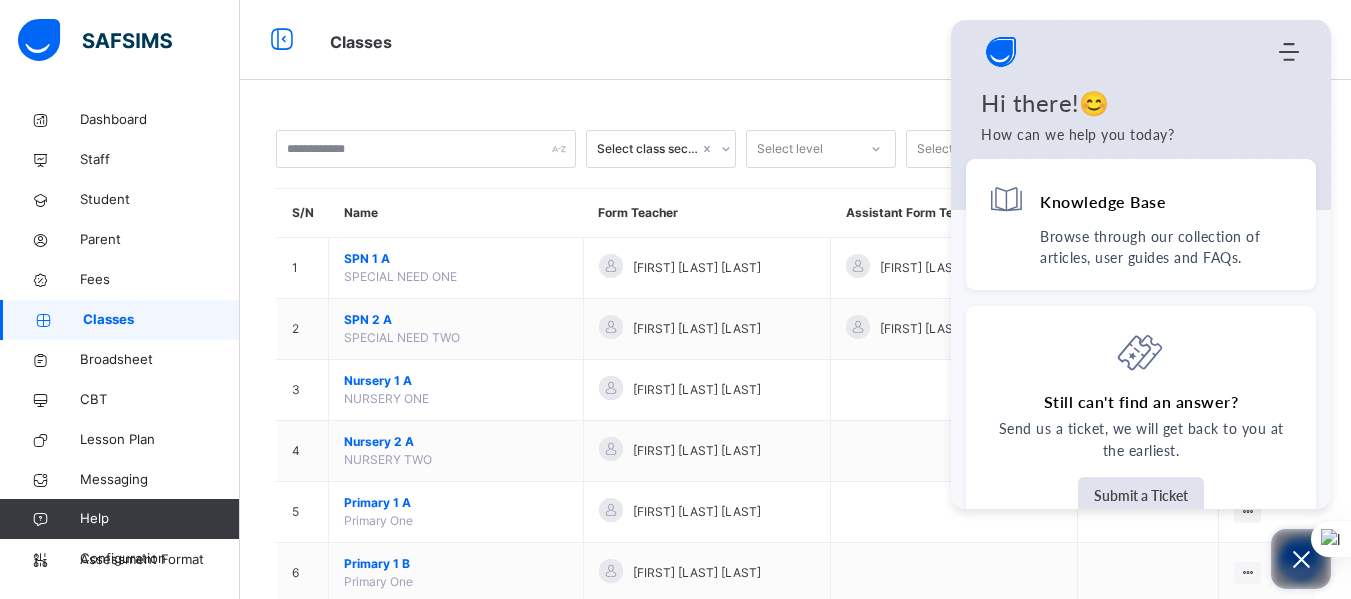 scroll, scrollTop: 0, scrollLeft: 0, axis: both 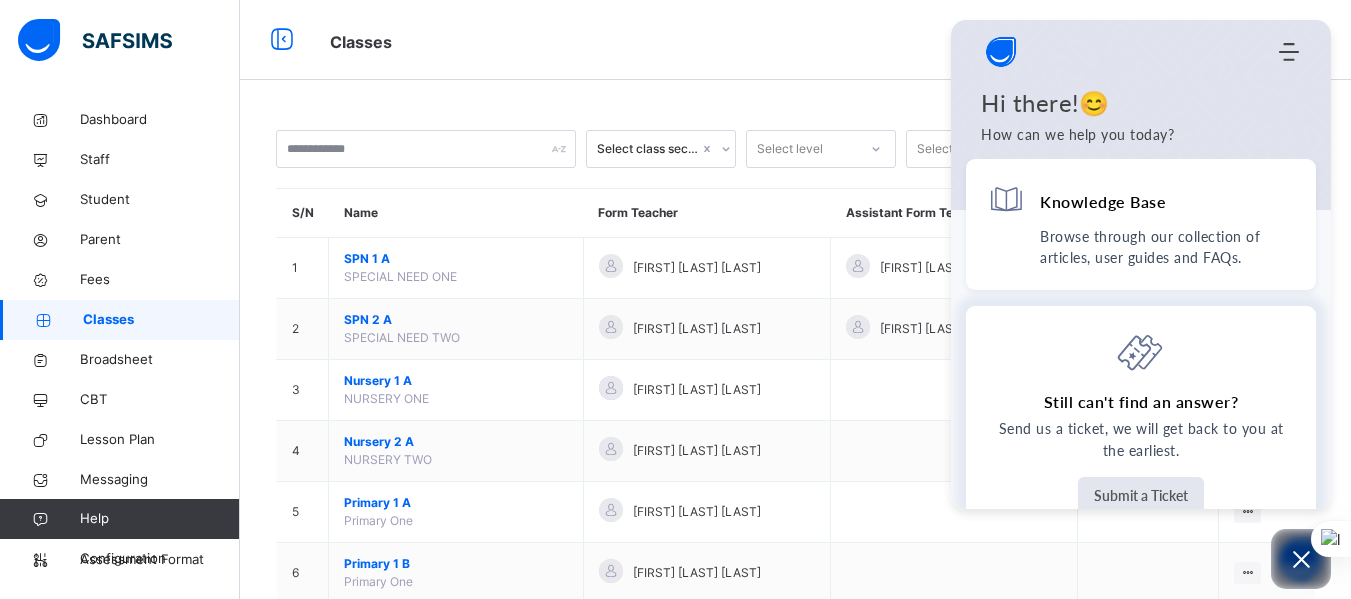 click on "Submit a Ticket" at bounding box center (1141, 495) 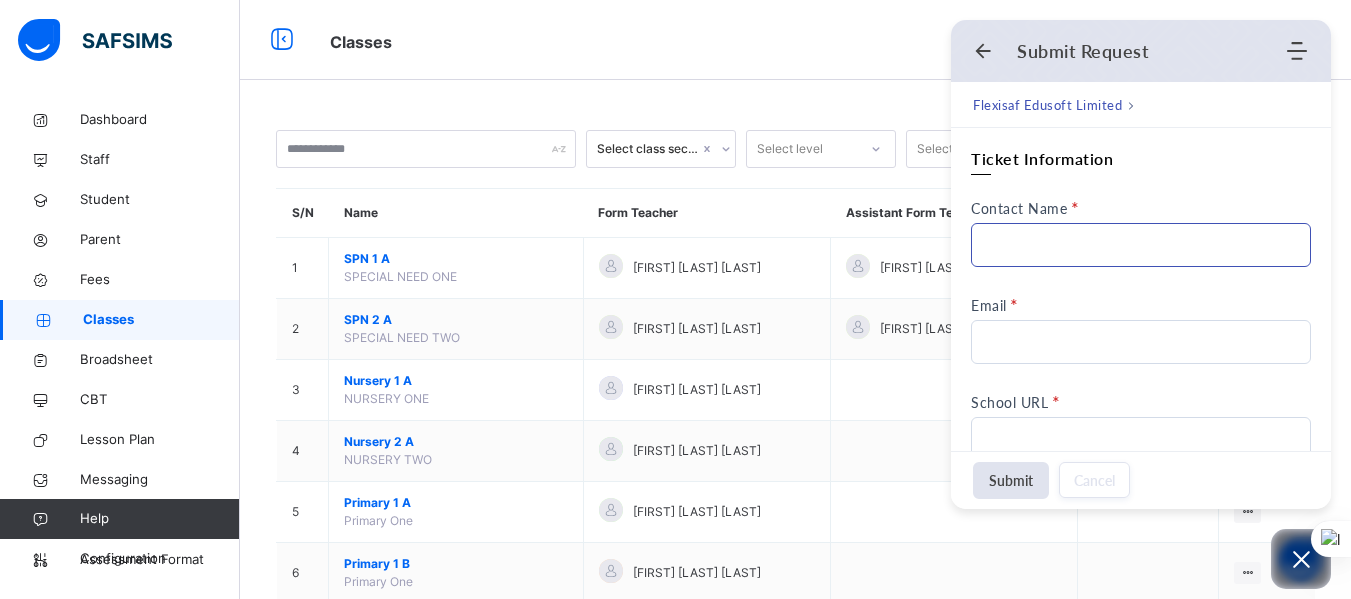 click on "Contact Name" at bounding box center [1141, 245] 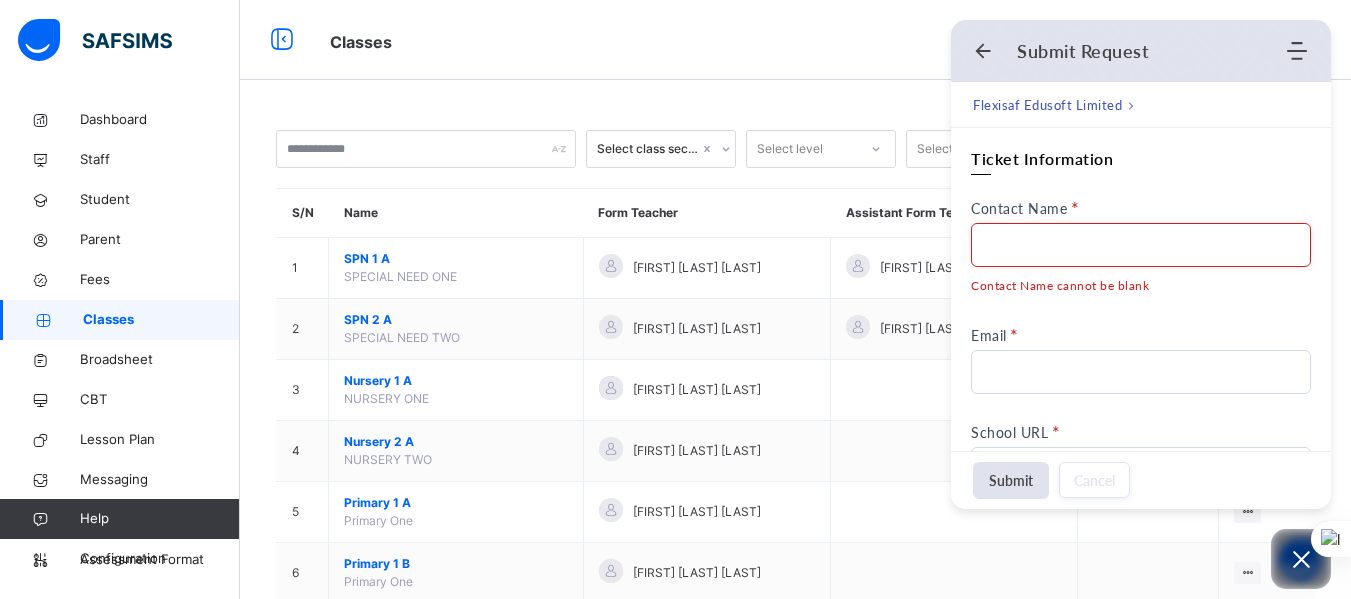 scroll, scrollTop: 0, scrollLeft: 0, axis: both 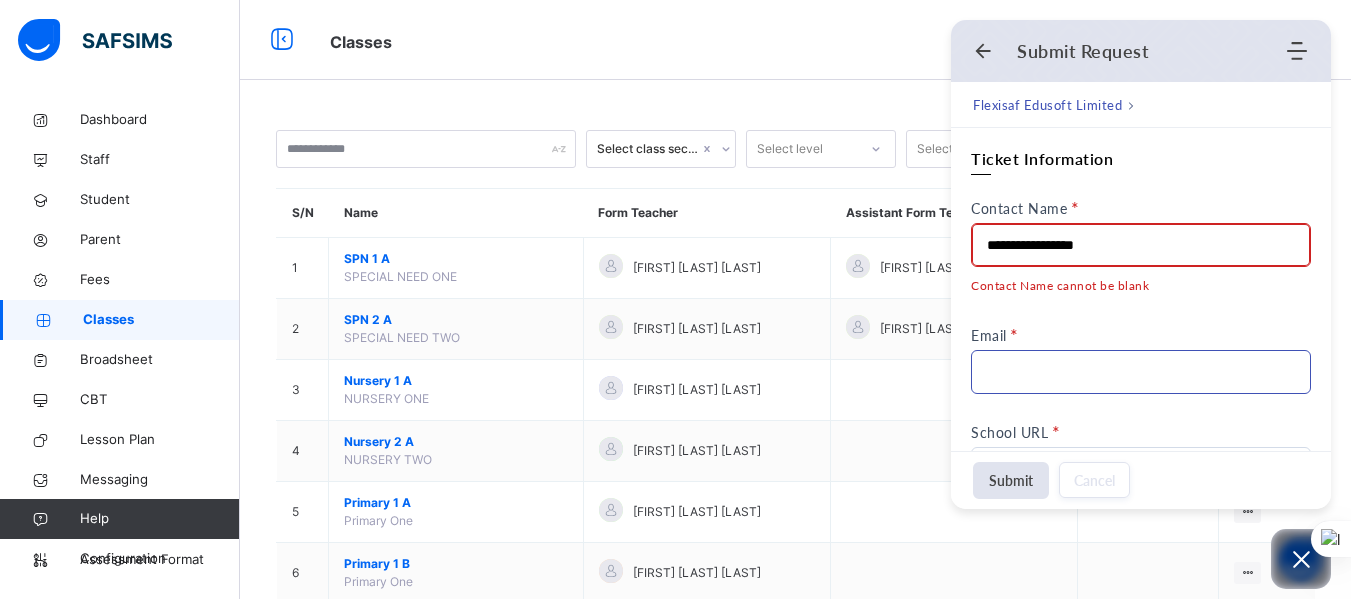 type on "**********" 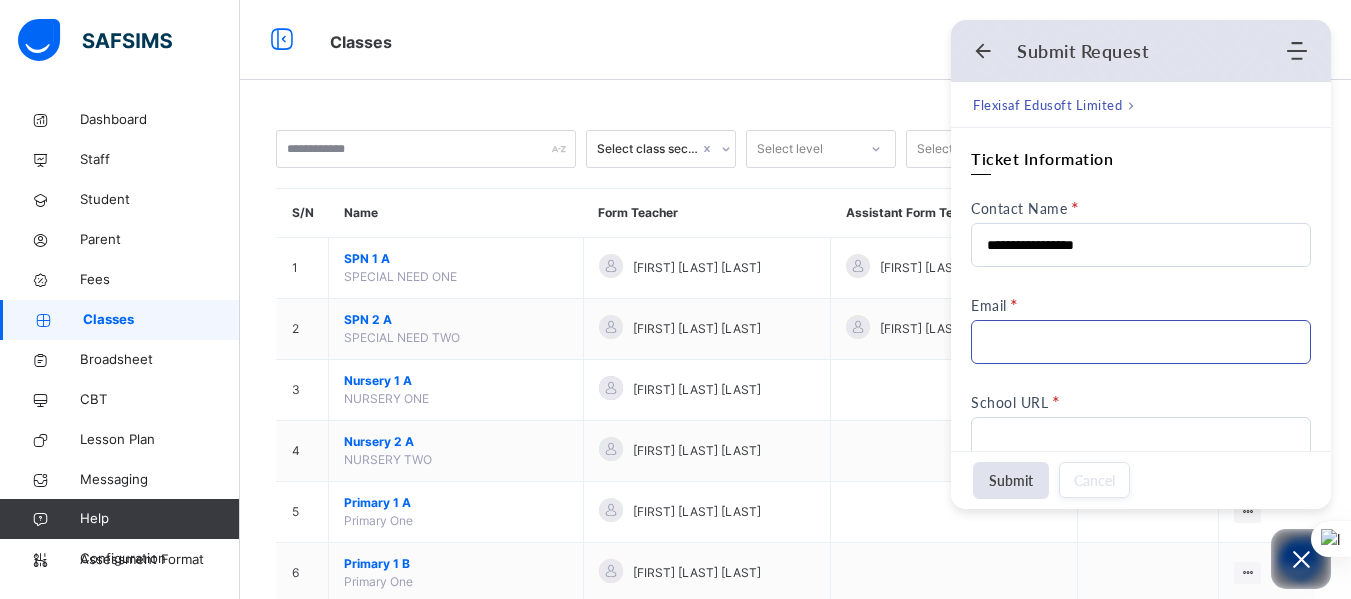 type on "**********" 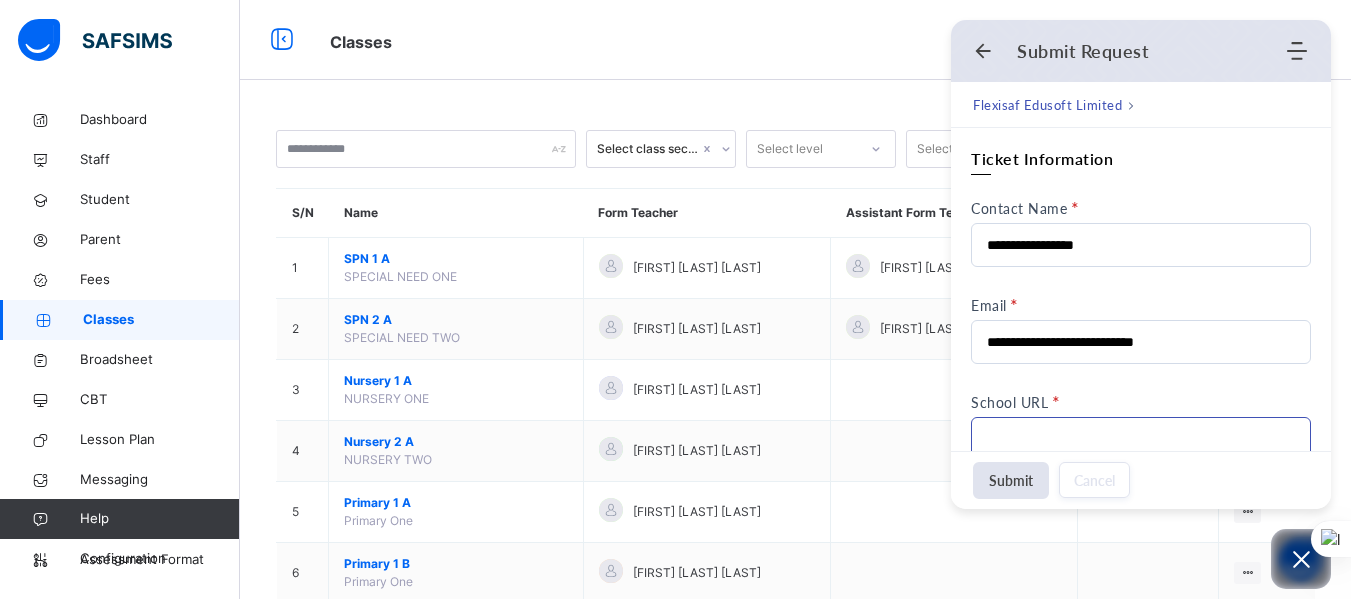 click on "School URL" at bounding box center (1141, 439) 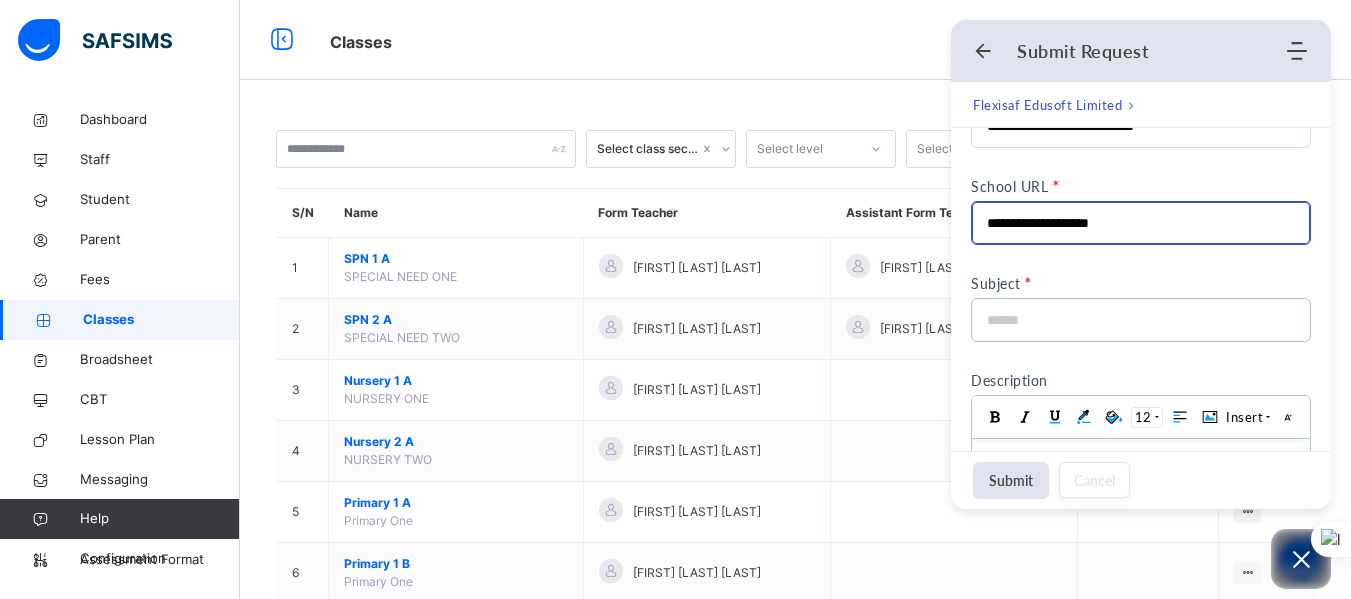 scroll, scrollTop: 256, scrollLeft: 0, axis: vertical 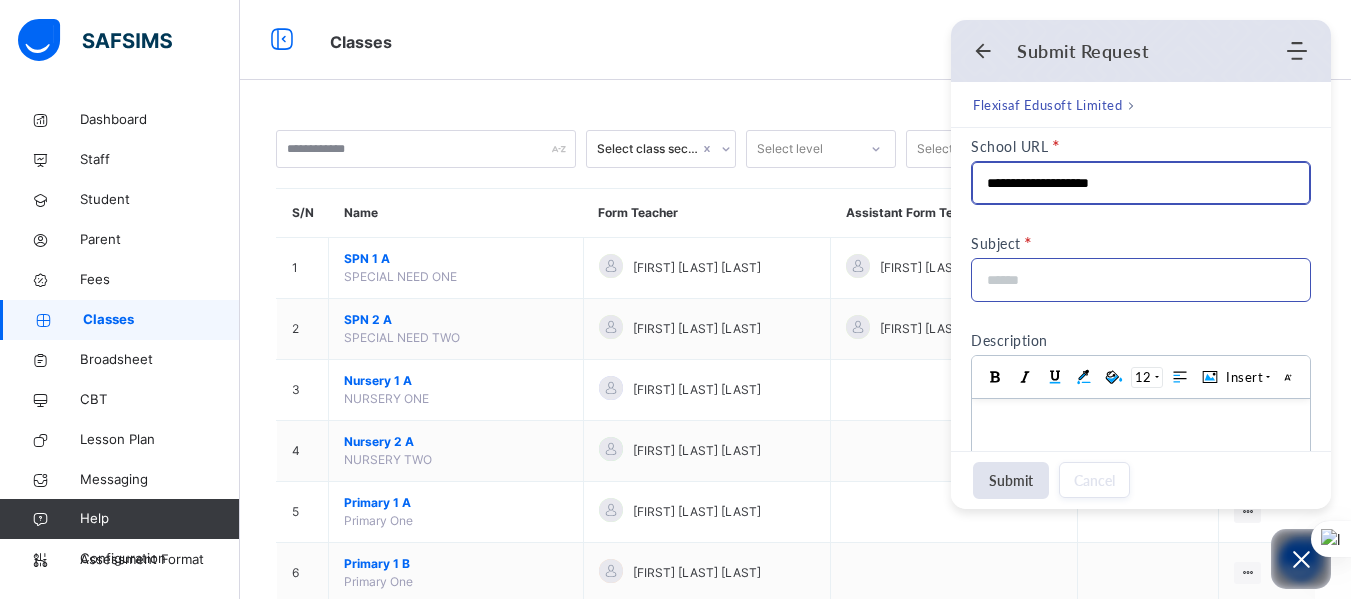 type on "**********" 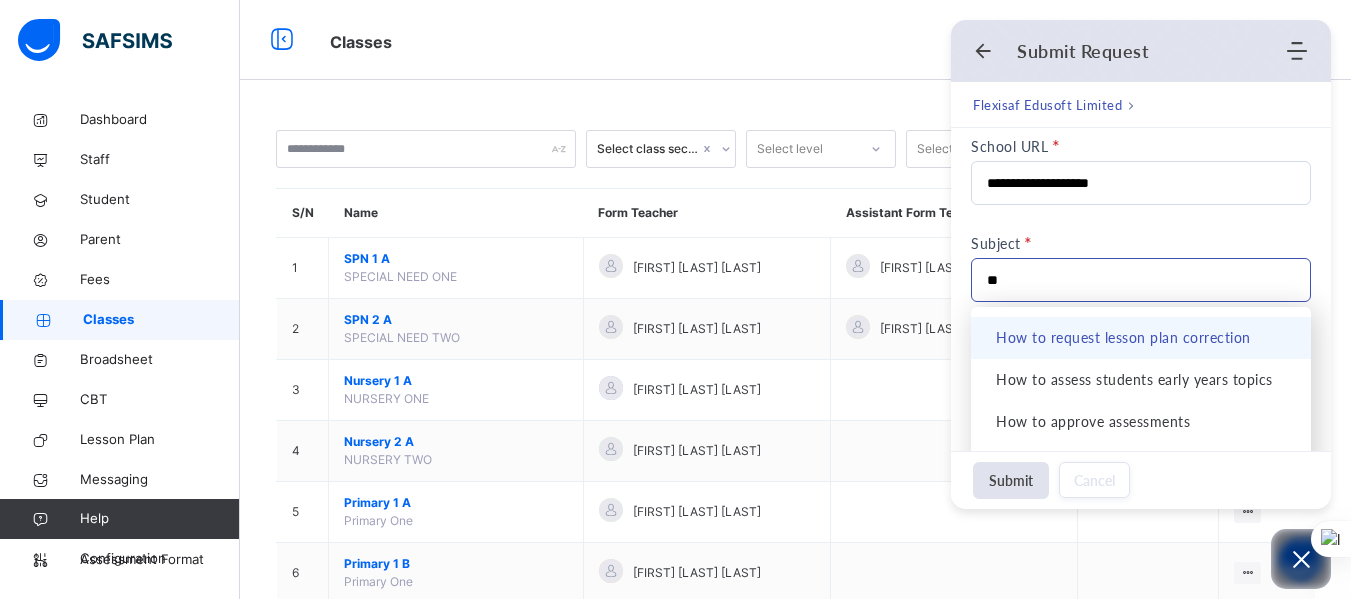 type on "*" 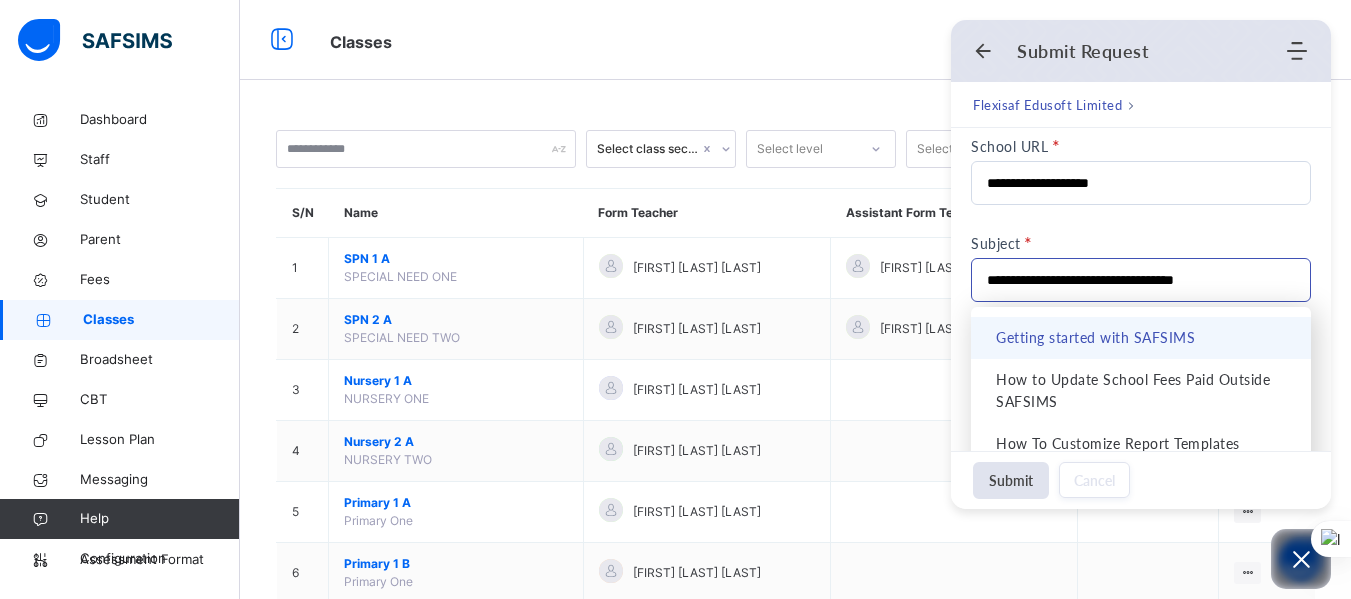 click on "**********" at bounding box center (1135, 280) 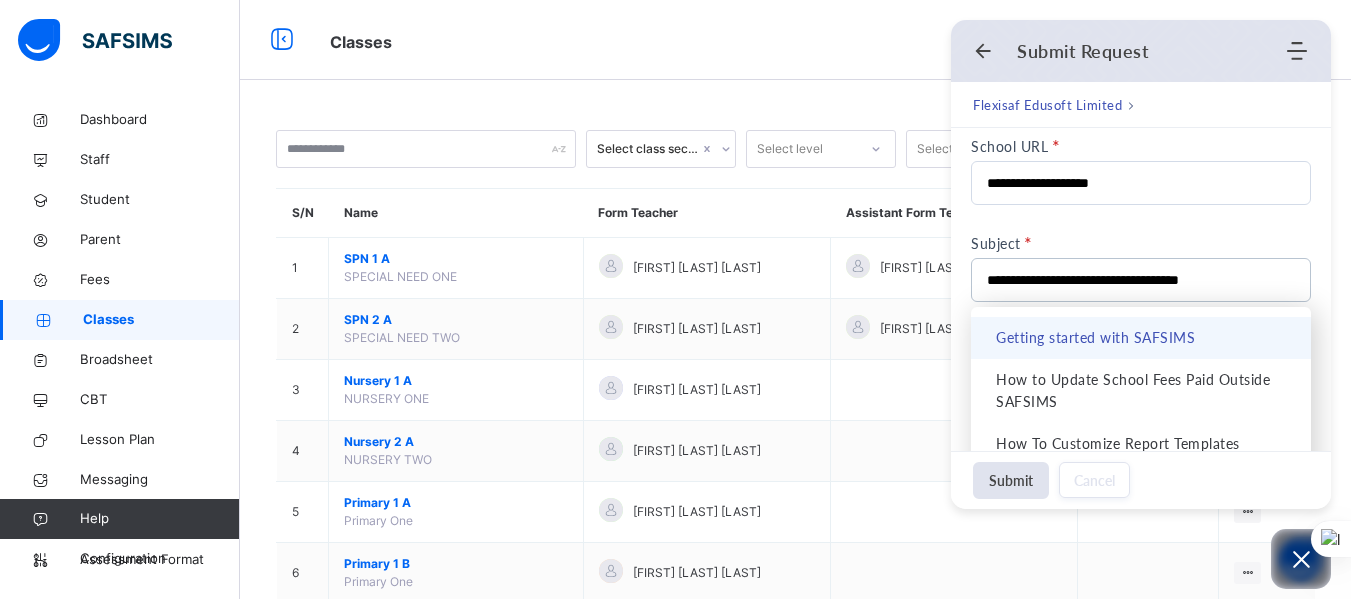 scroll, scrollTop: 64, scrollLeft: 0, axis: vertical 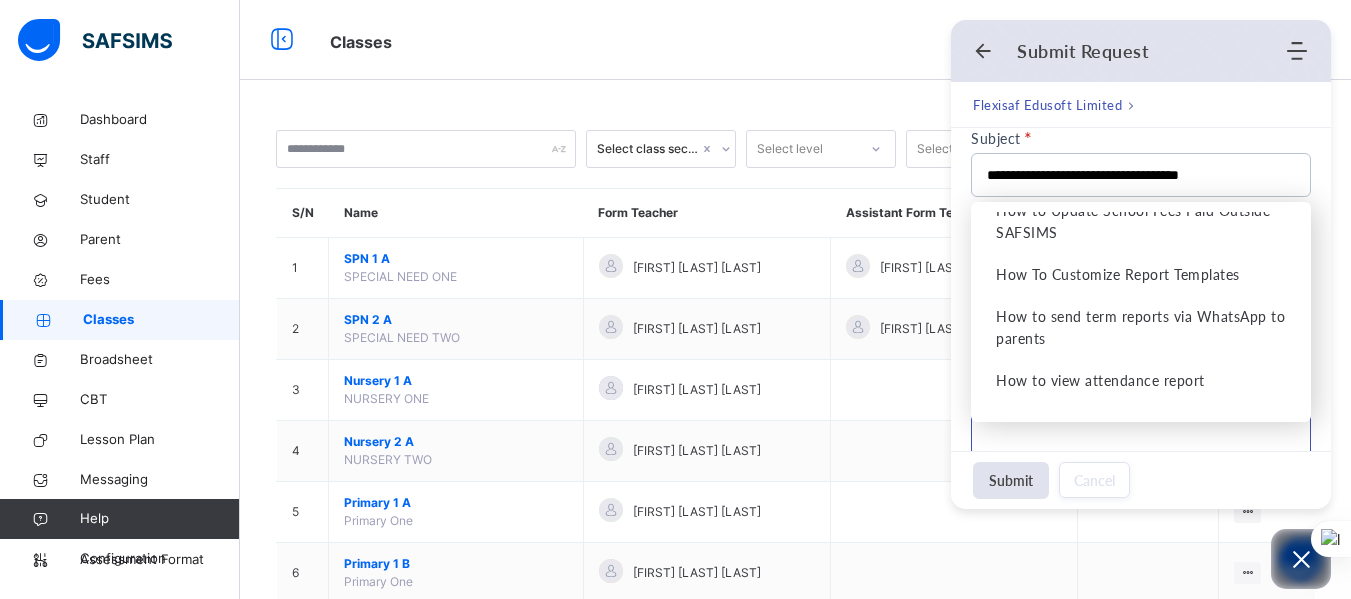 type on "**********" 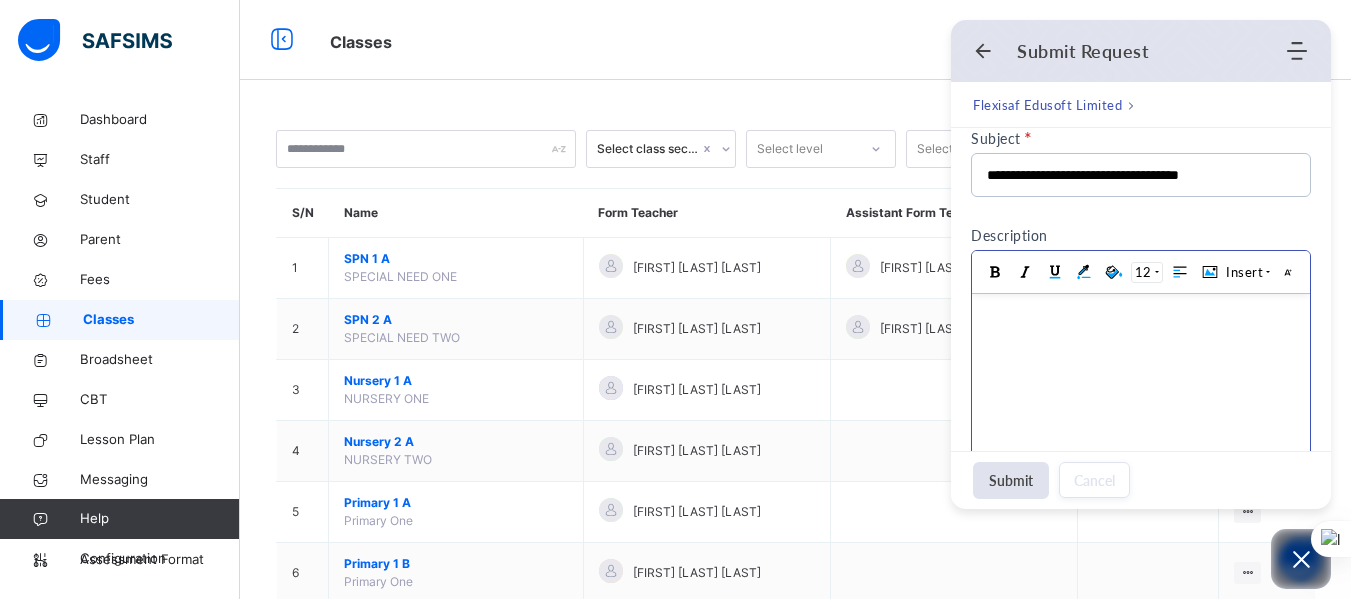 click at bounding box center [1141, 314] 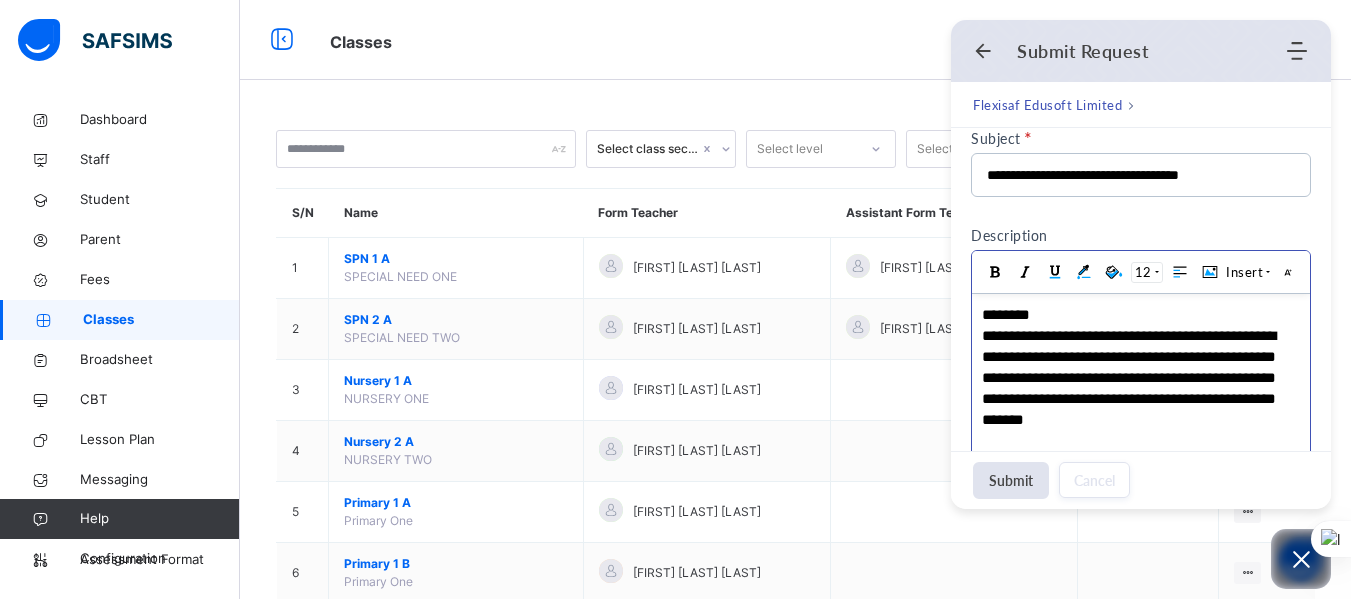 click on "********" at bounding box center (1138, 314) 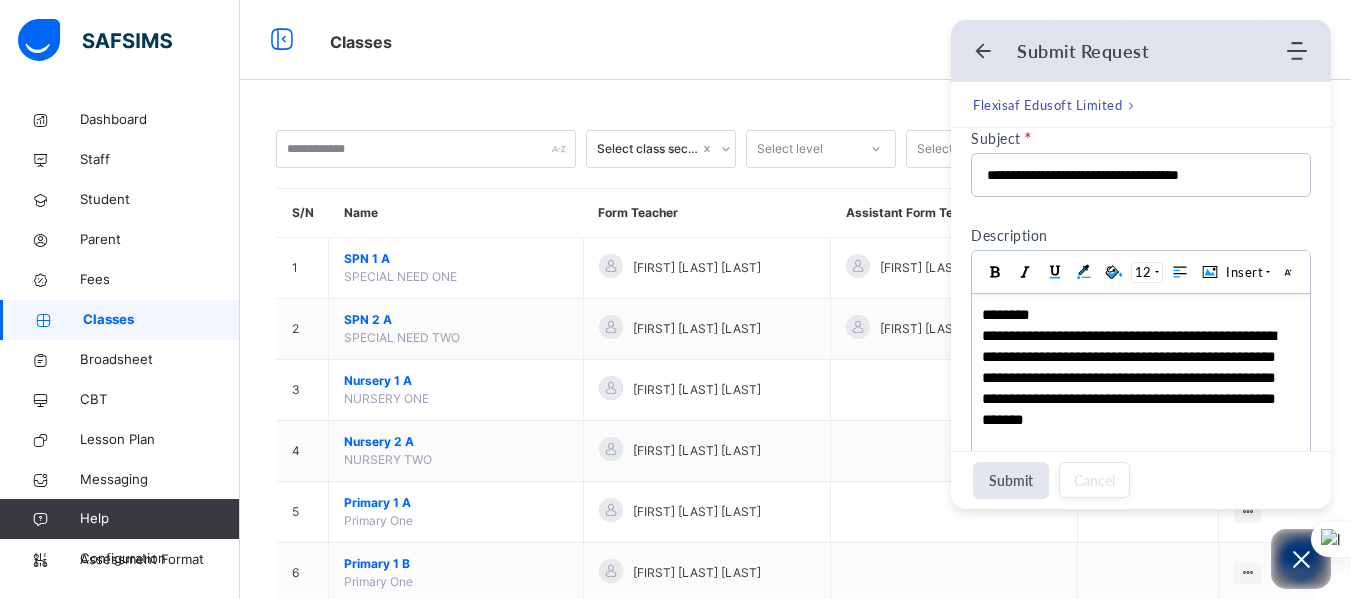 click on "Submit" at bounding box center [1011, 480] 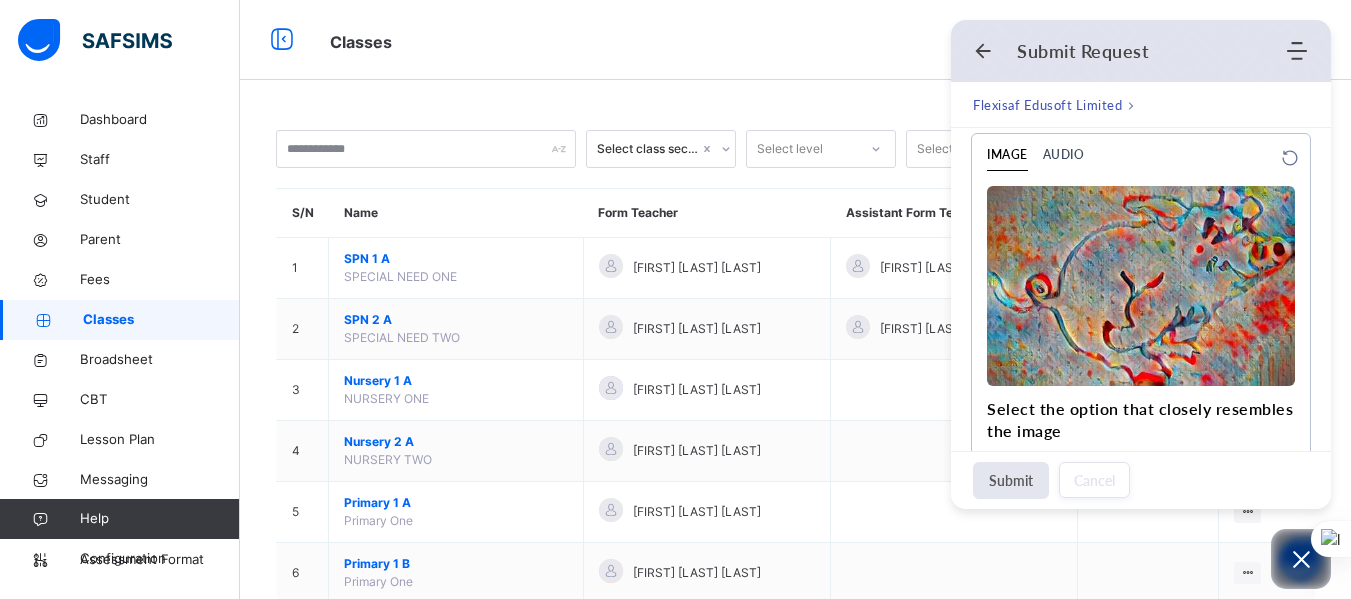 scroll, scrollTop: 907, scrollLeft: 0, axis: vertical 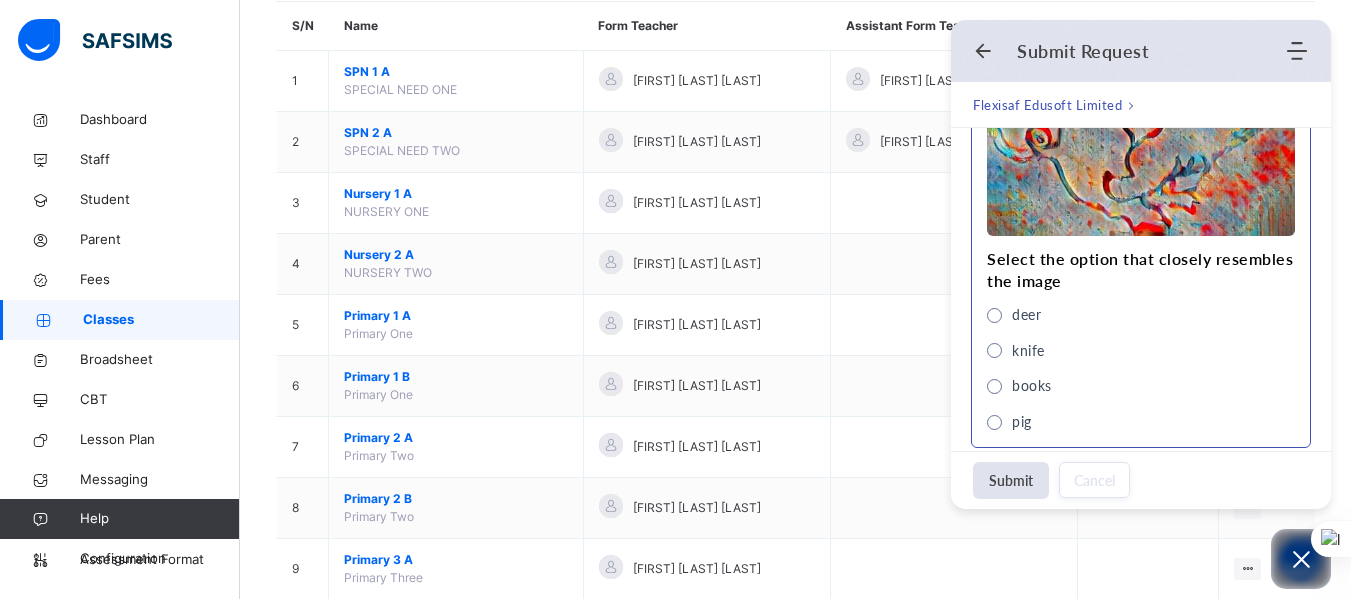 click at bounding box center (994, 315) 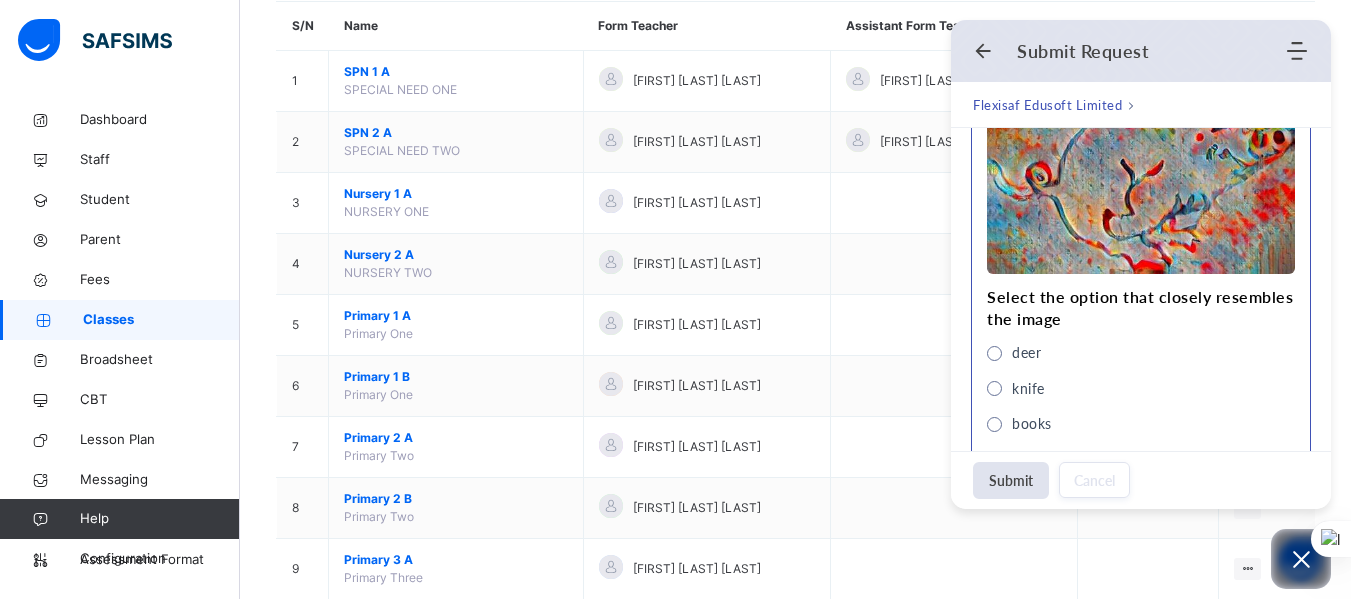 scroll, scrollTop: 1094, scrollLeft: 0, axis: vertical 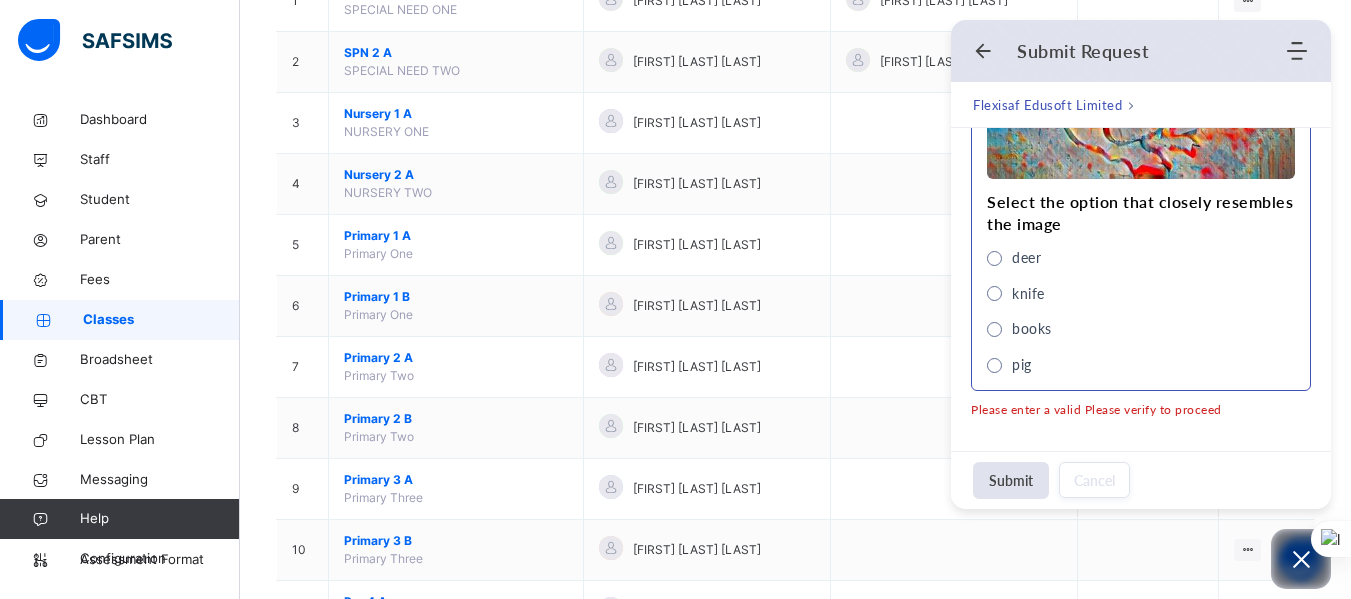 click on "pig" at bounding box center [1009, 365] 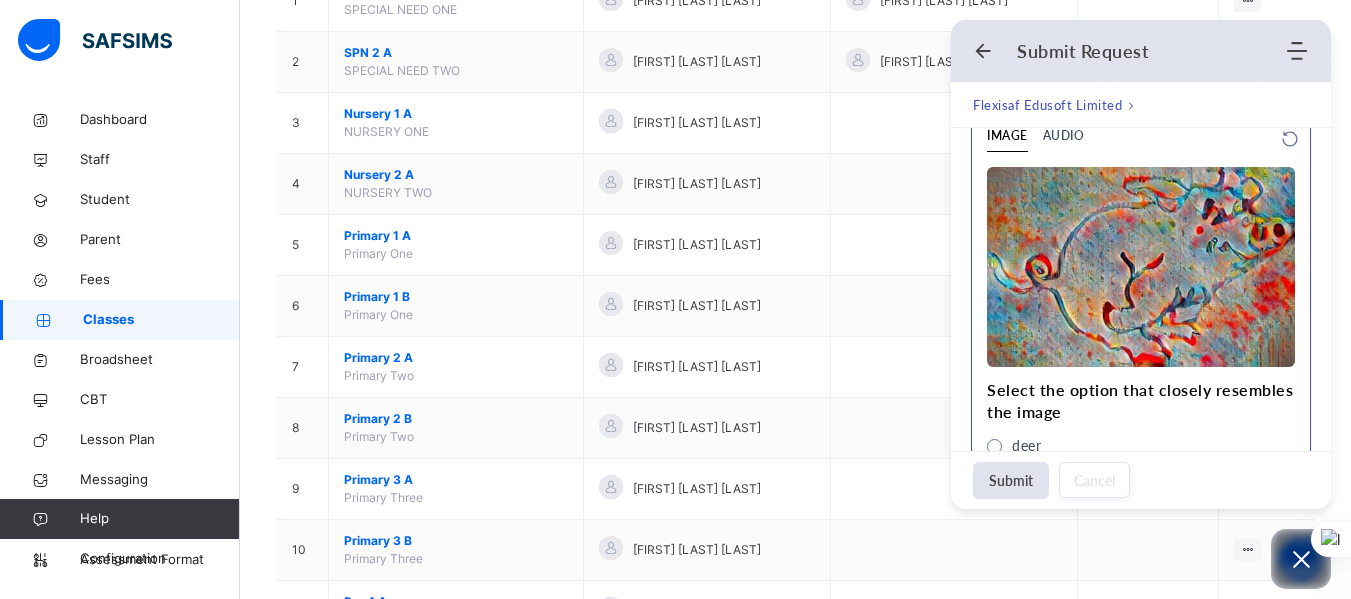 scroll, scrollTop: 931, scrollLeft: 0, axis: vertical 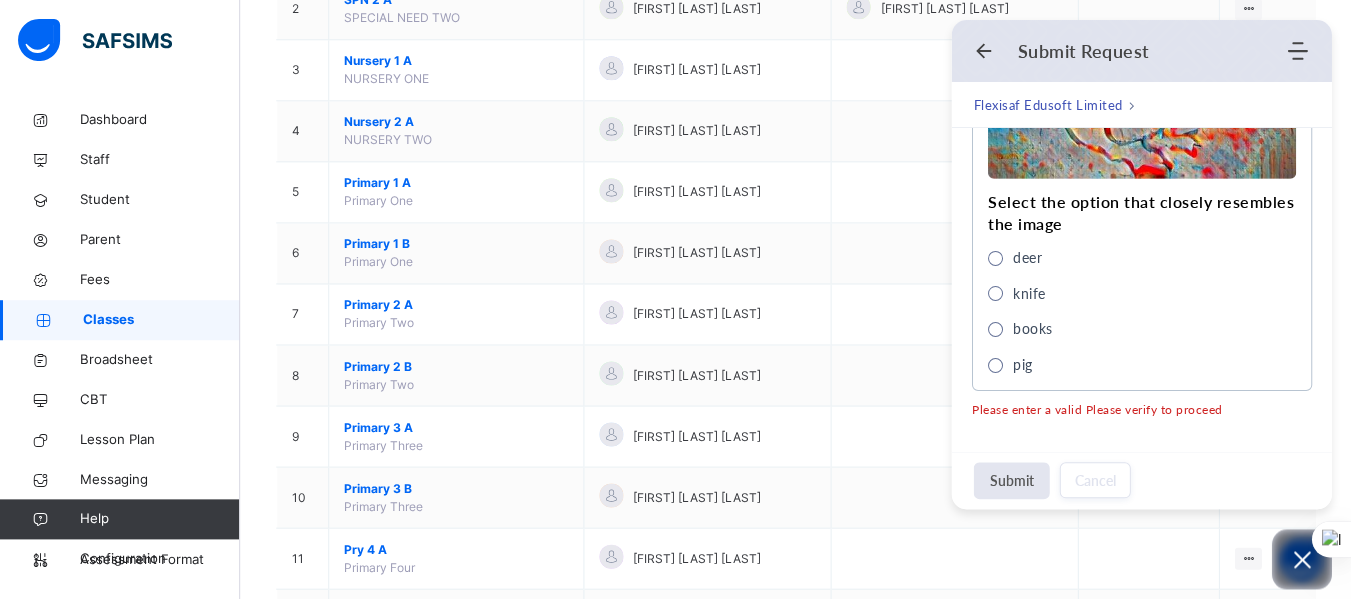 click on "Submit" at bounding box center [1011, 480] 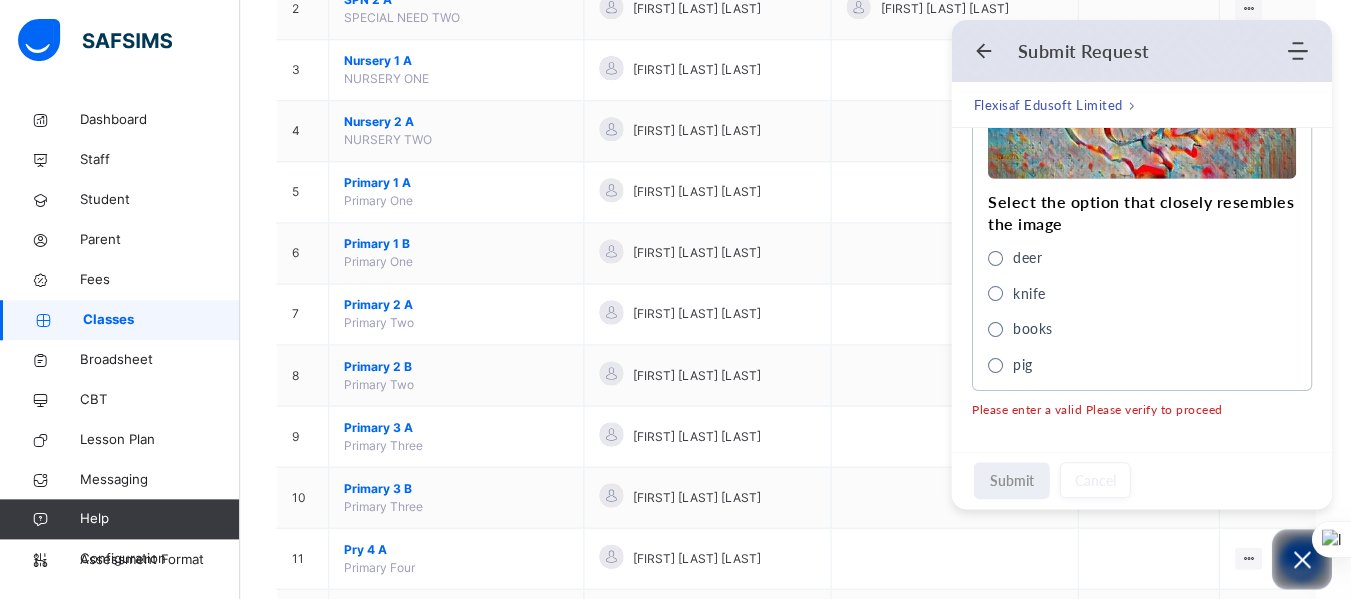 click on "Submit" at bounding box center [1011, 475] 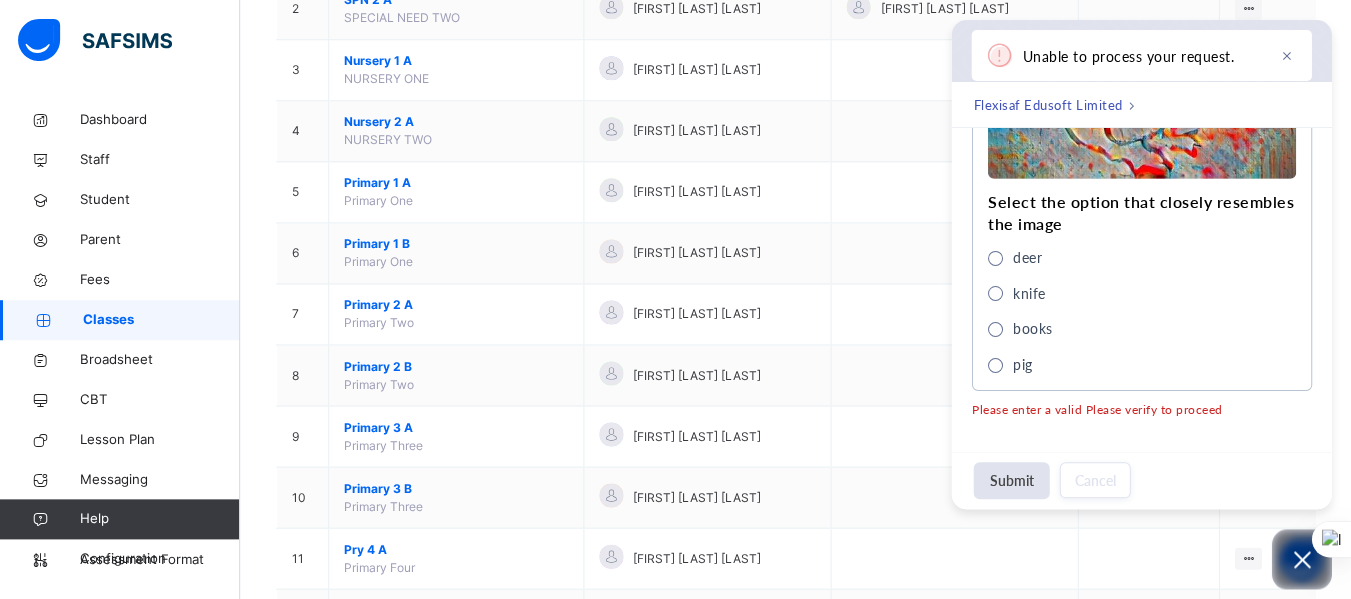 scroll, scrollTop: 1099, scrollLeft: 0, axis: vertical 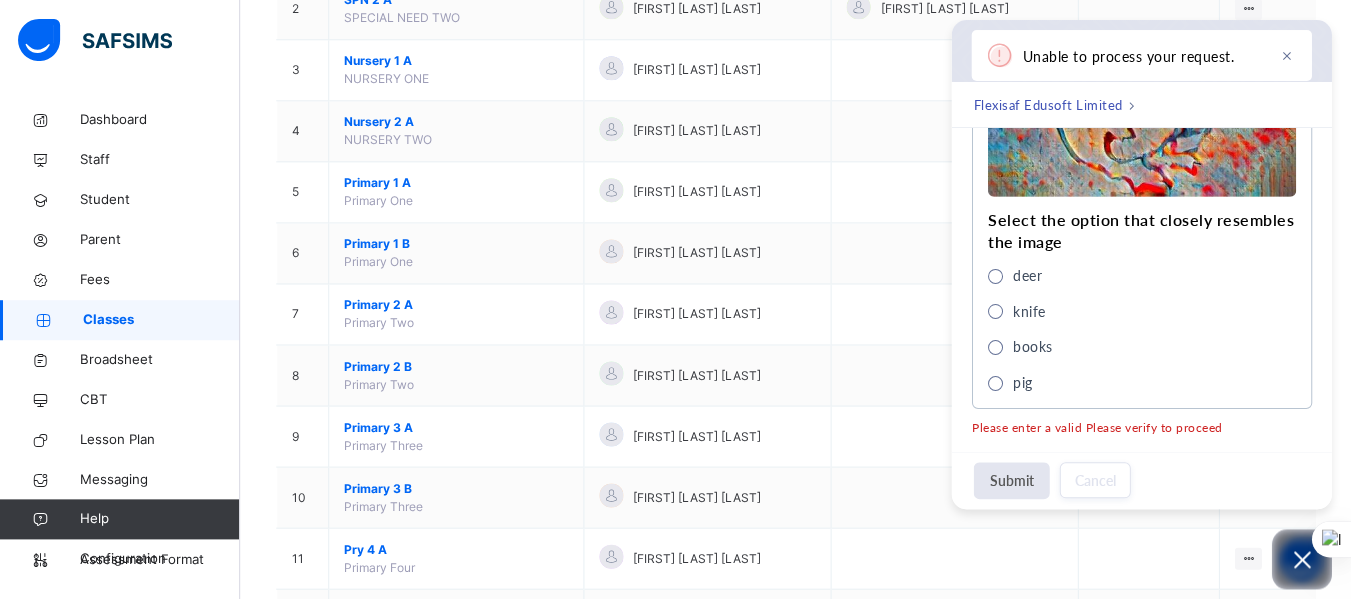 click on "Submit" at bounding box center [1011, 480] 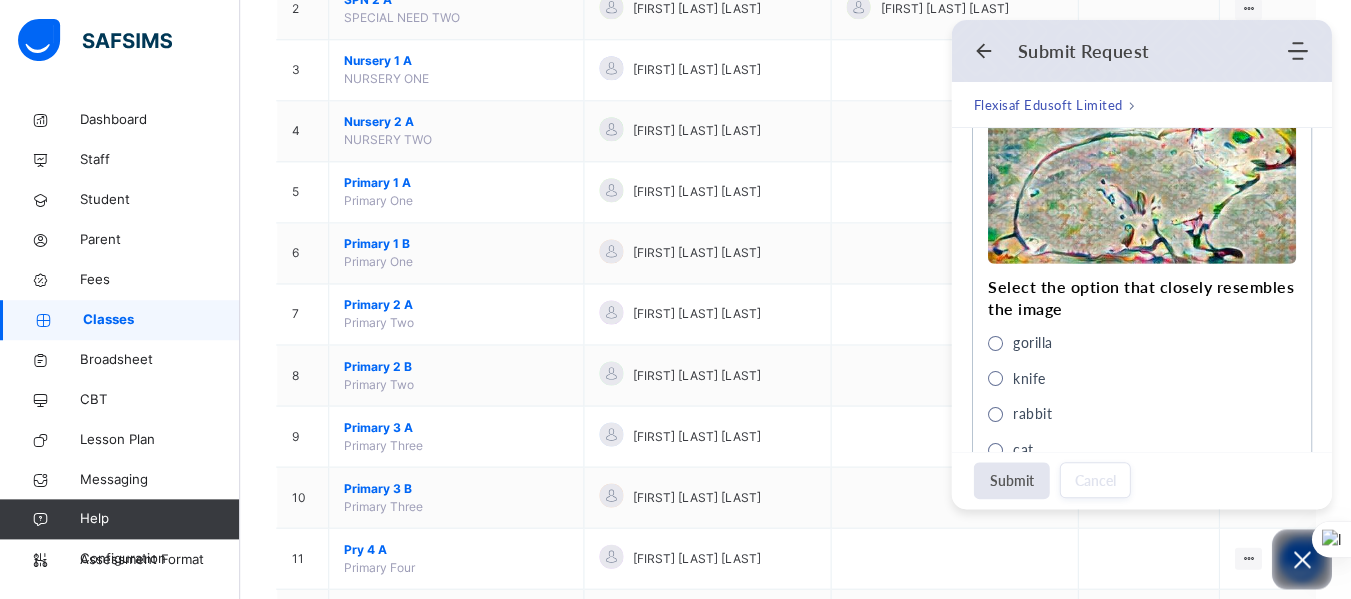 scroll, scrollTop: 1093, scrollLeft: 0, axis: vertical 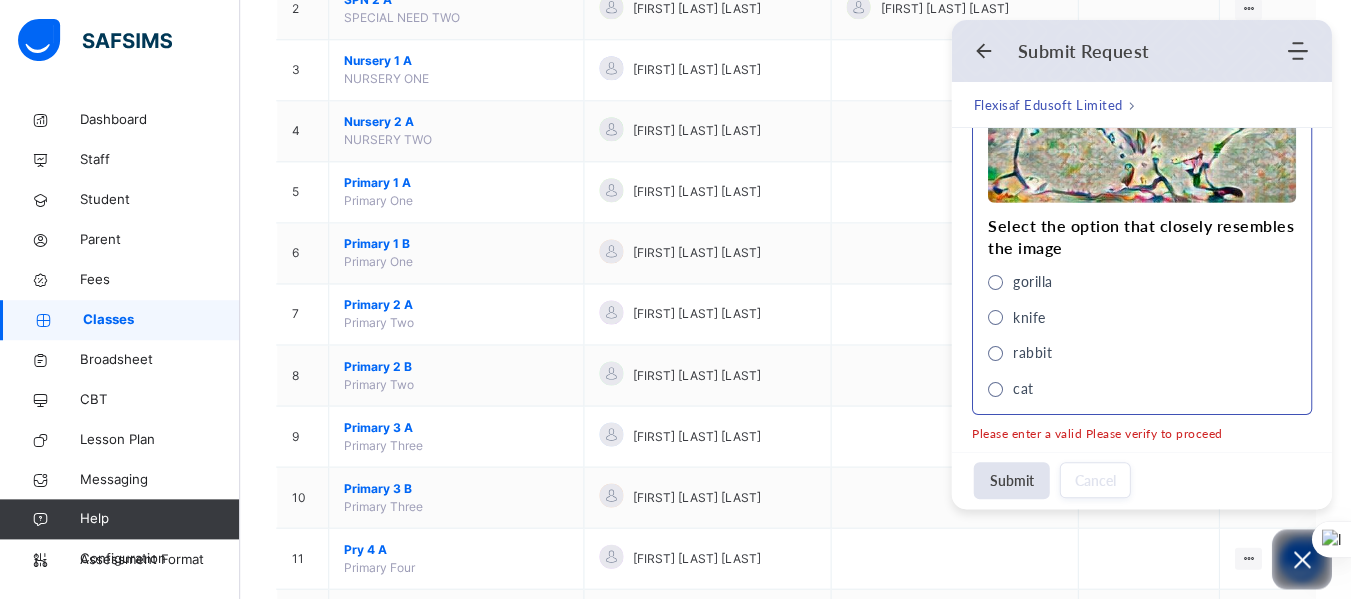 click at bounding box center (994, 353) 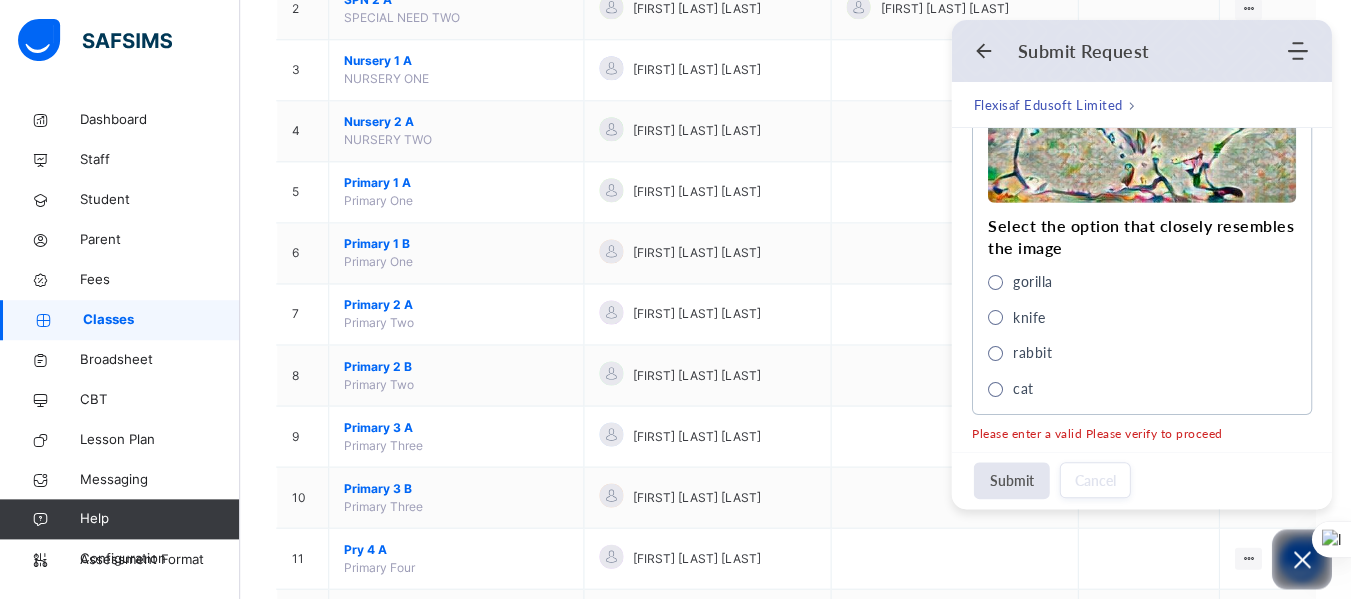 click on "Submit" at bounding box center [1011, 480] 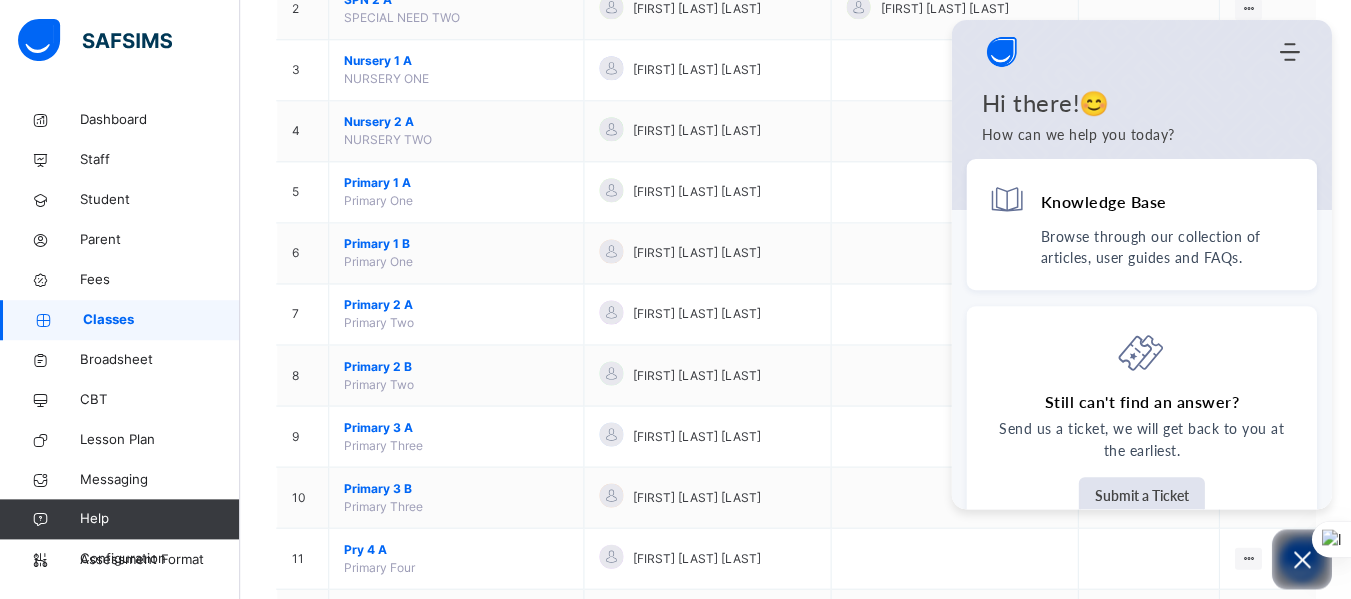 scroll, scrollTop: 0, scrollLeft: 0, axis: both 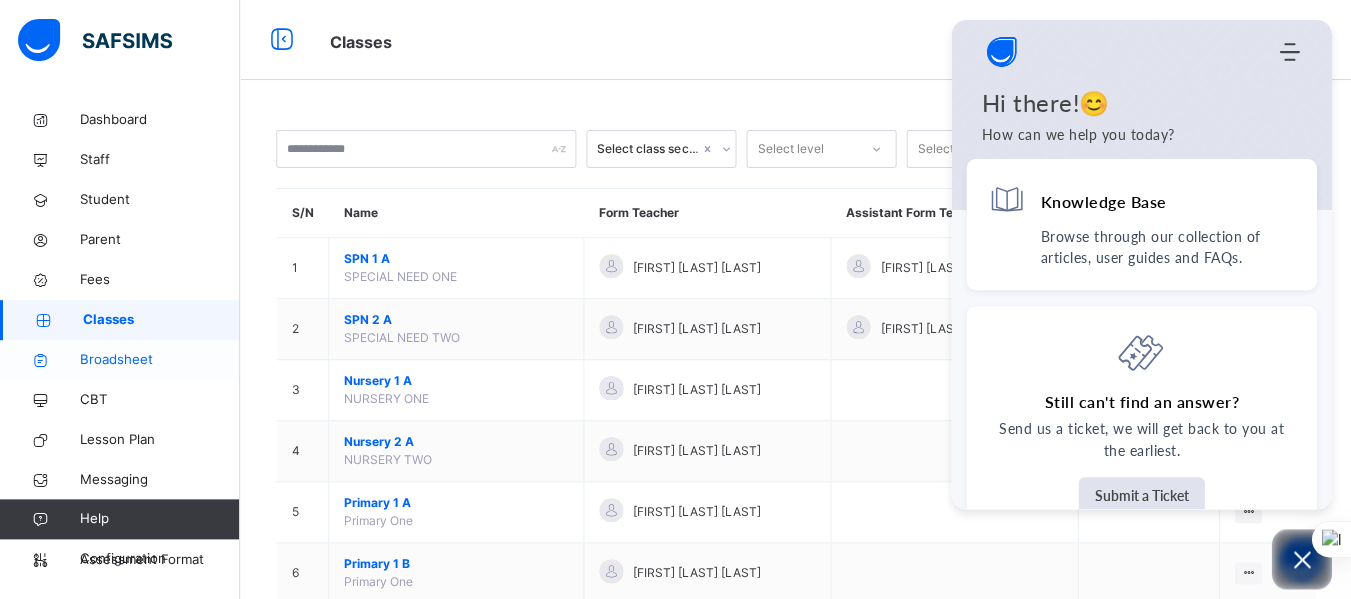click on "Broadsheet" at bounding box center (160, 360) 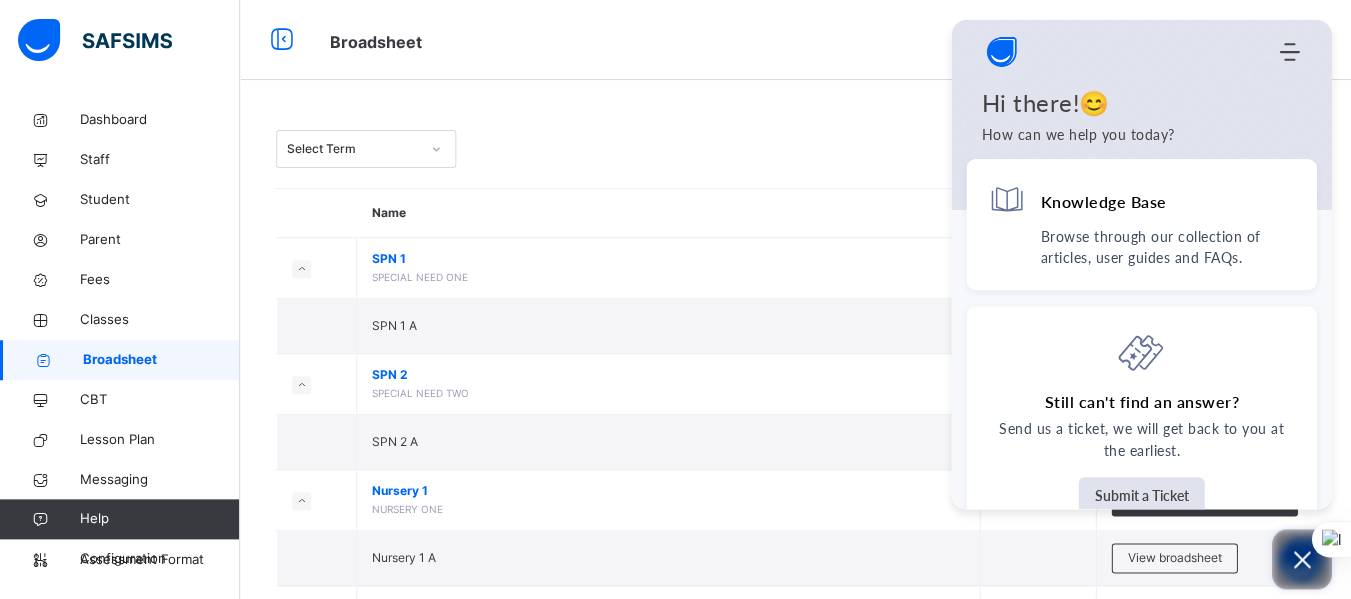 click 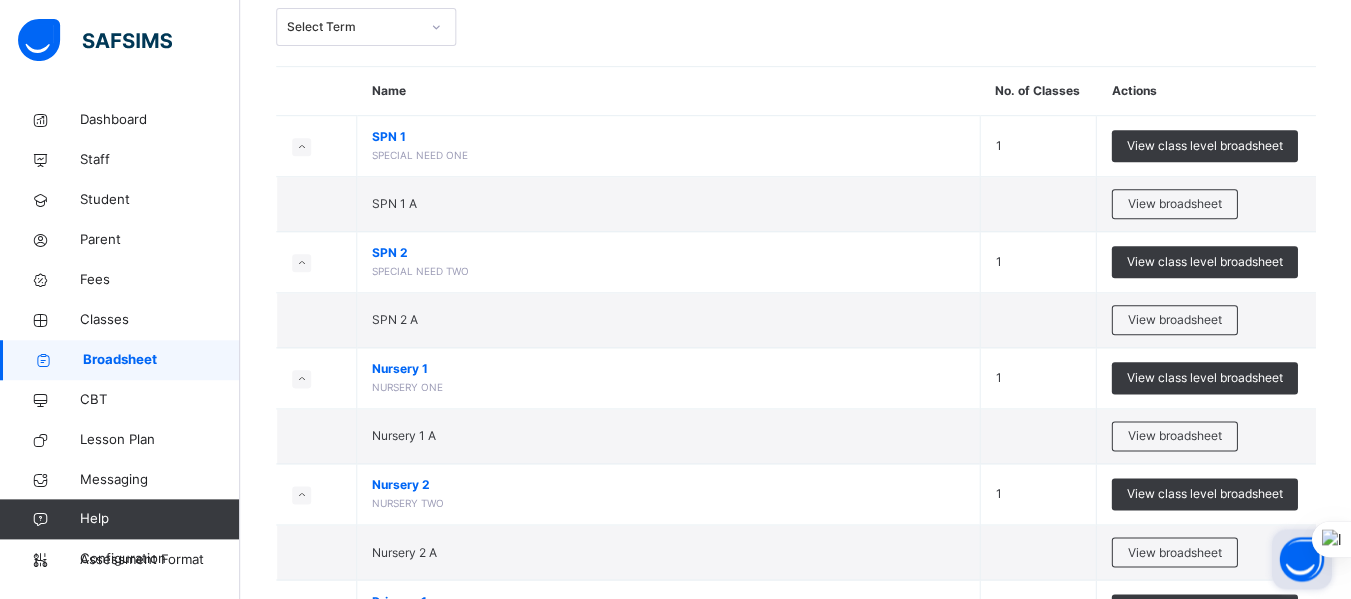 scroll, scrollTop: 121, scrollLeft: 0, axis: vertical 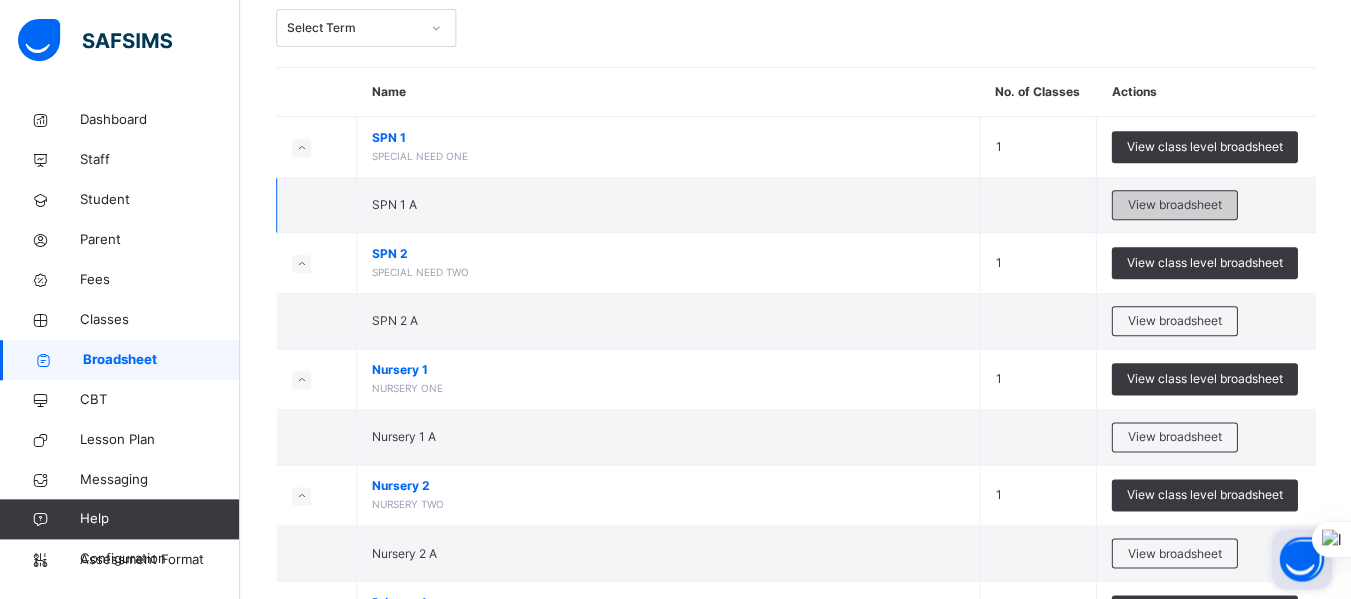 click on "View broadsheet" at bounding box center (1174, 205) 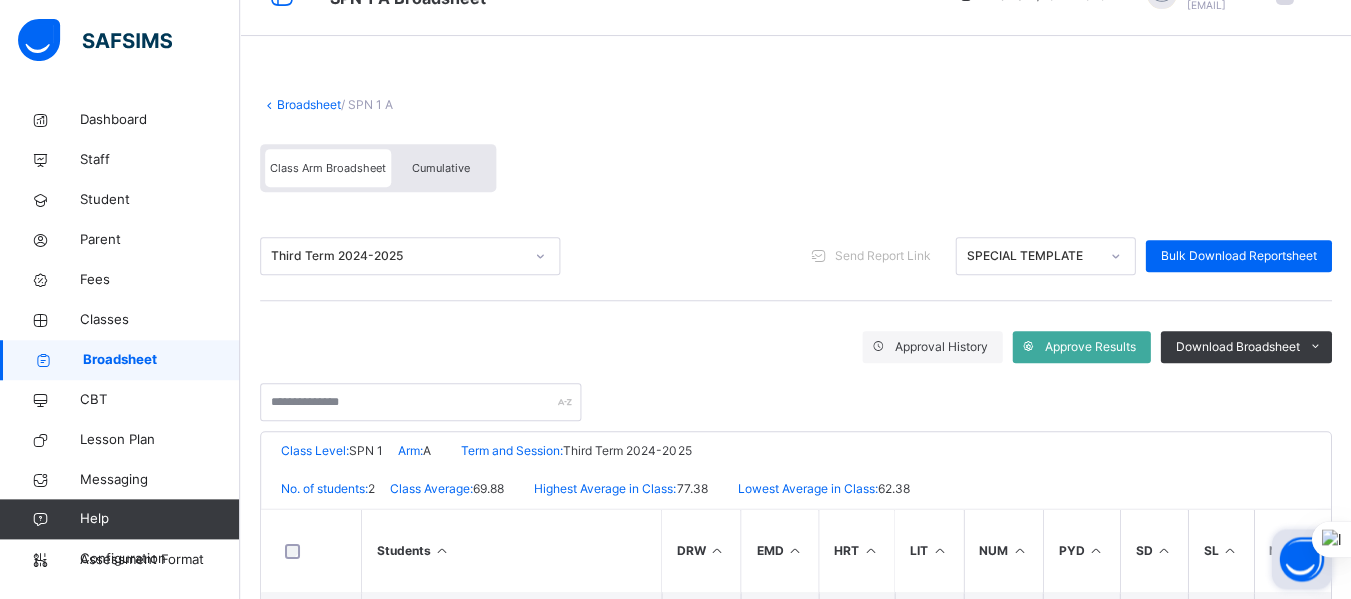 scroll, scrollTop: 39, scrollLeft: 0, axis: vertical 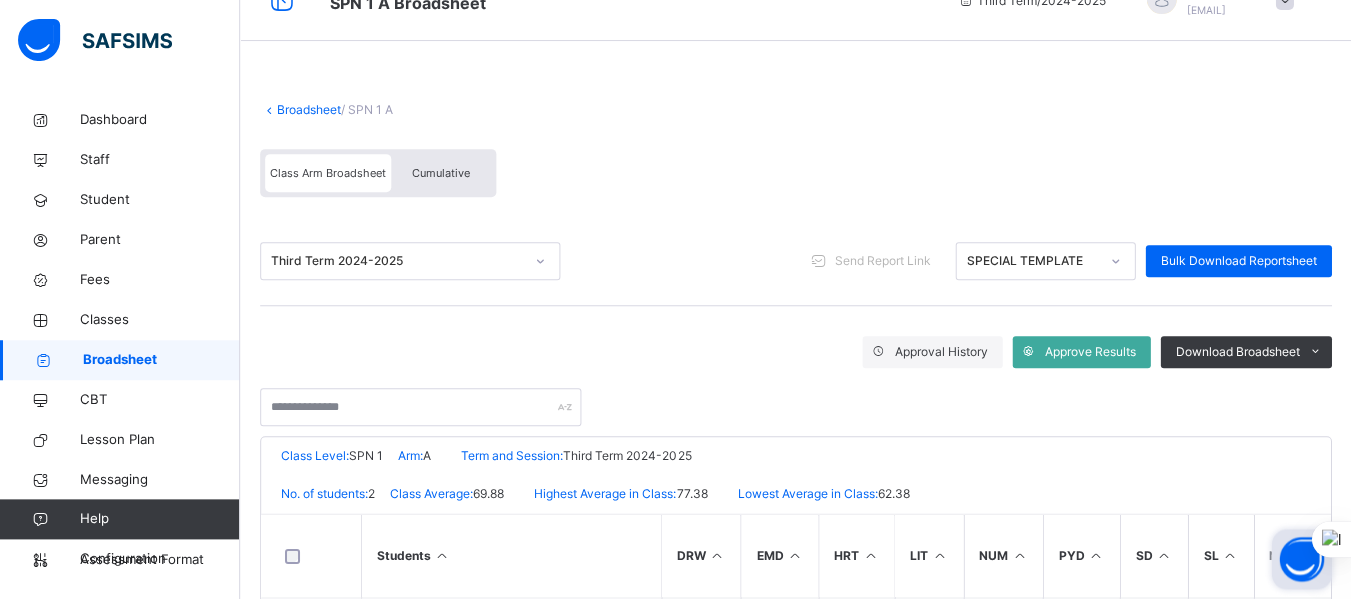 click on "Broadsheet" at bounding box center [309, 109] 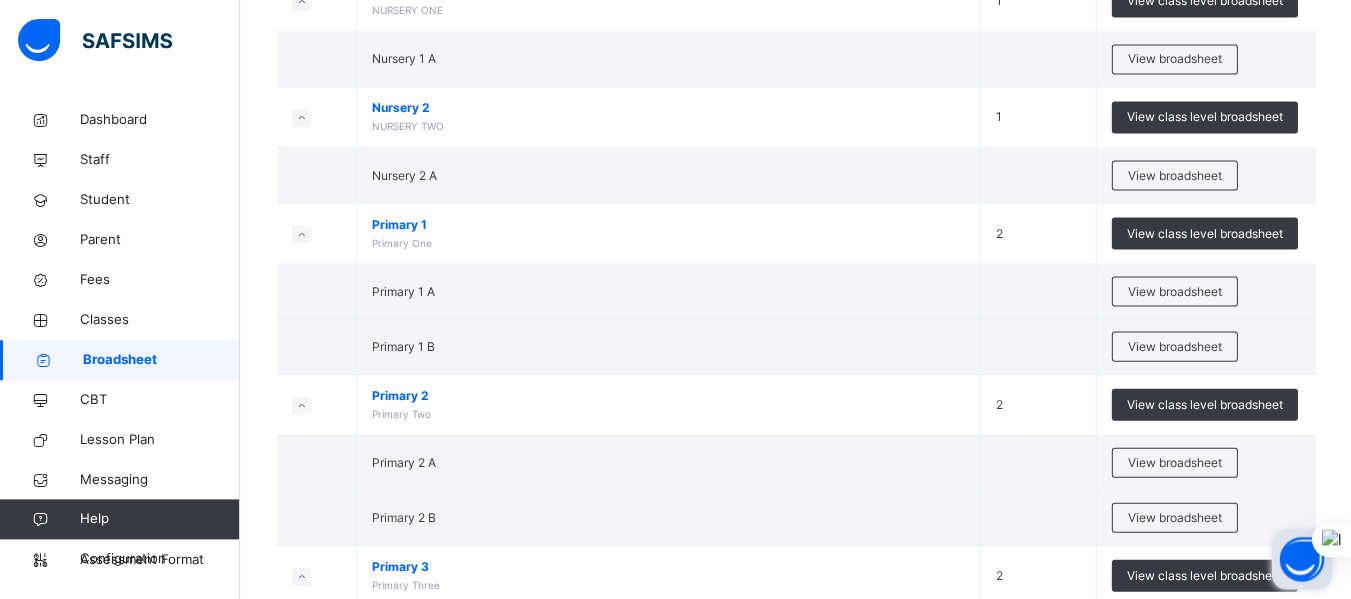scroll, scrollTop: 500, scrollLeft: 0, axis: vertical 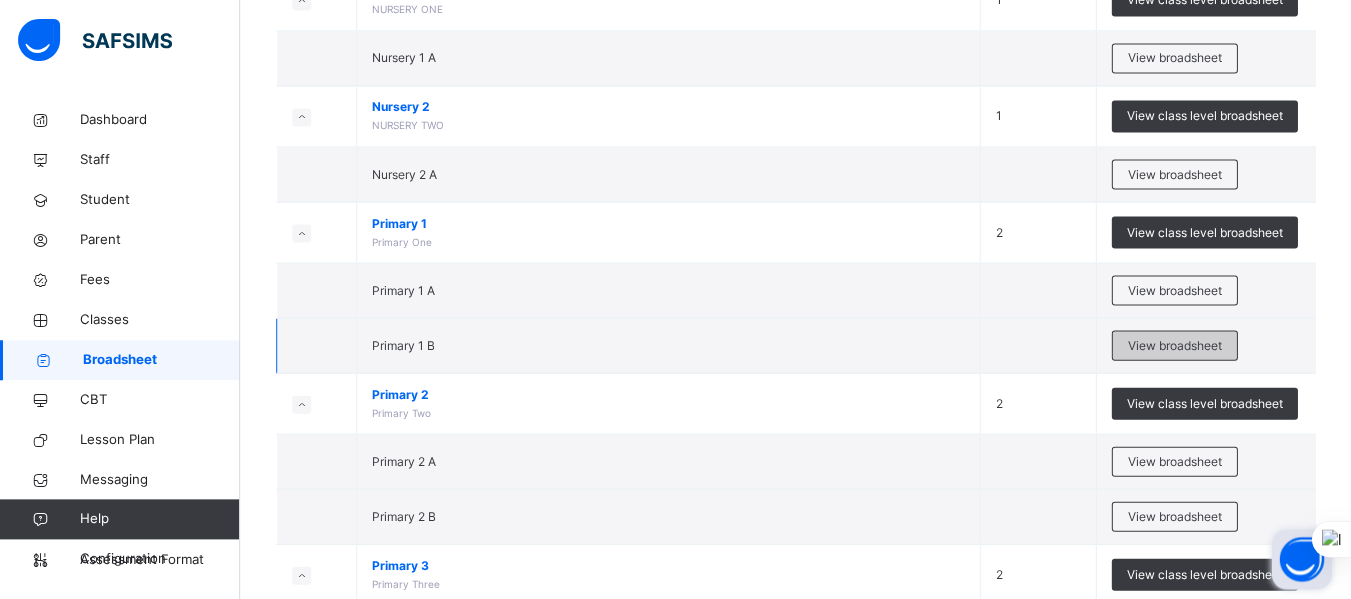 click on "View broadsheet" at bounding box center (1174, 345) 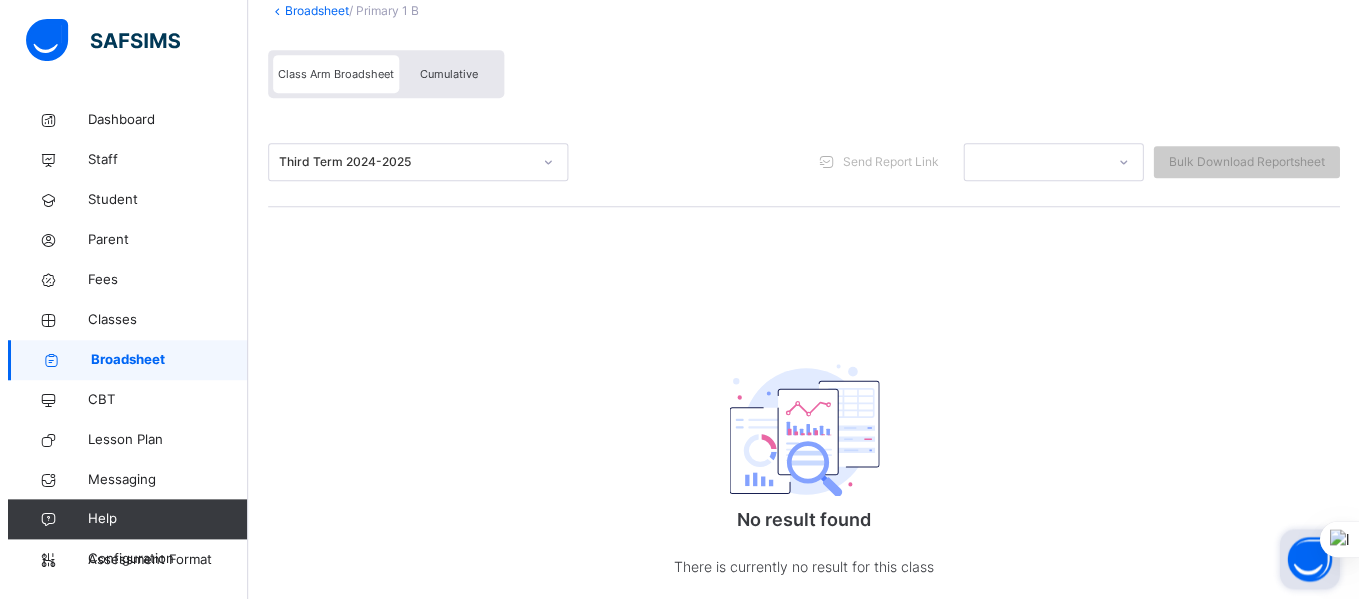scroll, scrollTop: 0, scrollLeft: 0, axis: both 